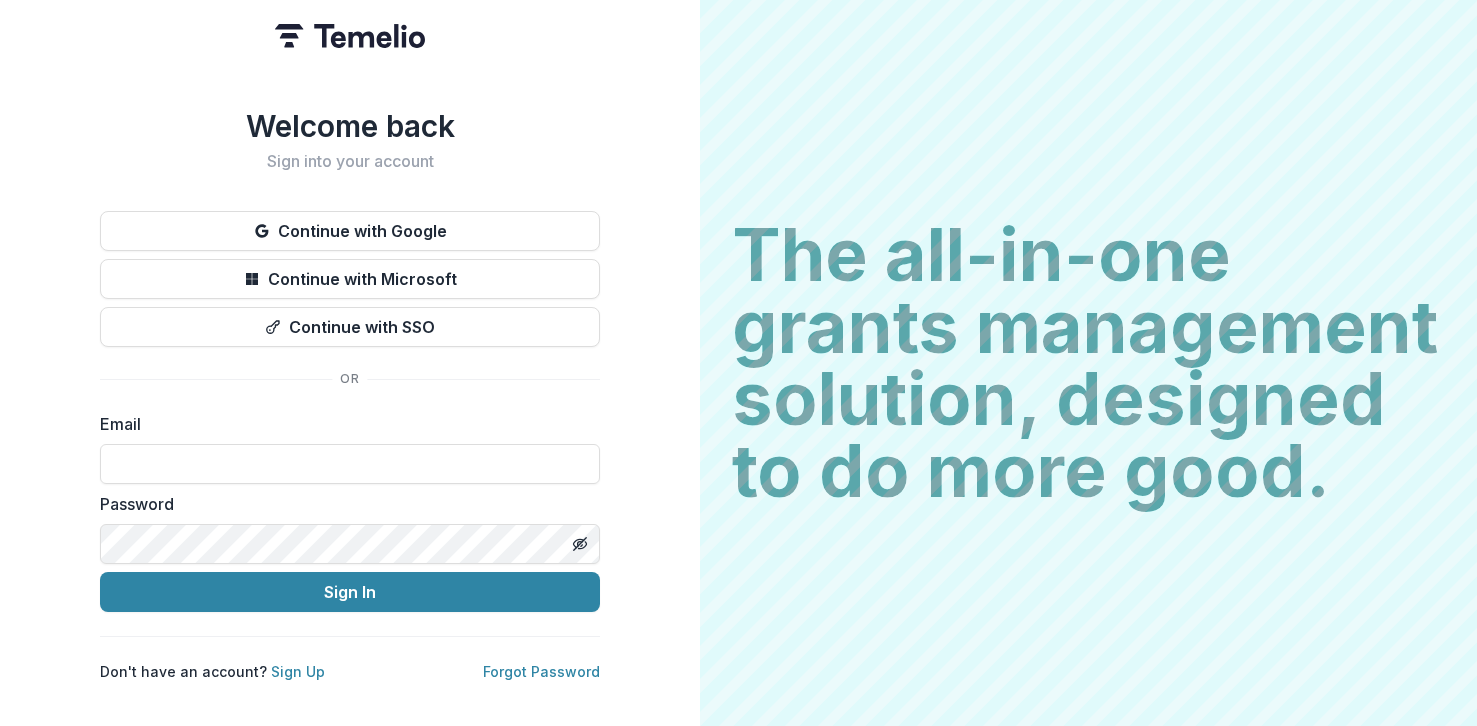 scroll, scrollTop: 0, scrollLeft: 0, axis: both 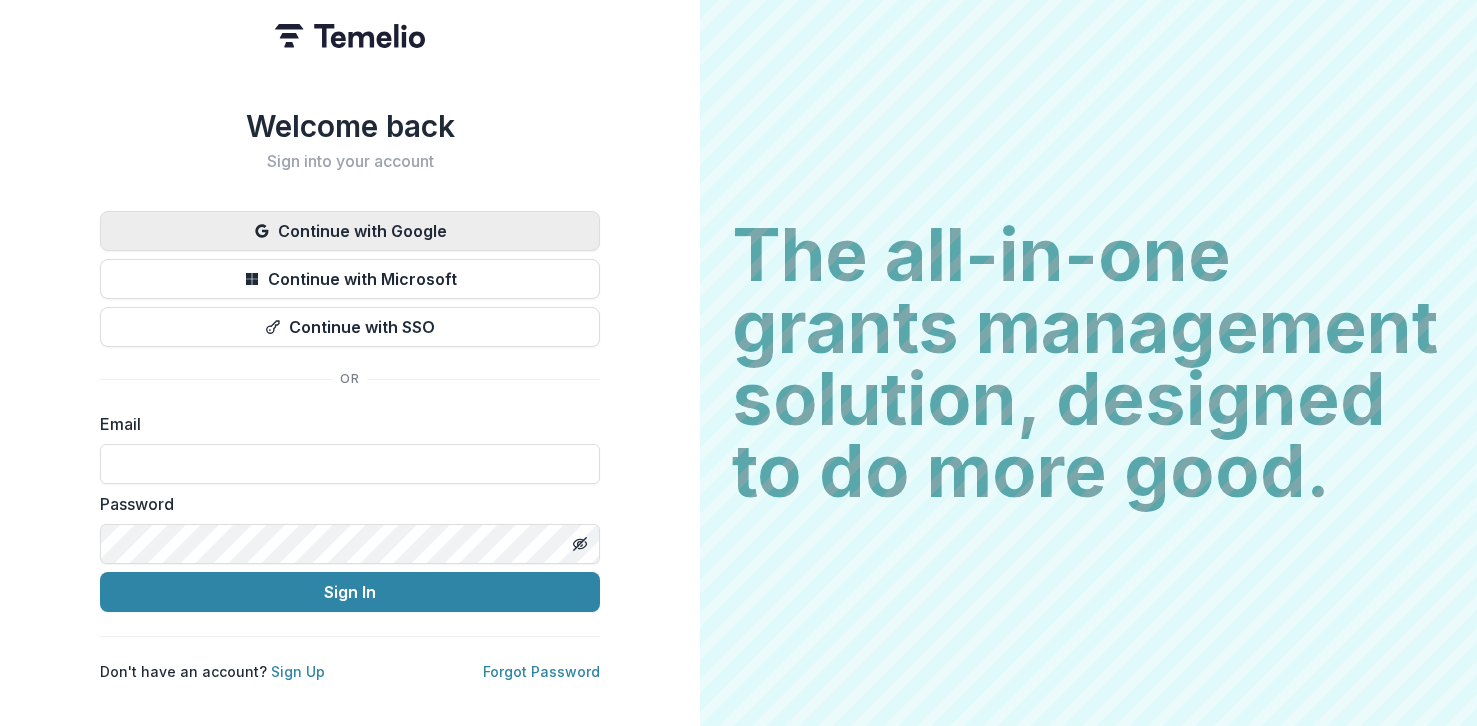 click on "Continue with Google" at bounding box center [350, 231] 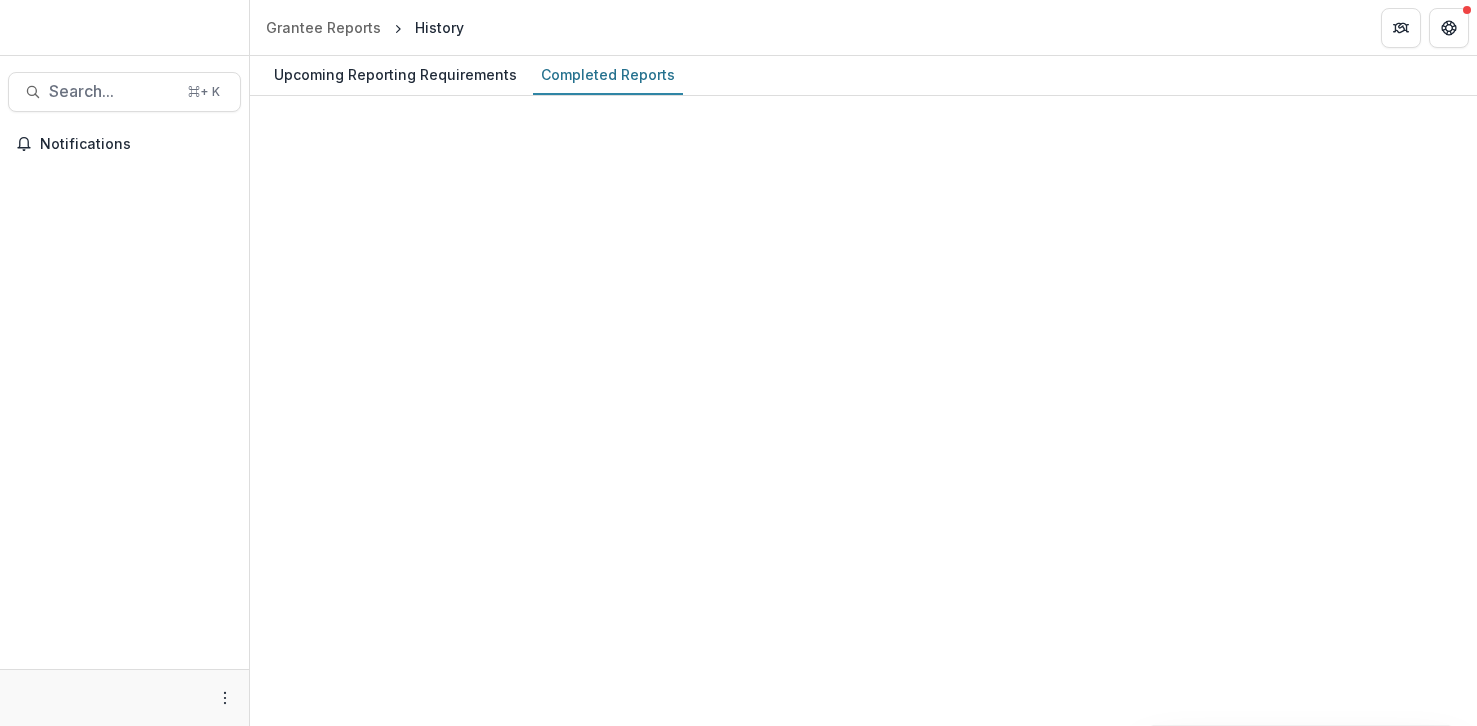 scroll, scrollTop: 0, scrollLeft: 0, axis: both 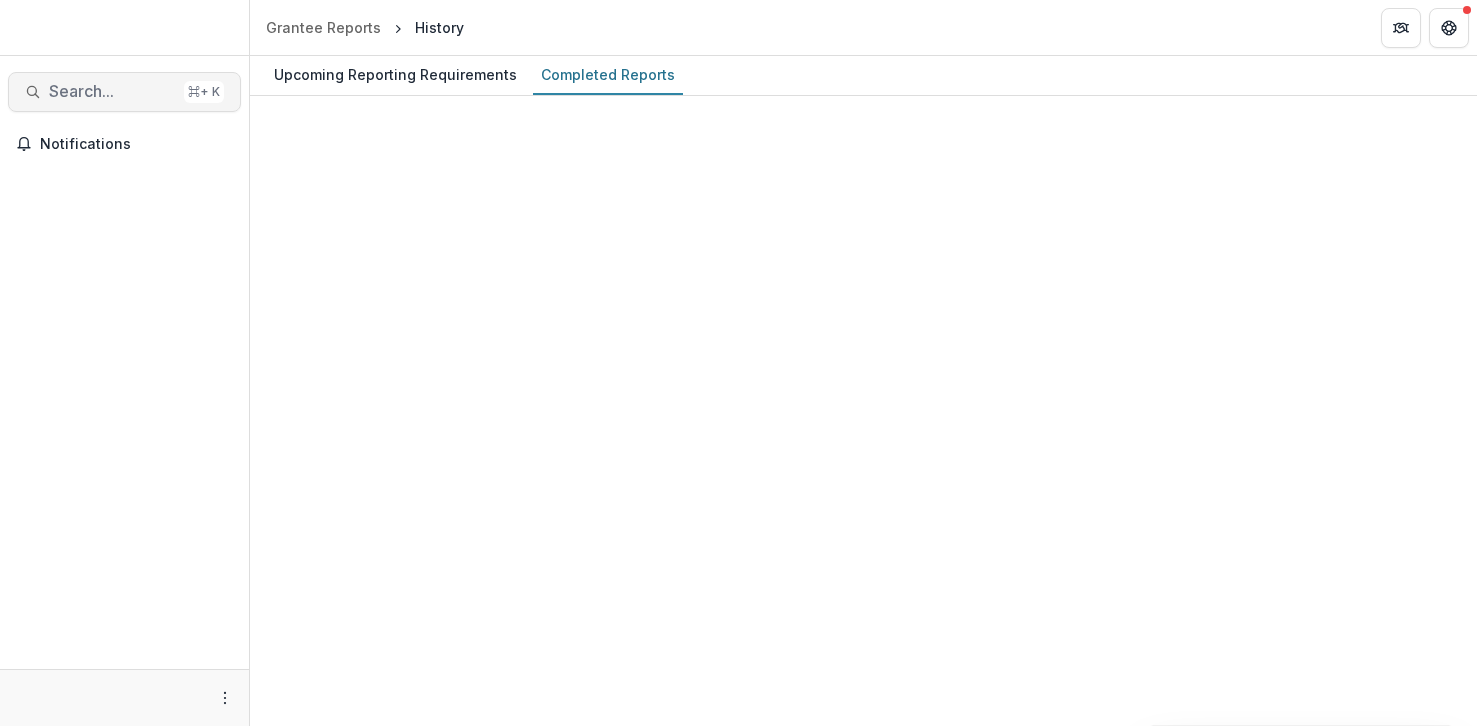 click on "Search..." at bounding box center (112, 91) 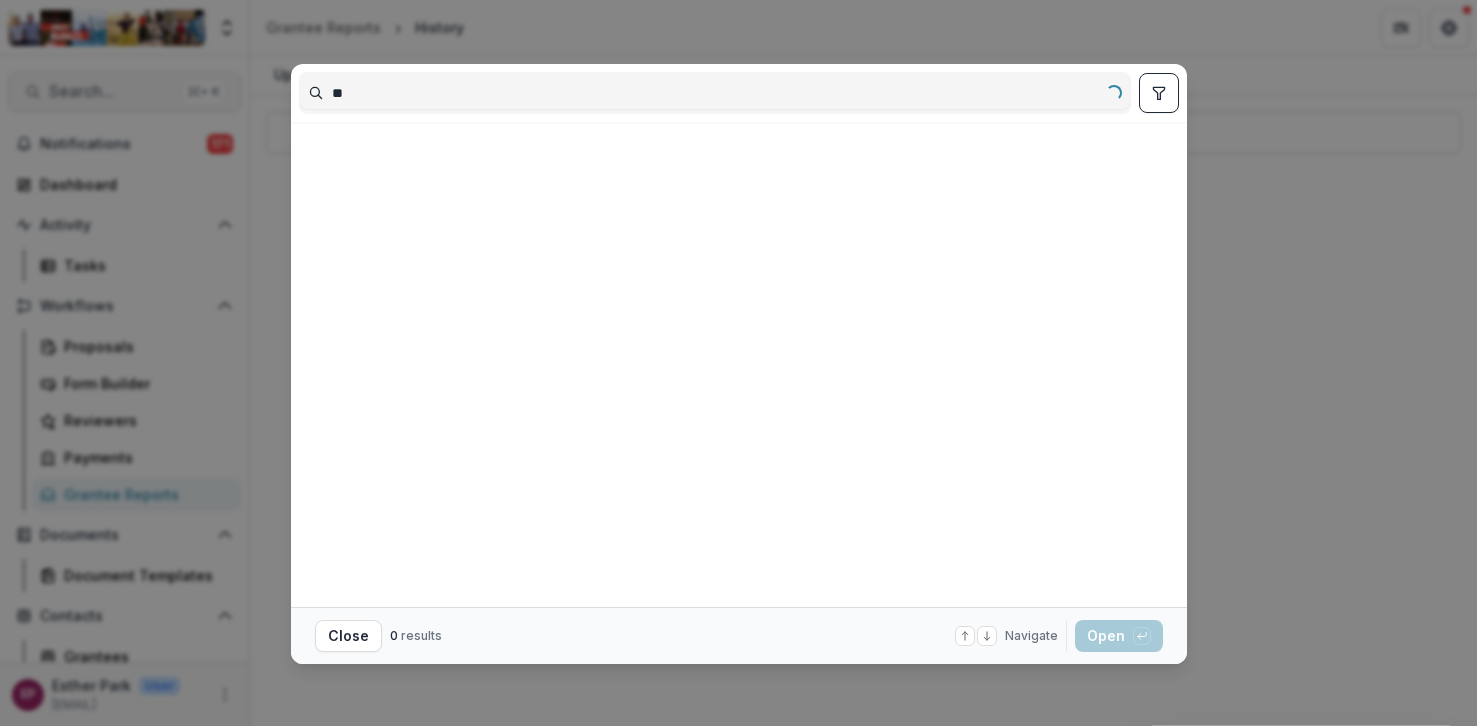 type on "*" 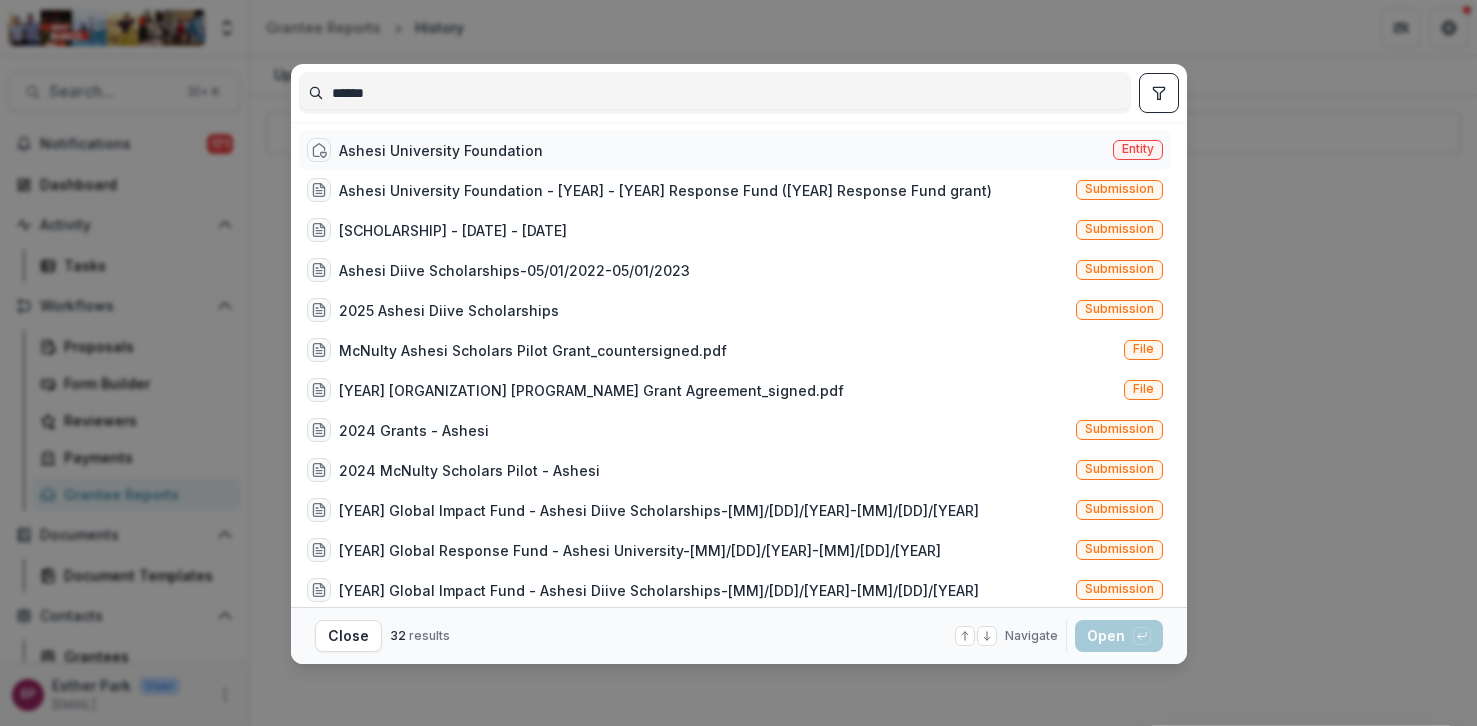 type on "******" 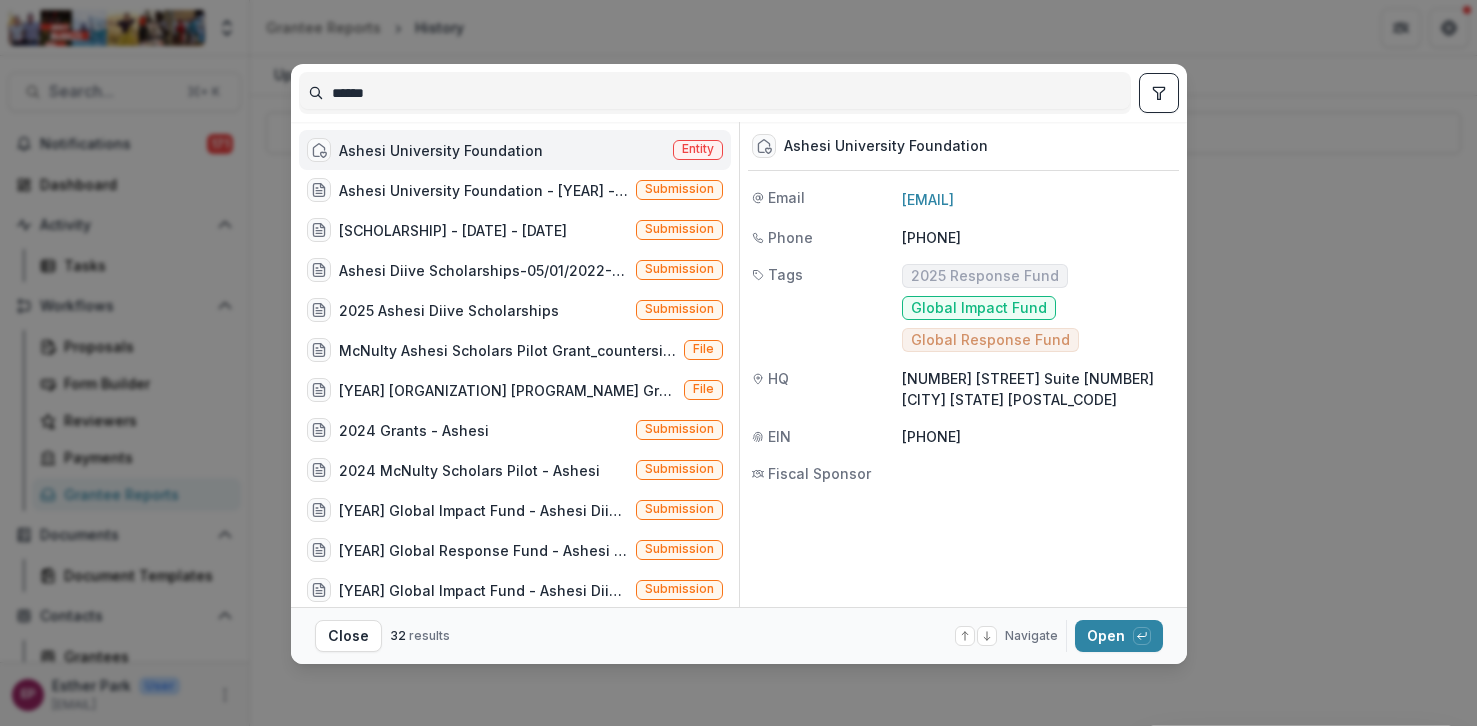 click on "Ashesi University Foundation" at bounding box center (441, 150) 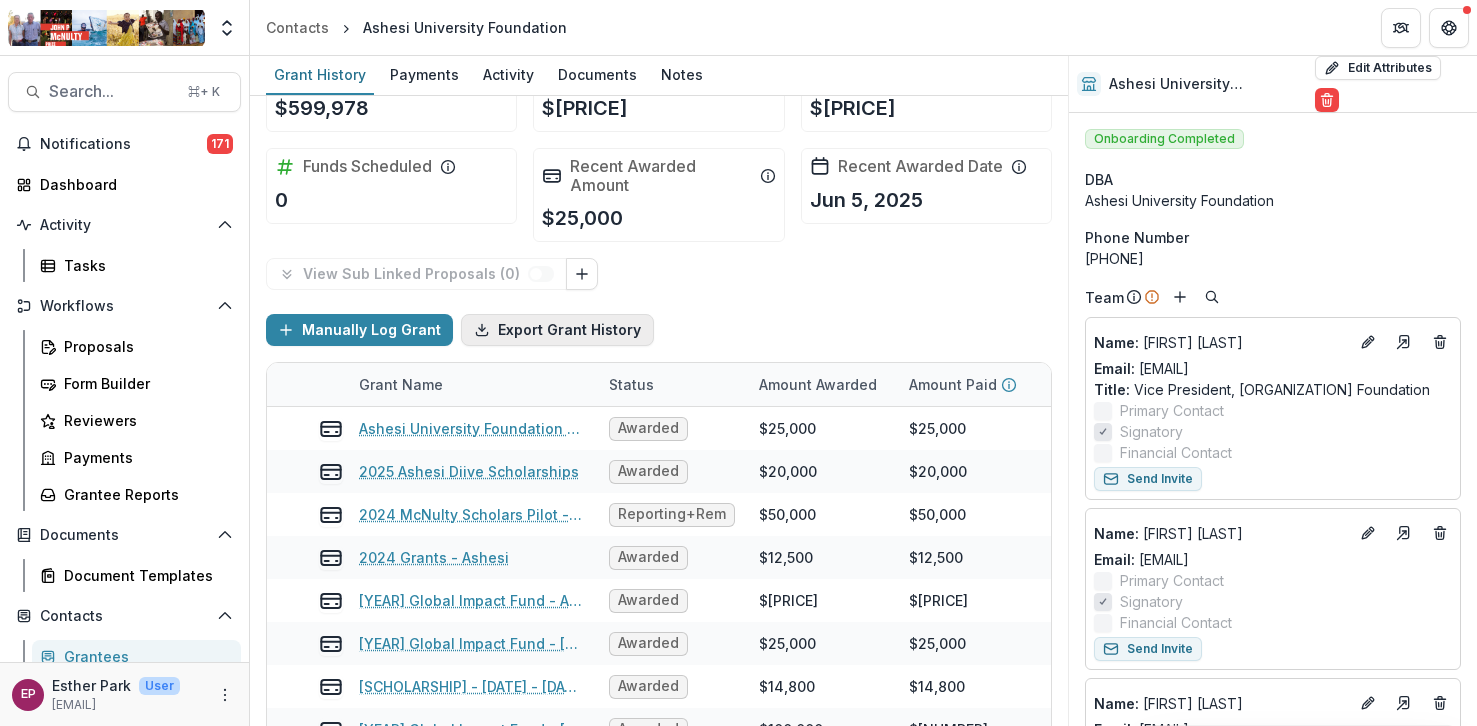 scroll, scrollTop: 96, scrollLeft: 0, axis: vertical 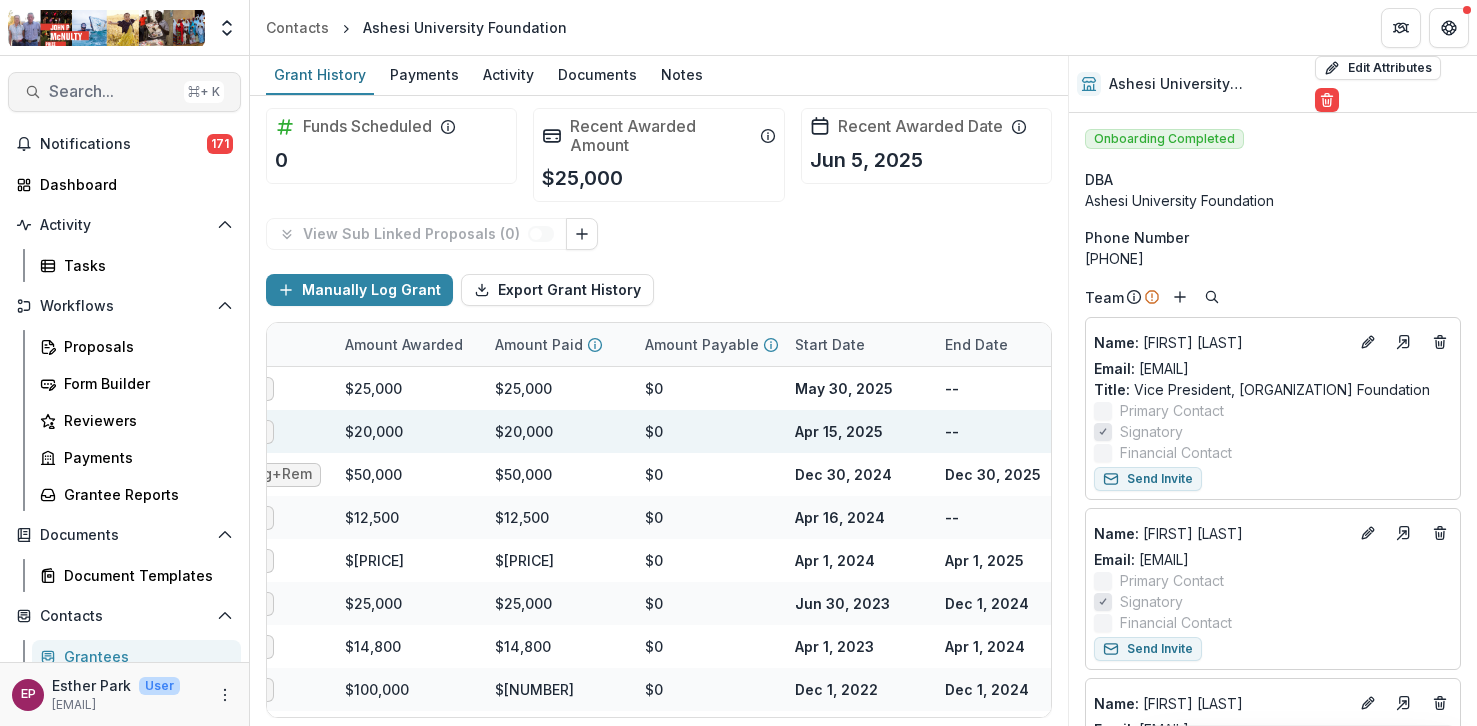 click on "Search... ⌘  + K" at bounding box center [124, 92] 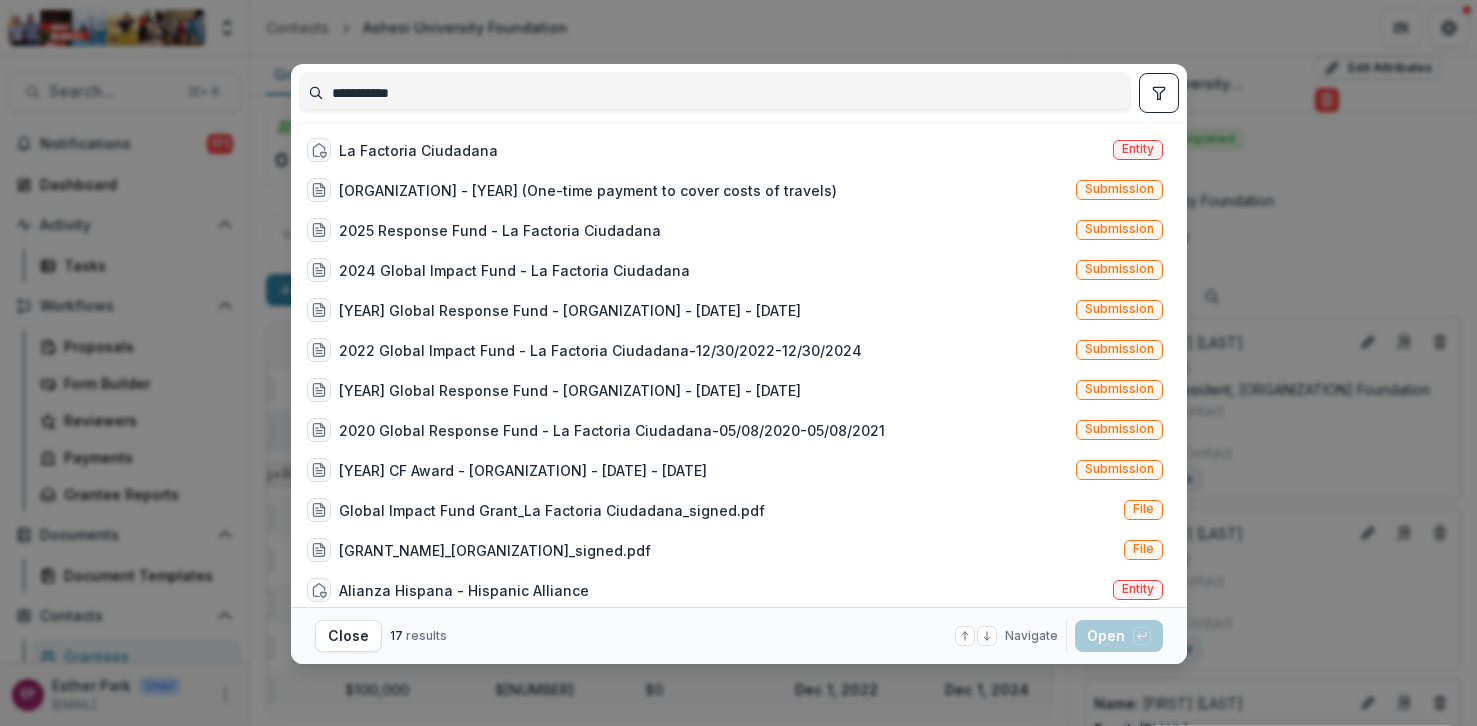type on "**********" 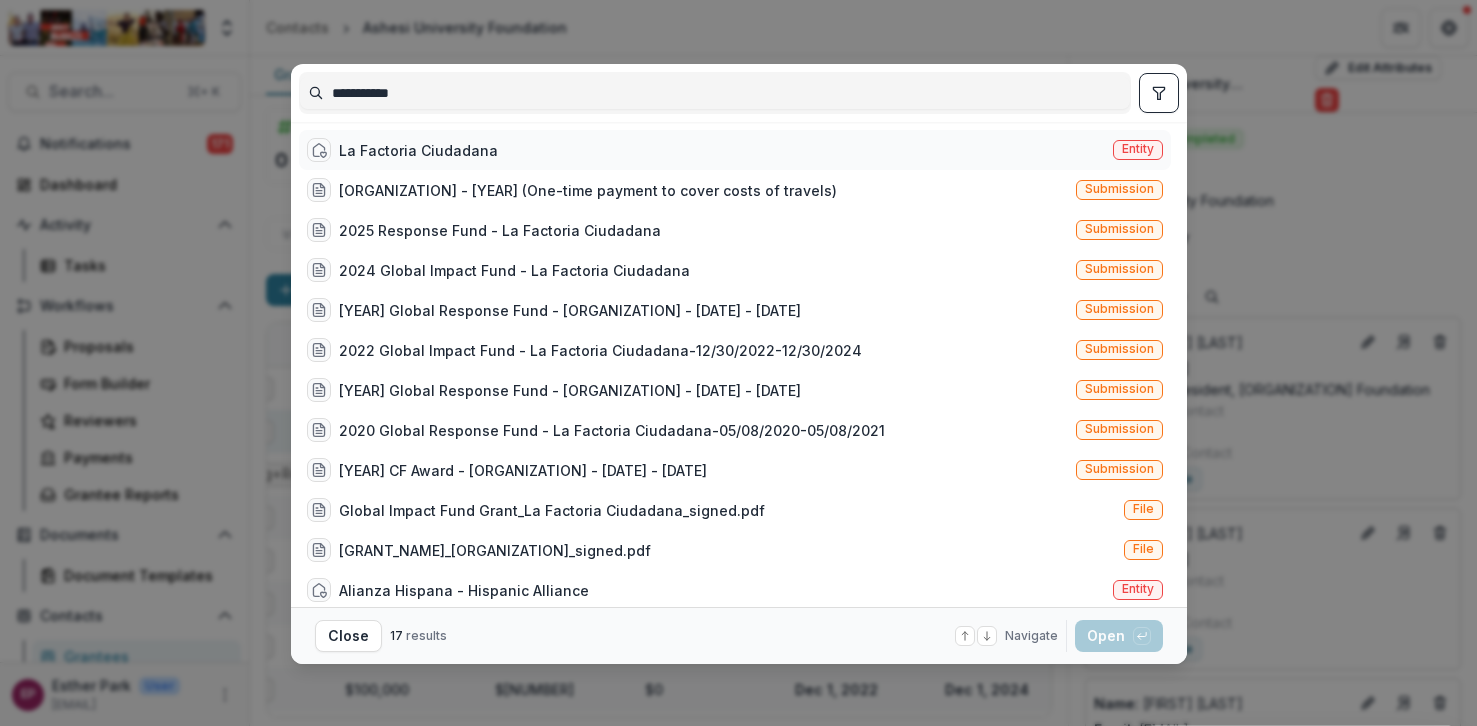 click on "La Factoria Ciudadana" at bounding box center (418, 150) 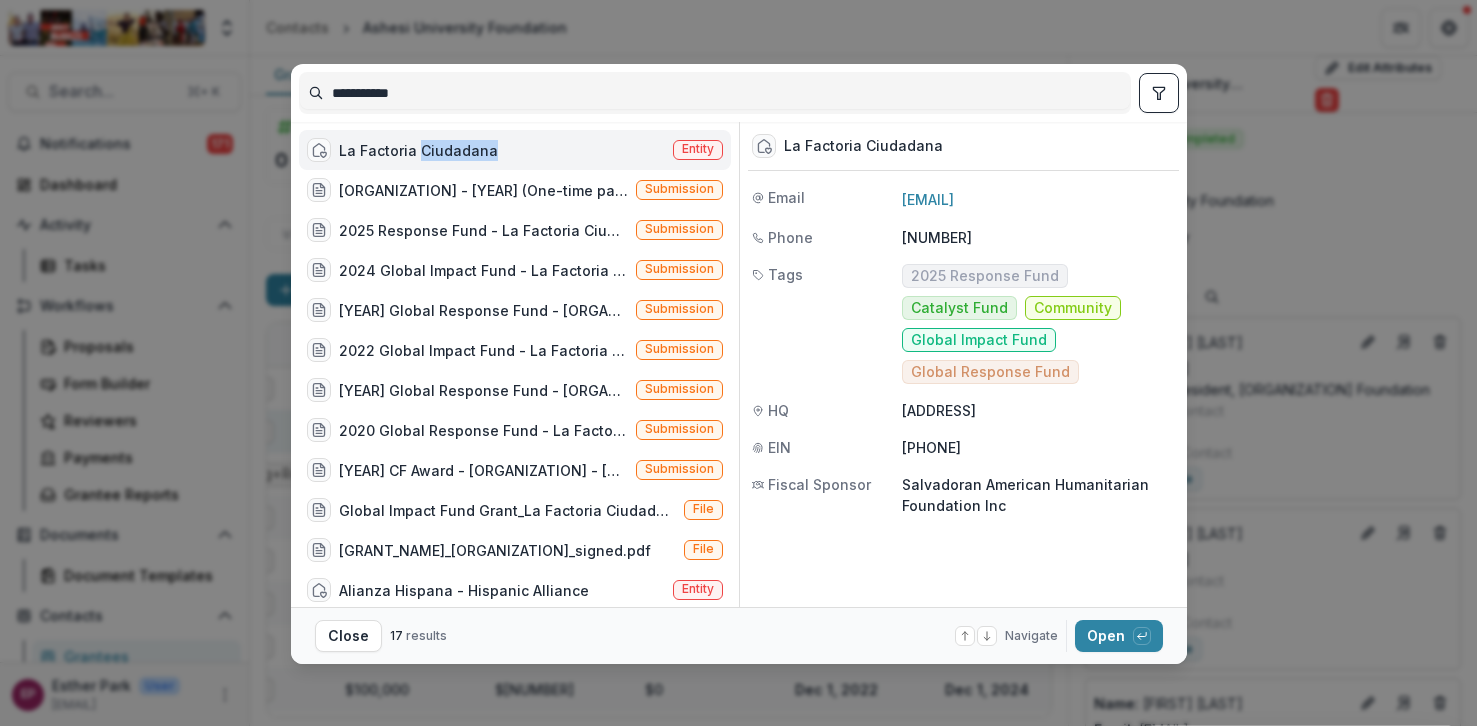 click on "La Factoria Ciudadana" at bounding box center [418, 150] 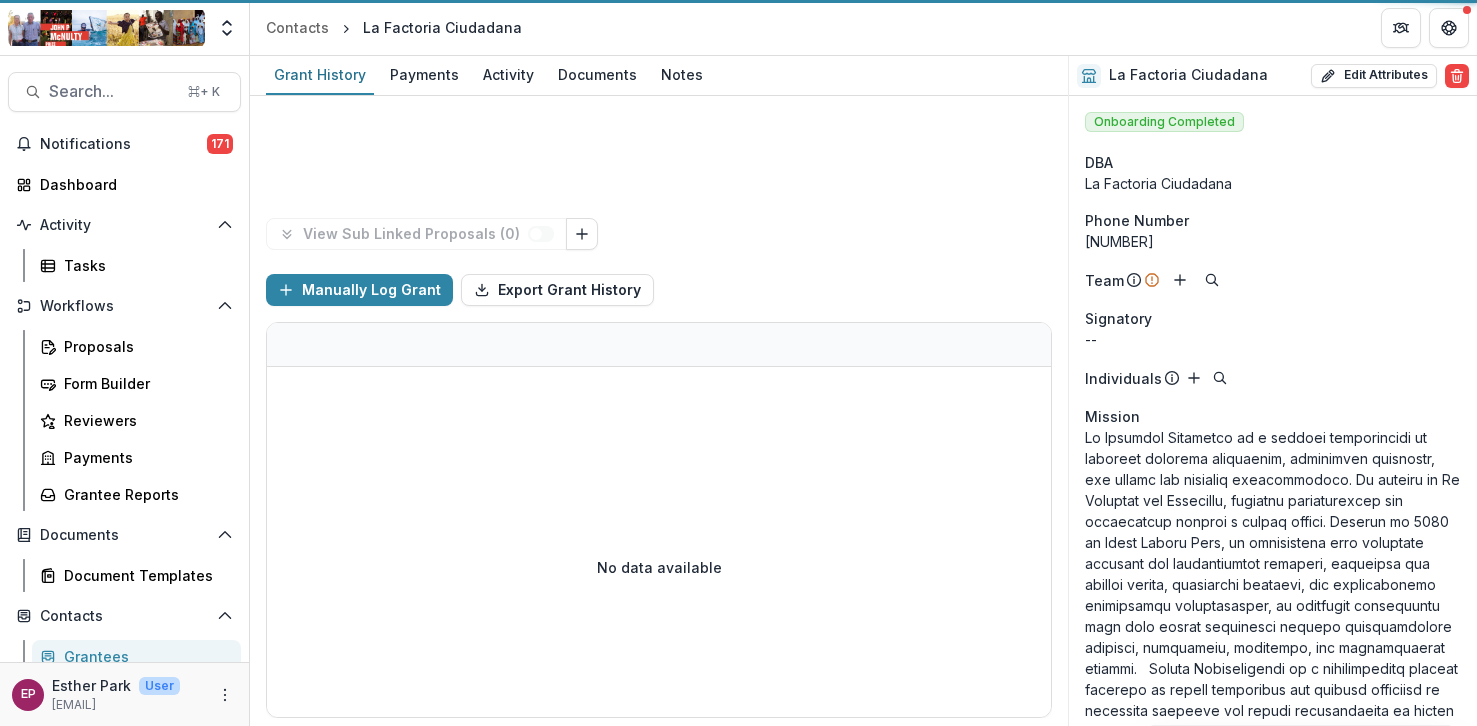scroll, scrollTop: 0, scrollLeft: 0, axis: both 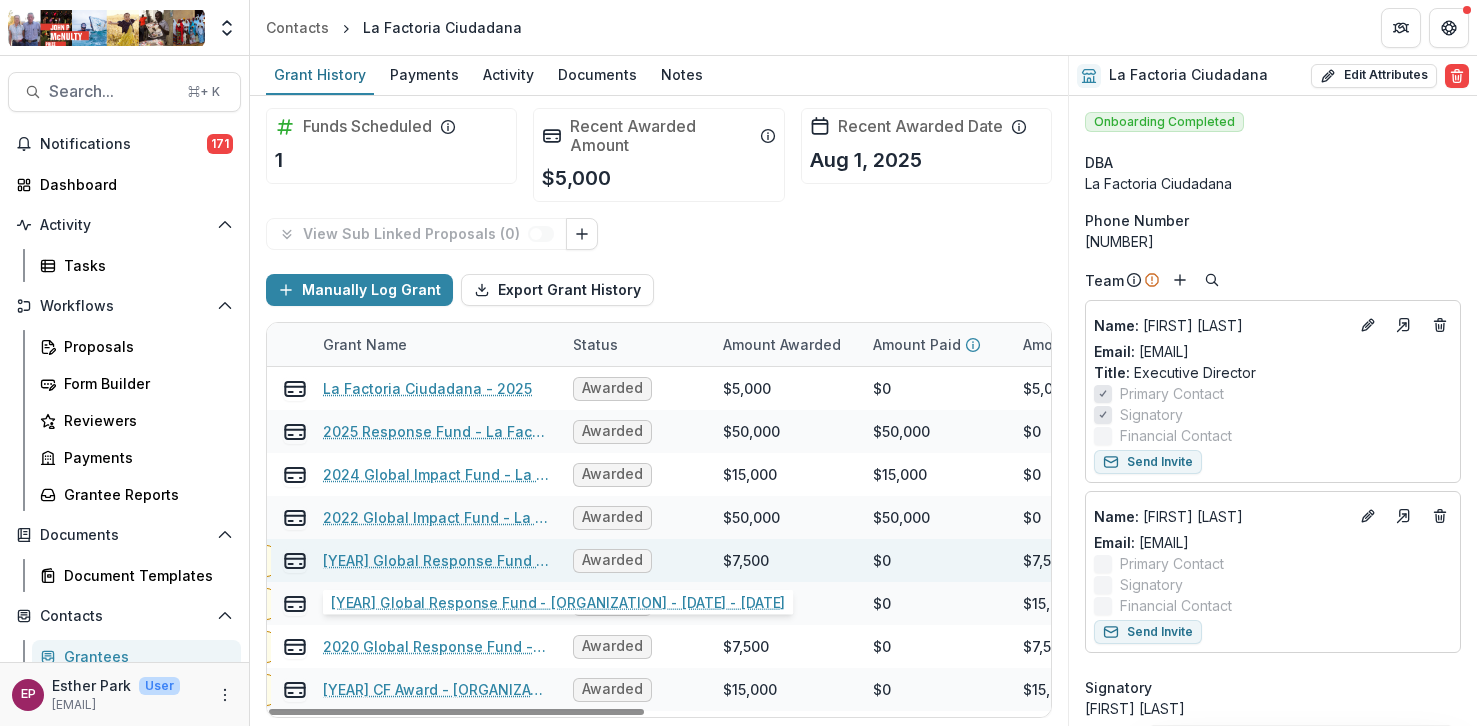click on "[YEAR] Global Response Fund - [ORGANIZATION] - [DATE] - [DATE]" at bounding box center [436, 560] 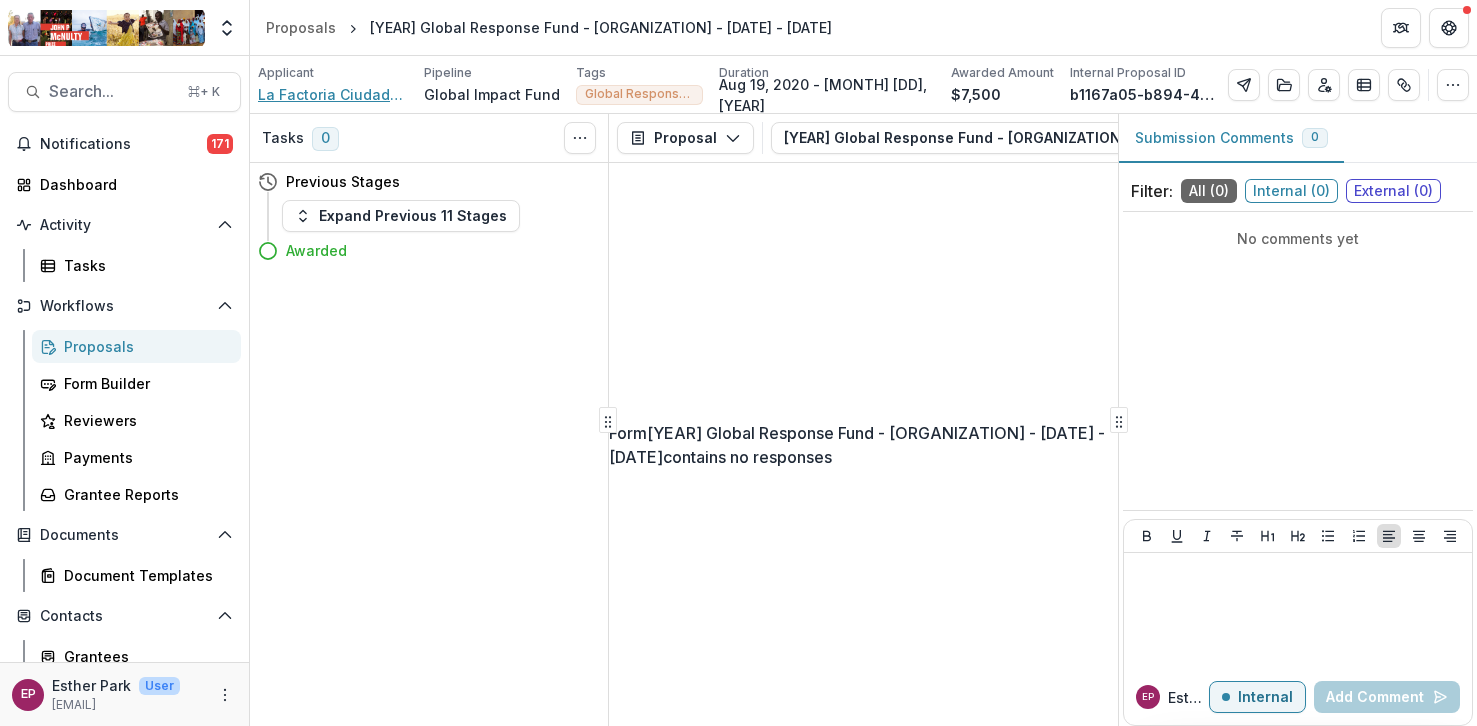 click on "La Factoria Ciudadana" at bounding box center (333, 94) 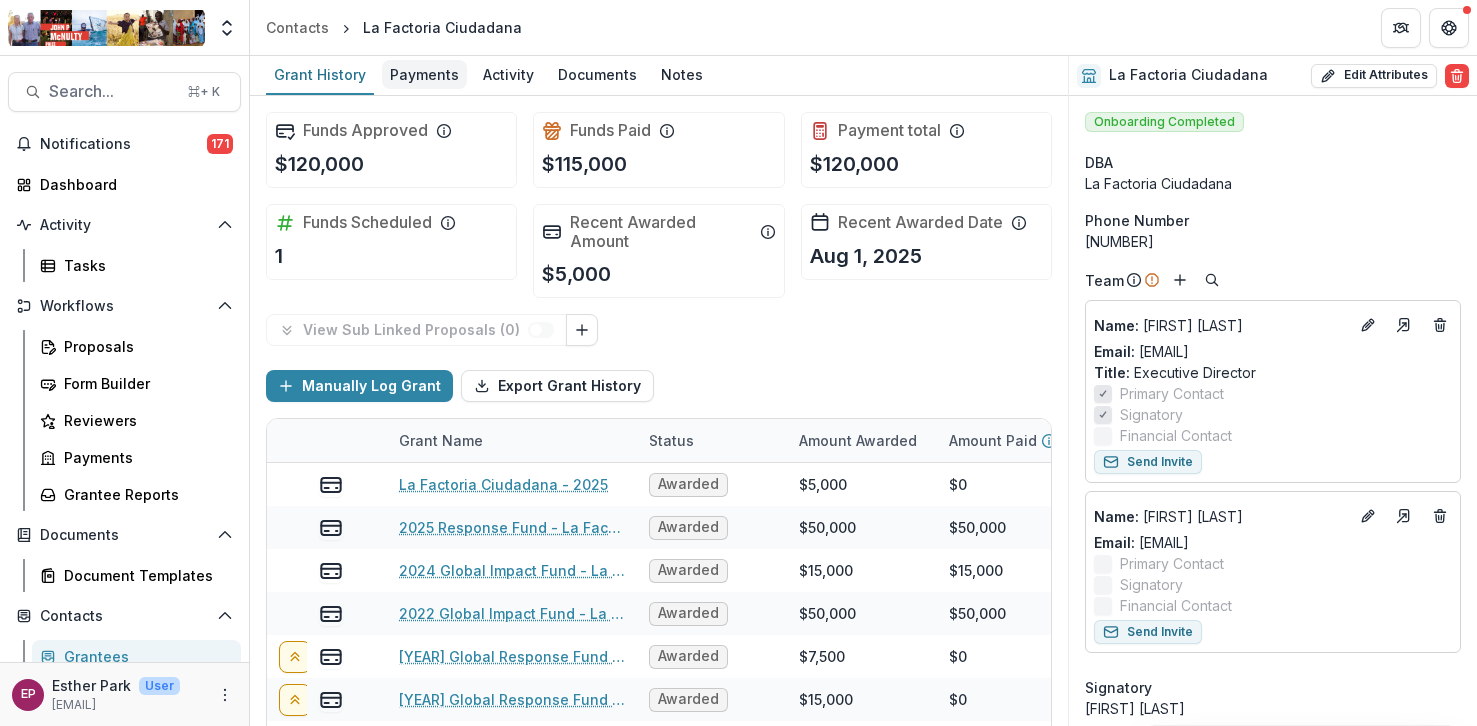 click on "Payments" at bounding box center [424, 74] 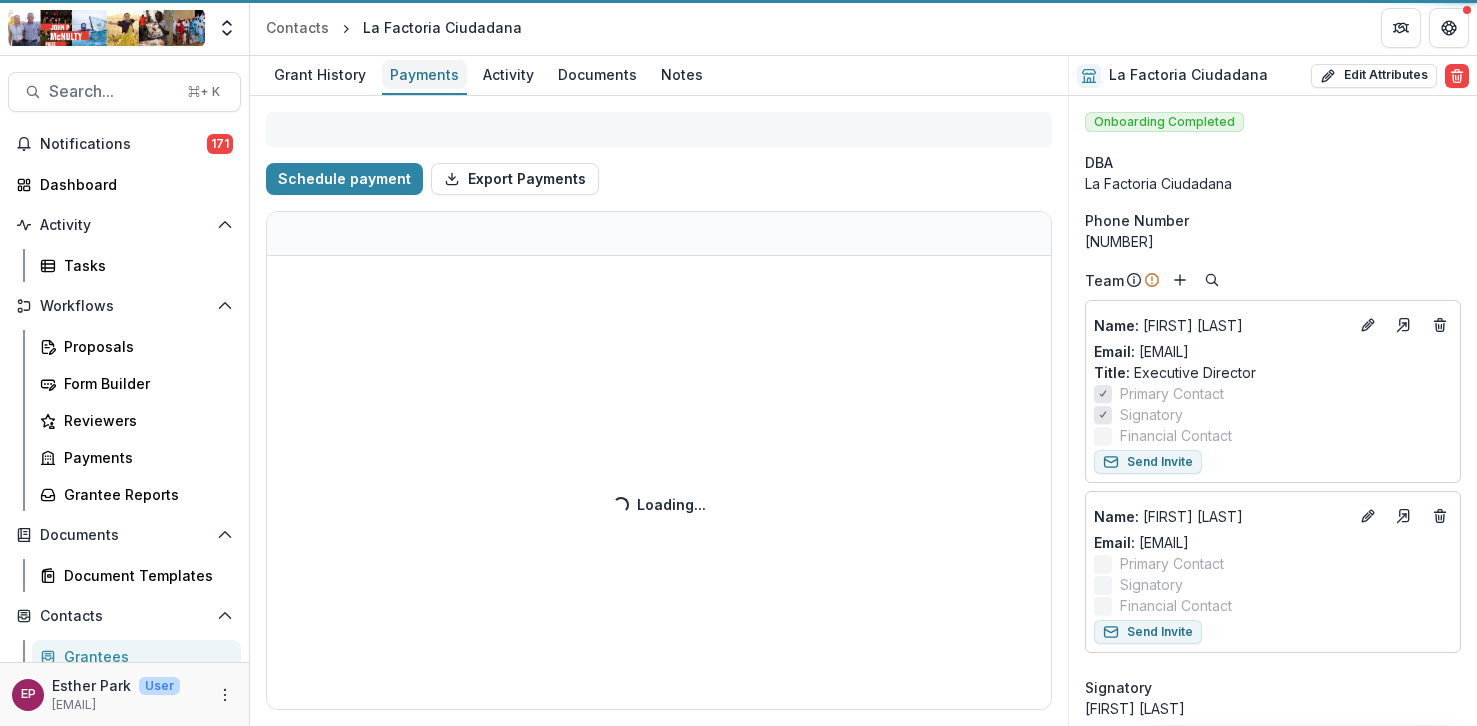 select on "****" 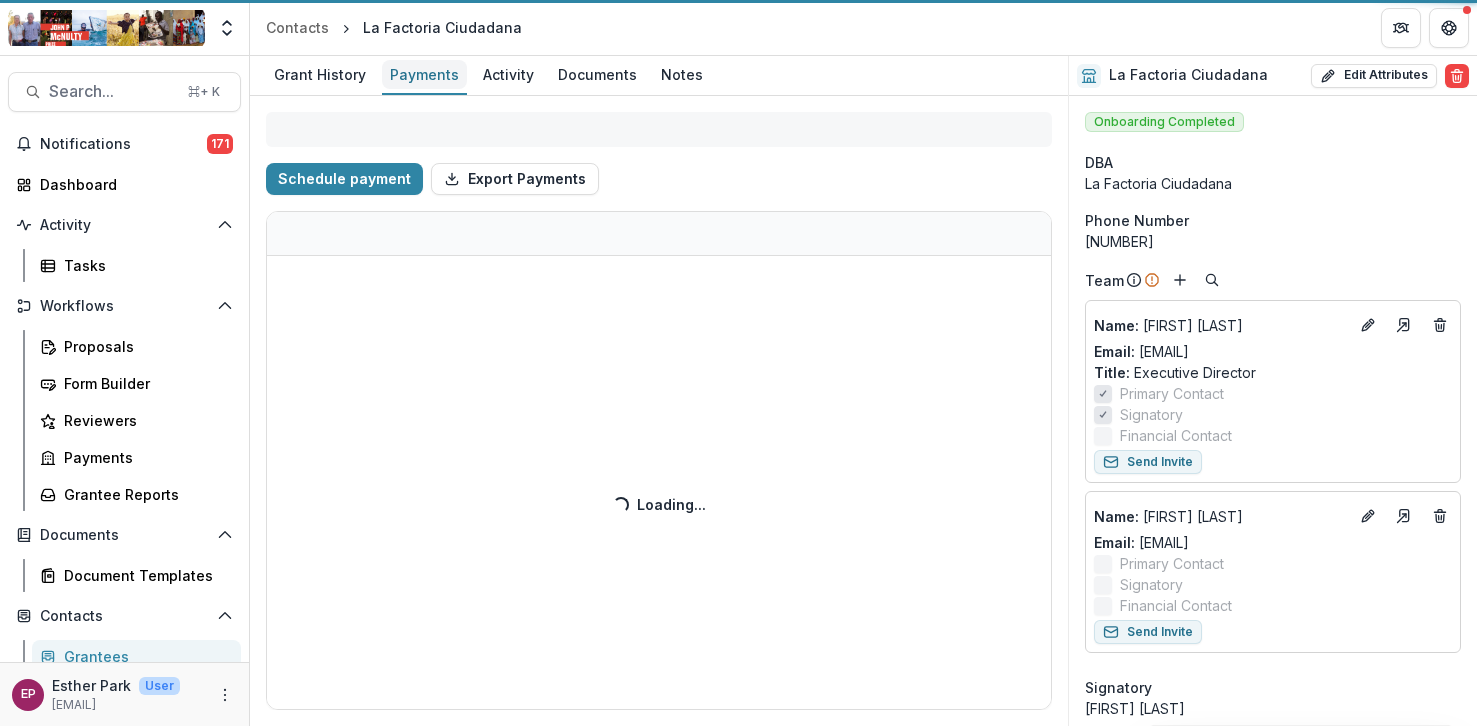 select on "****" 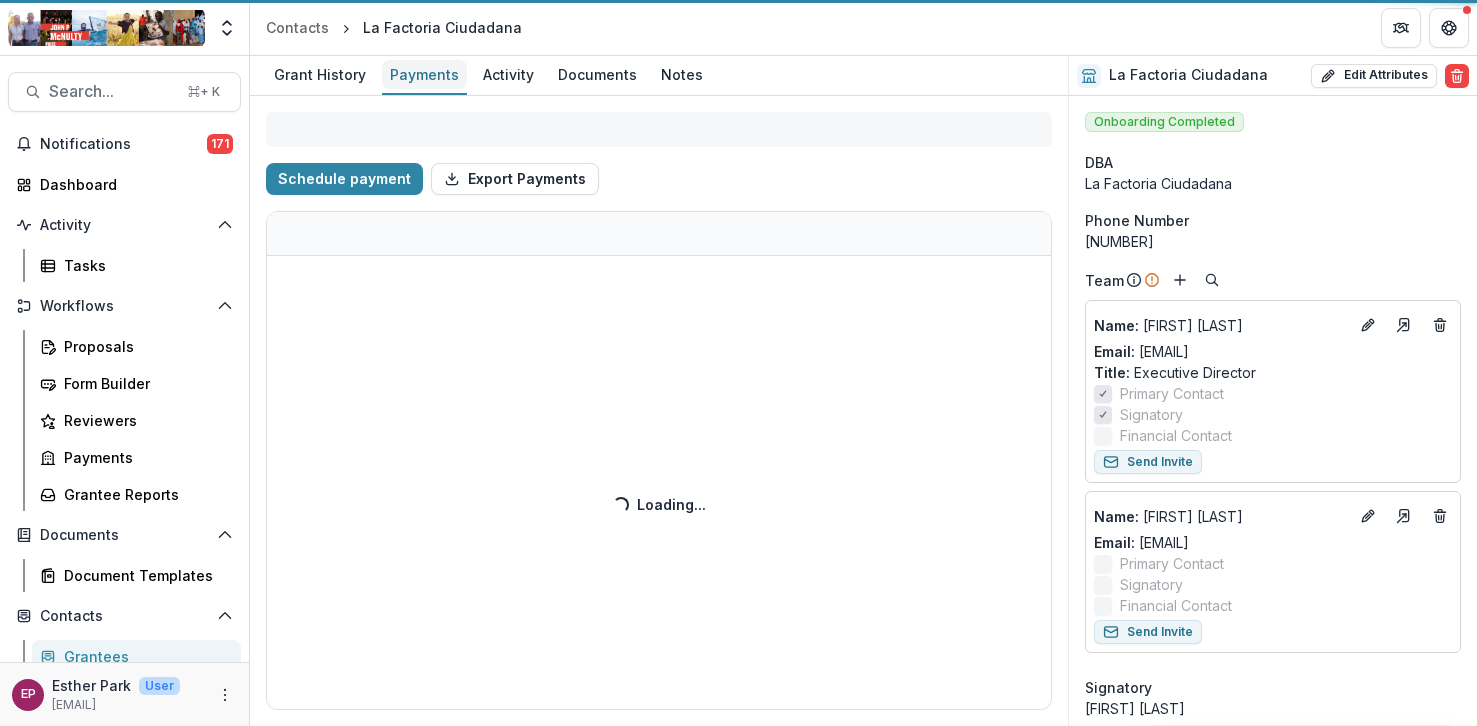 select on "****" 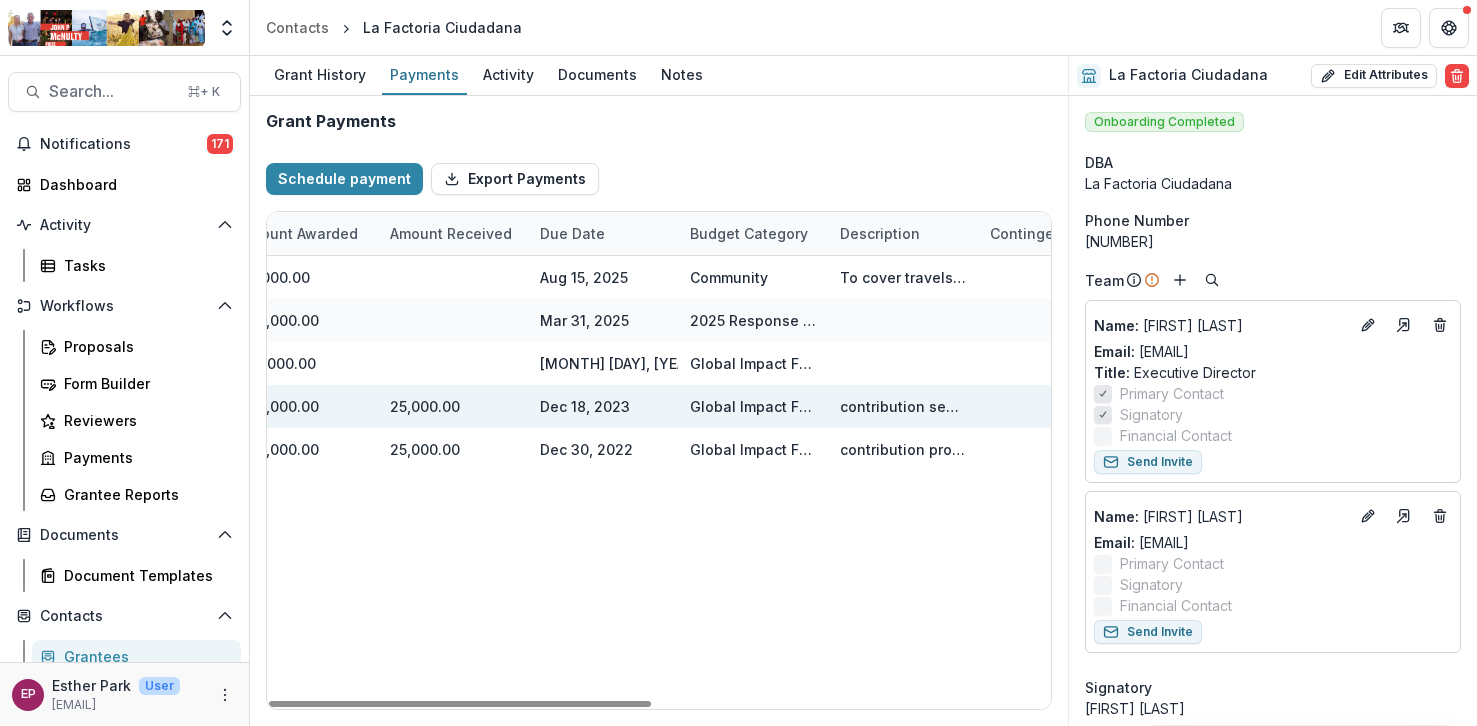 scroll, scrollTop: 0, scrollLeft: 667, axis: horizontal 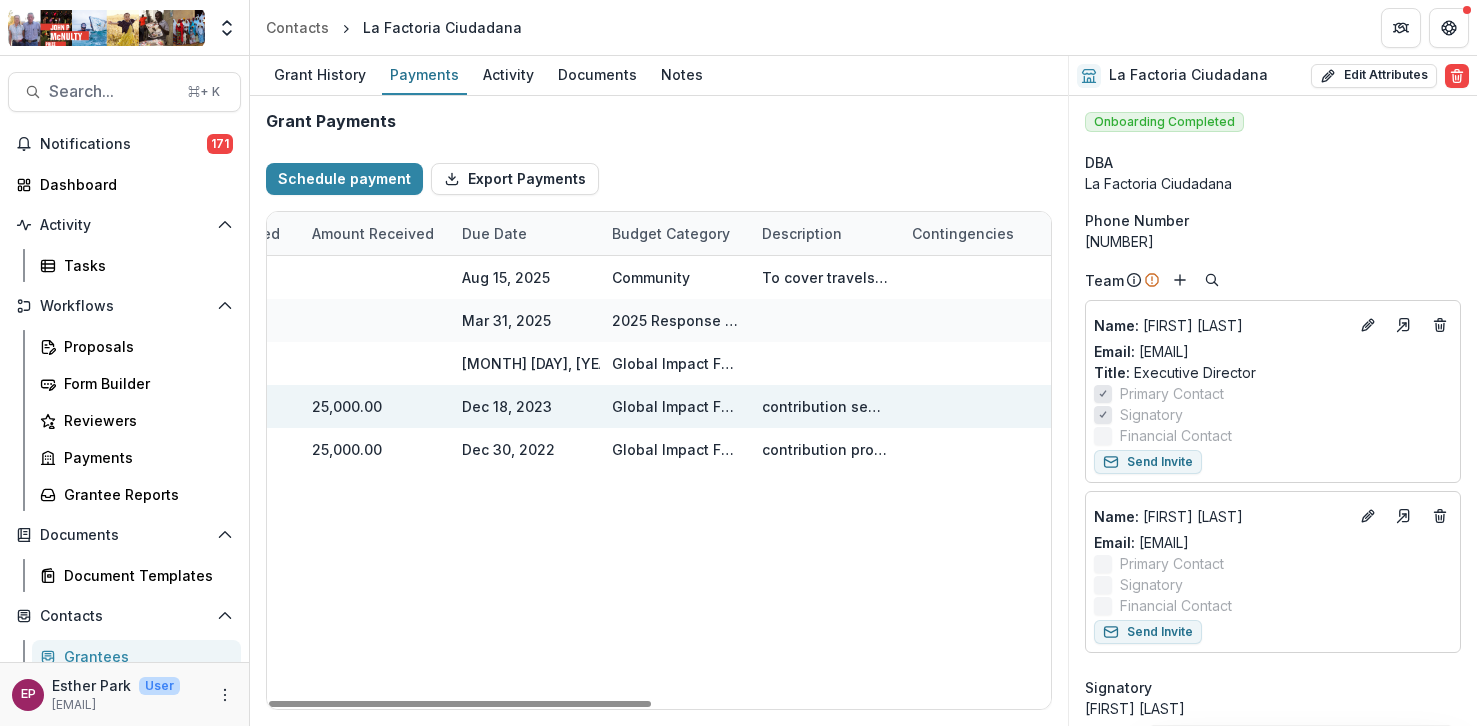 click on "contribution sent through Glasswing International USA" at bounding box center (825, 406) 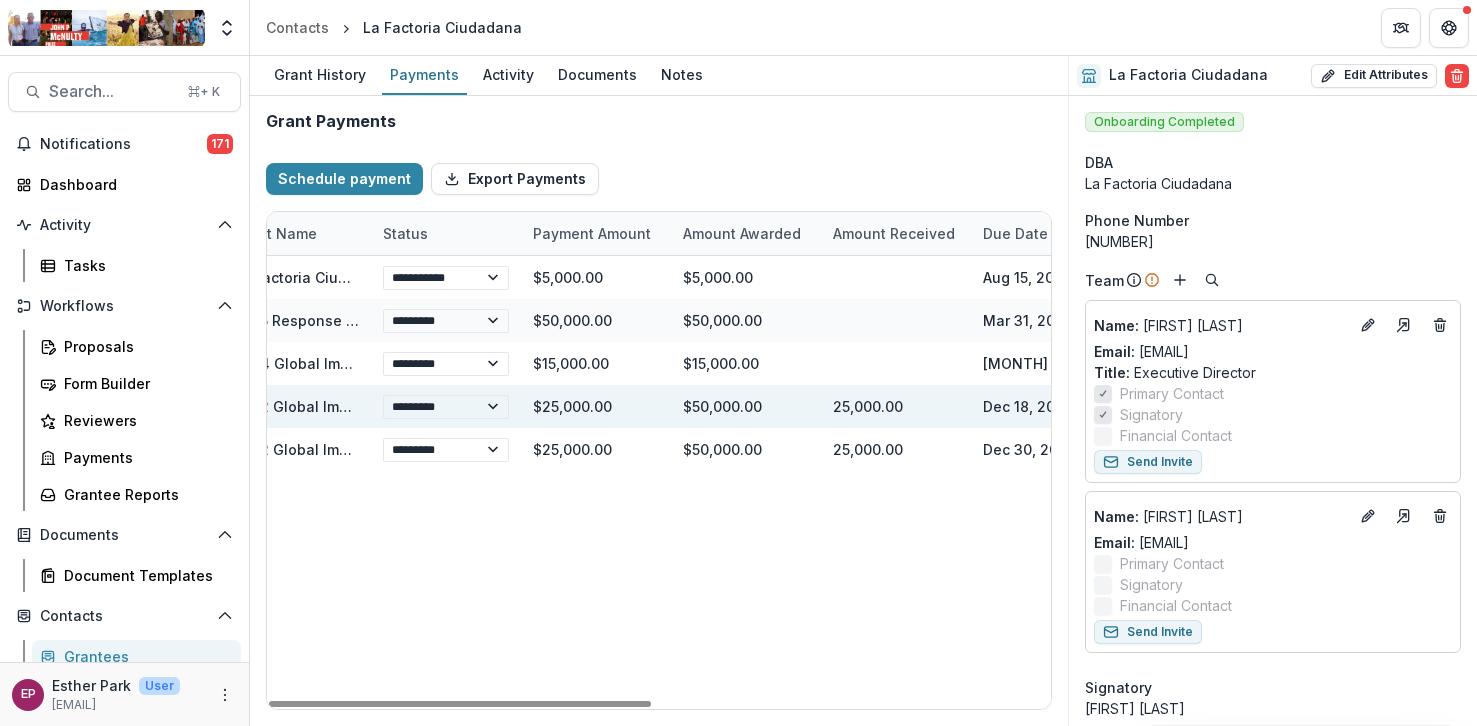 scroll, scrollTop: 0, scrollLeft: 0, axis: both 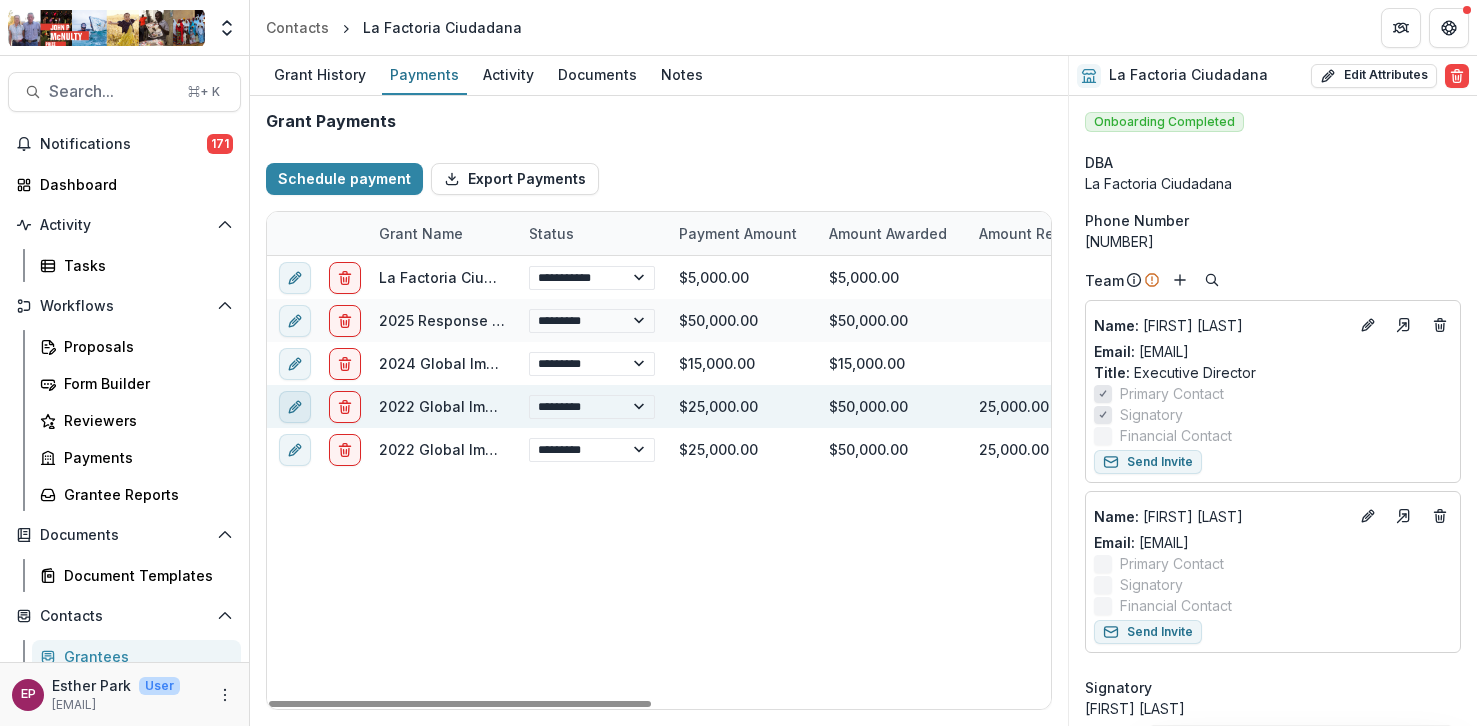 click at bounding box center [295, 407] 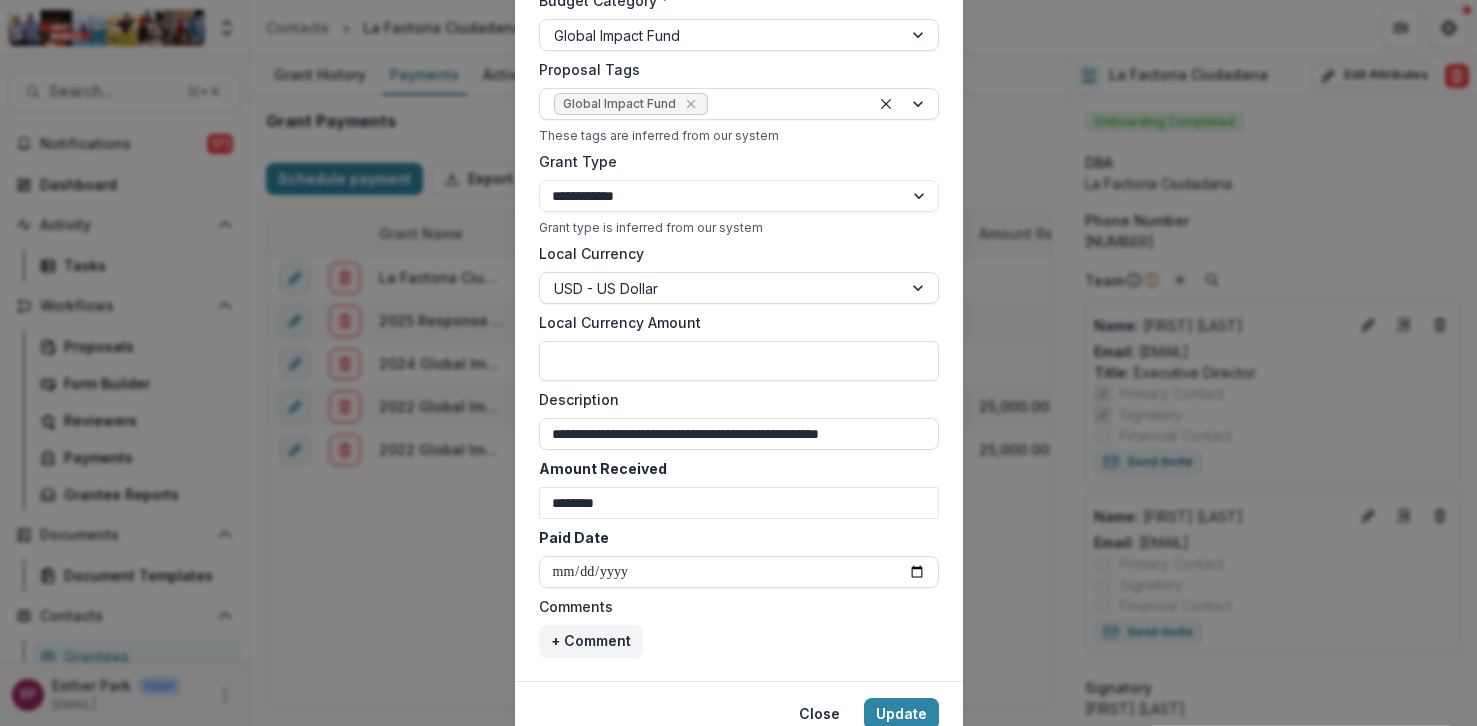 scroll, scrollTop: 801, scrollLeft: 0, axis: vertical 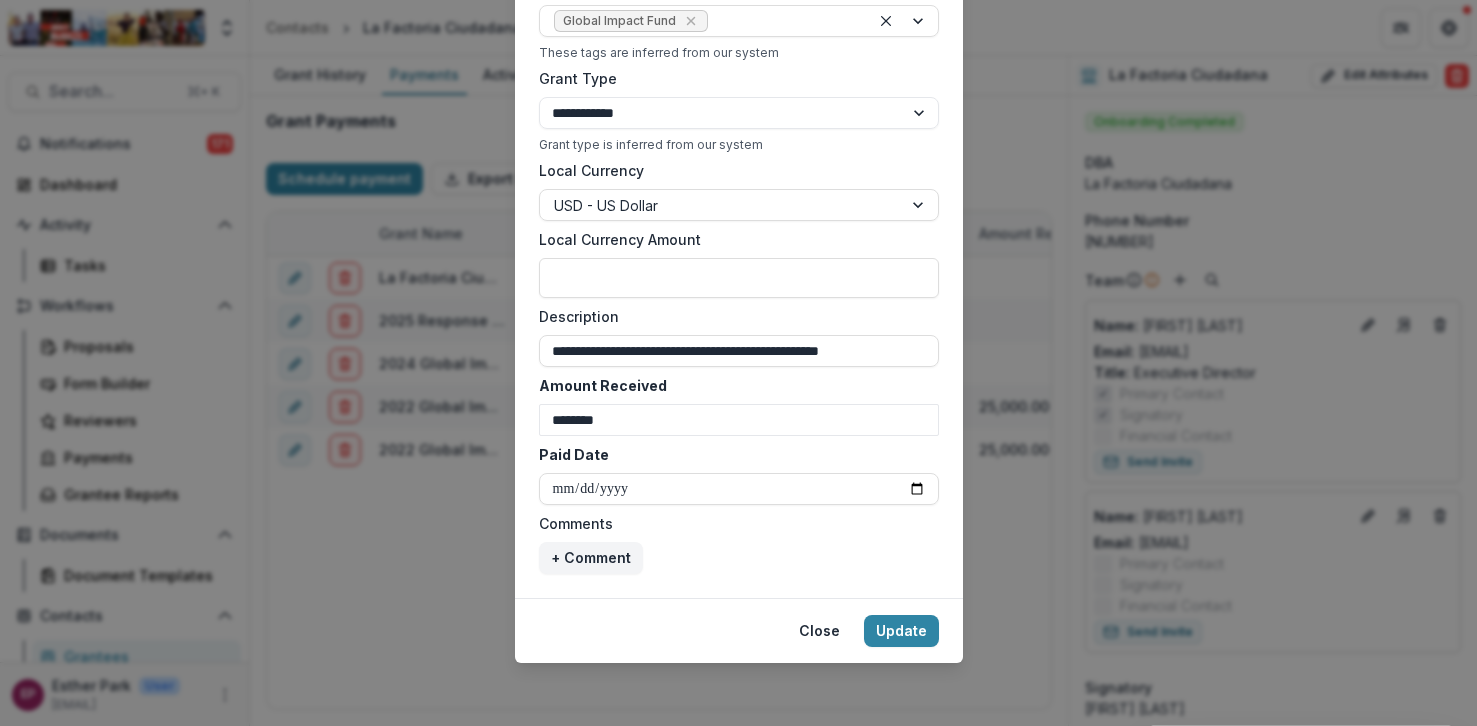 click on "**********" at bounding box center [738, 363] 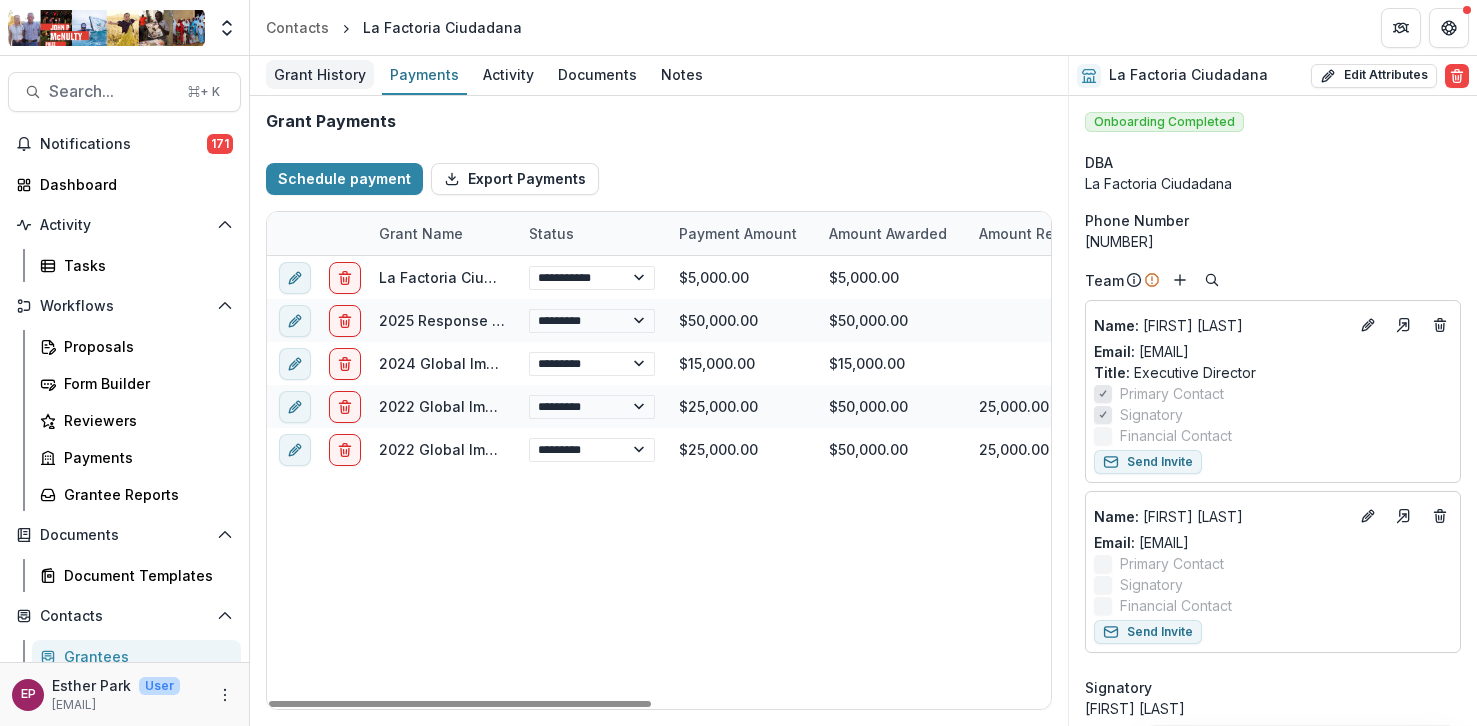 click on "Grant History" at bounding box center (320, 74) 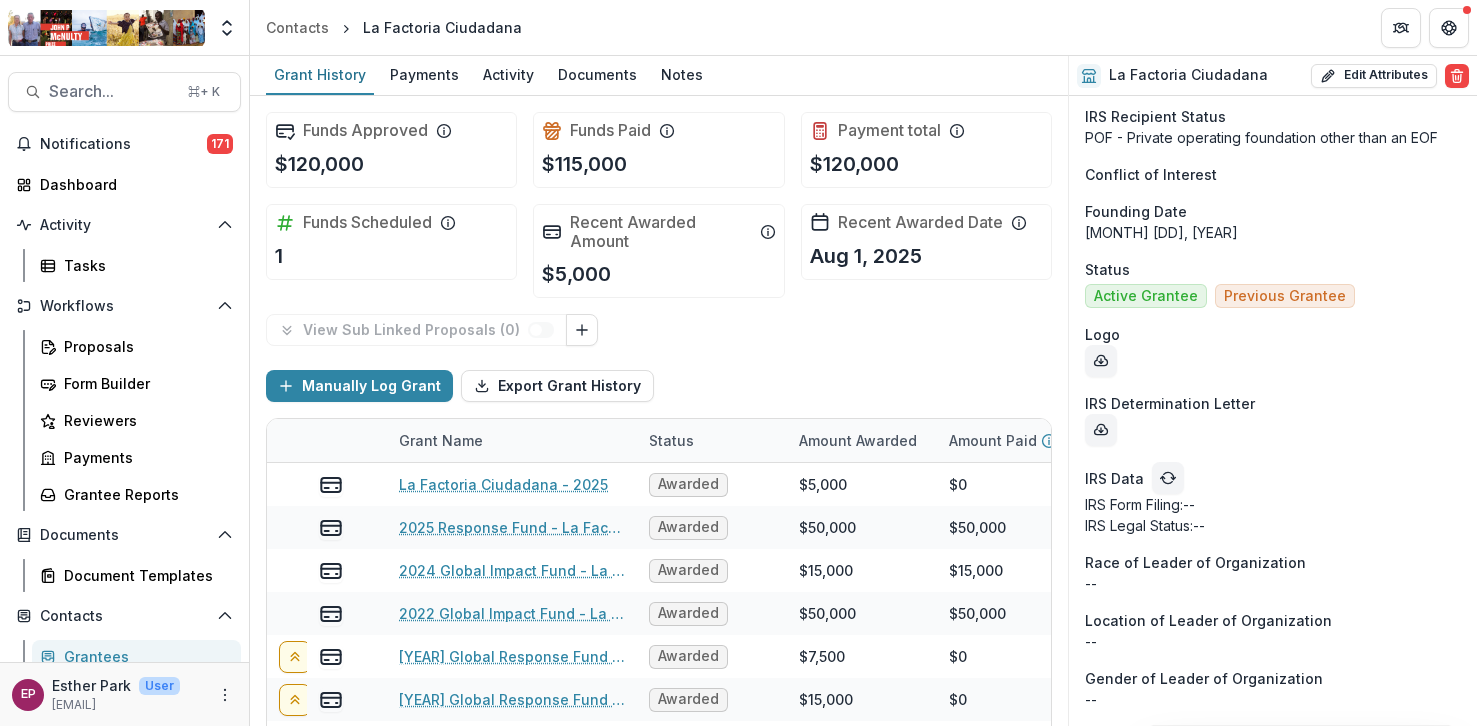 scroll, scrollTop: 3368, scrollLeft: 0, axis: vertical 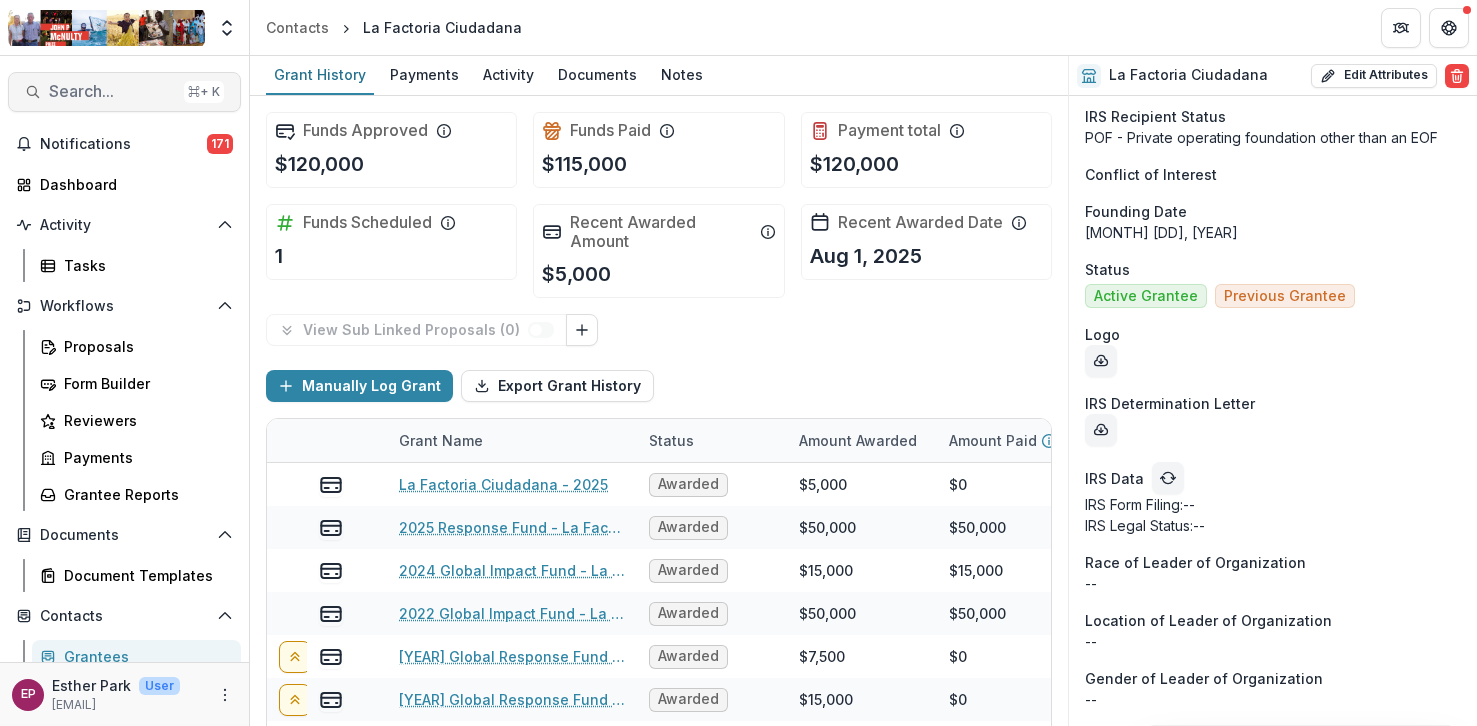 click on "Search..." at bounding box center (112, 91) 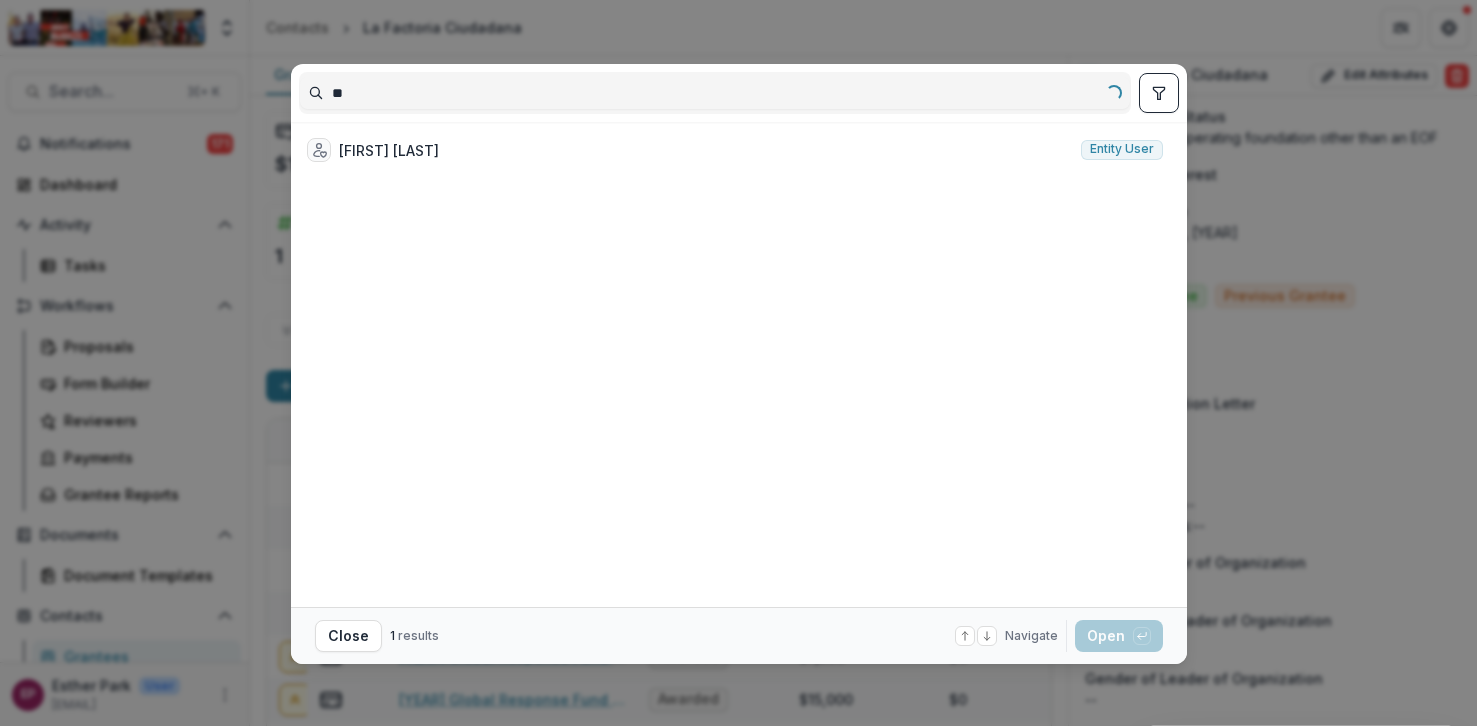 type on "*" 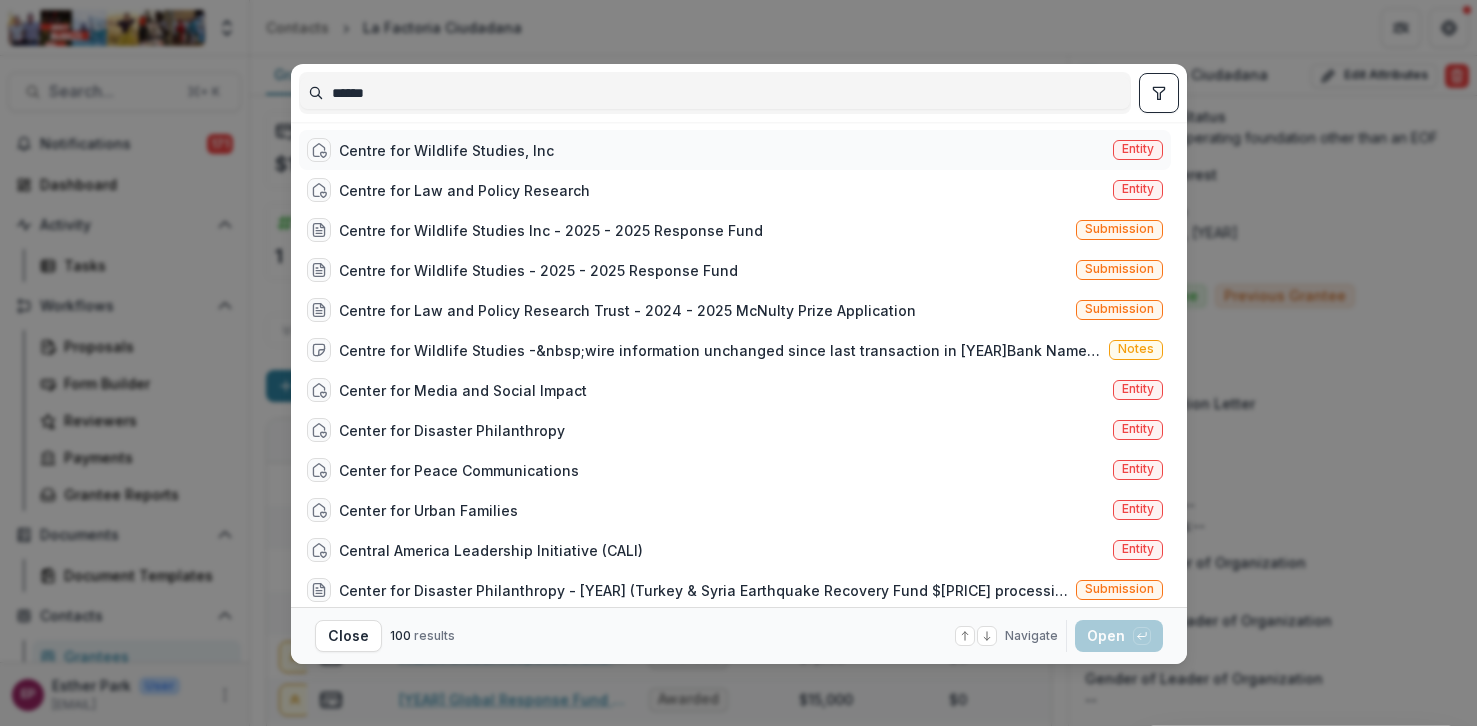 type on "******" 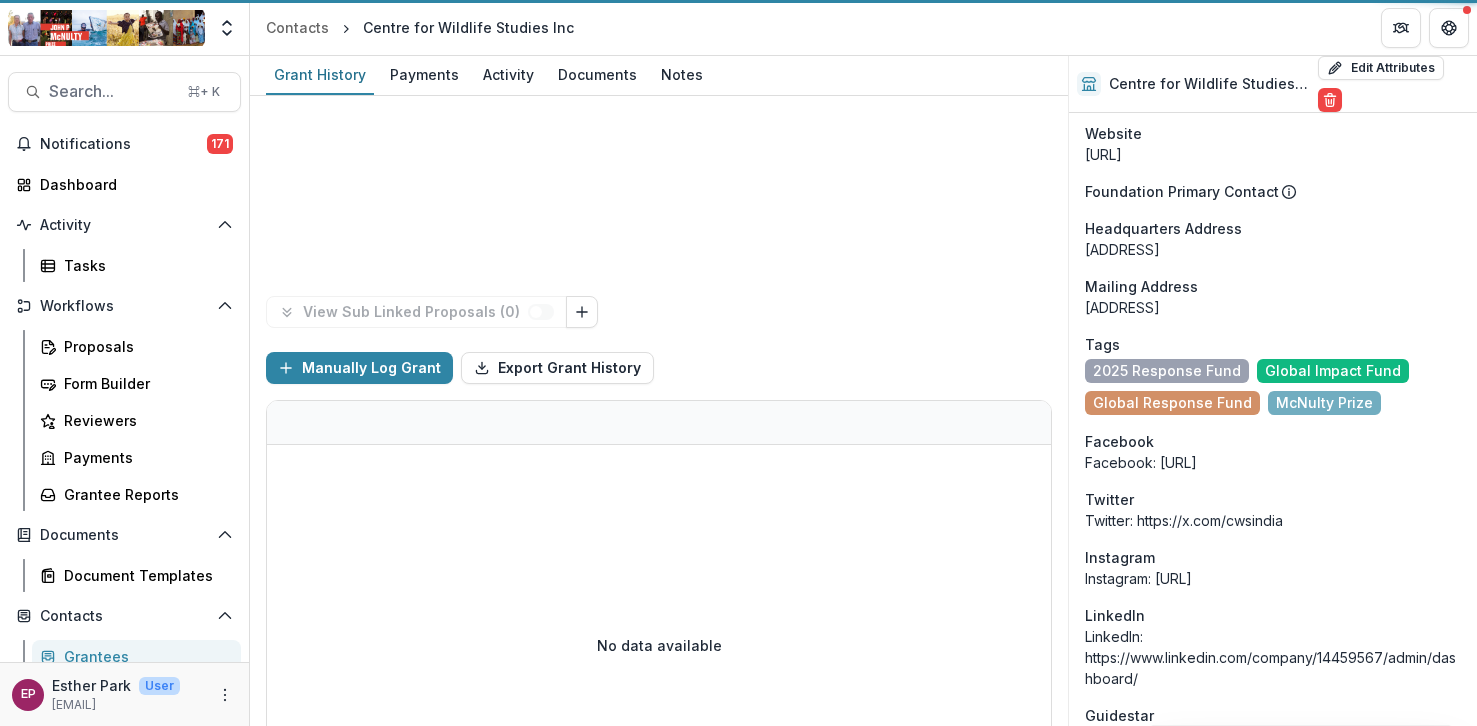 scroll, scrollTop: 2916, scrollLeft: 0, axis: vertical 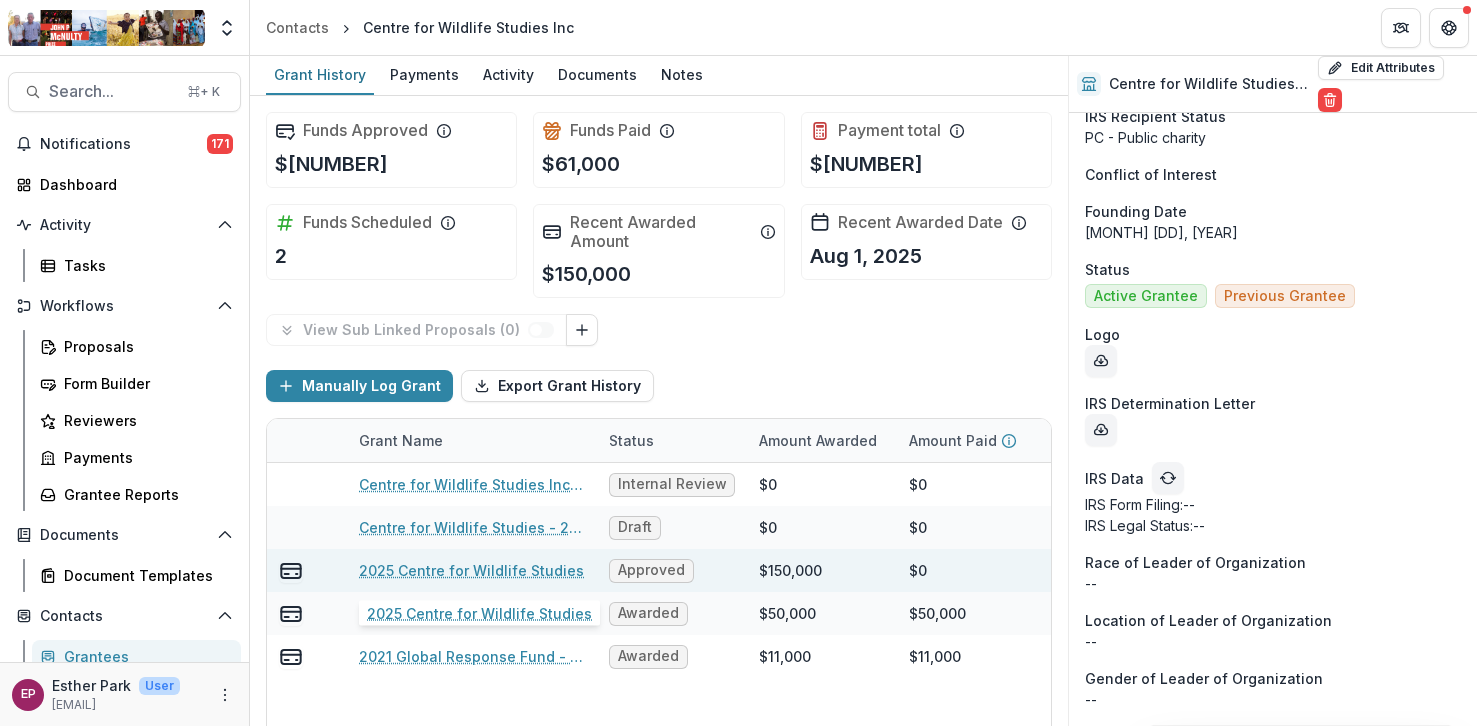 click on "2025 Centre for Wildlife Studies" at bounding box center (471, 570) 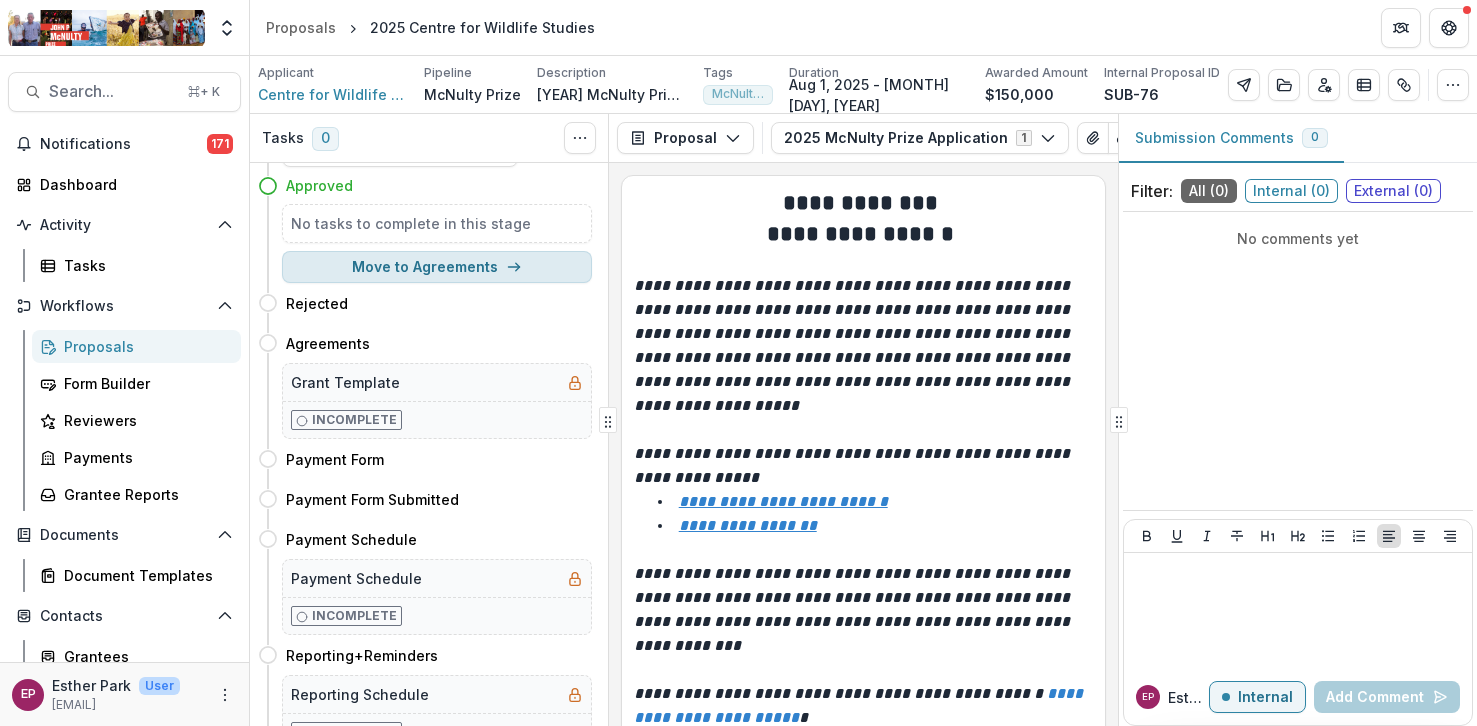 scroll, scrollTop: 66, scrollLeft: 0, axis: vertical 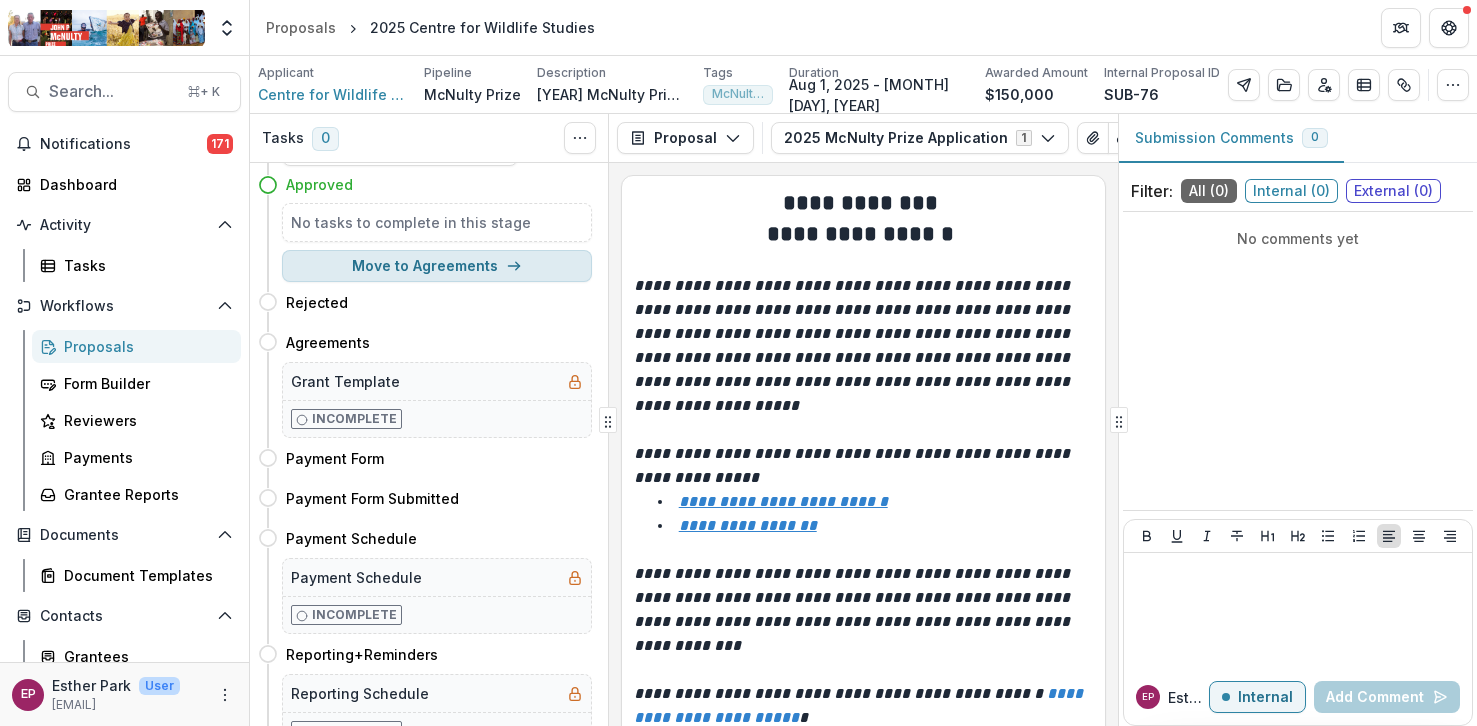 click on "Move to Agreements" at bounding box center [437, 266] 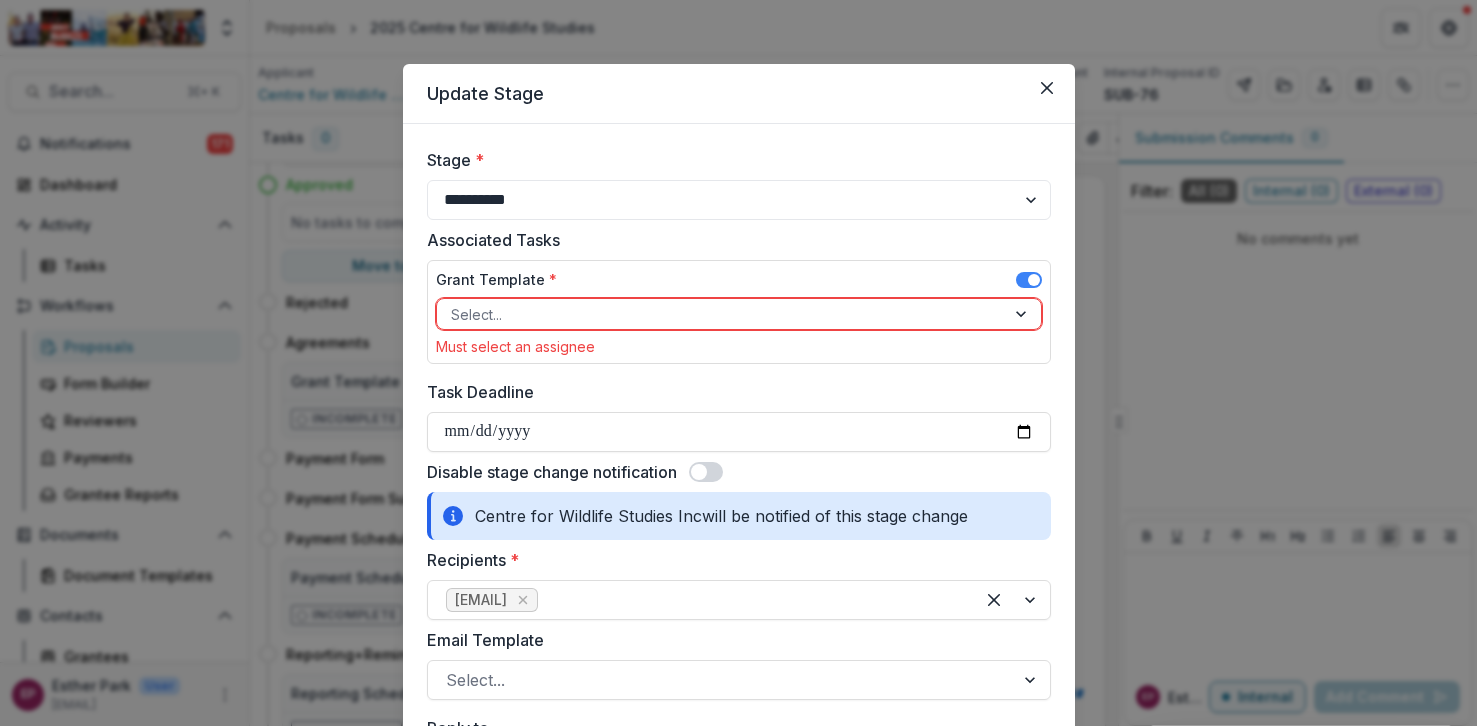 click at bounding box center (721, 314) 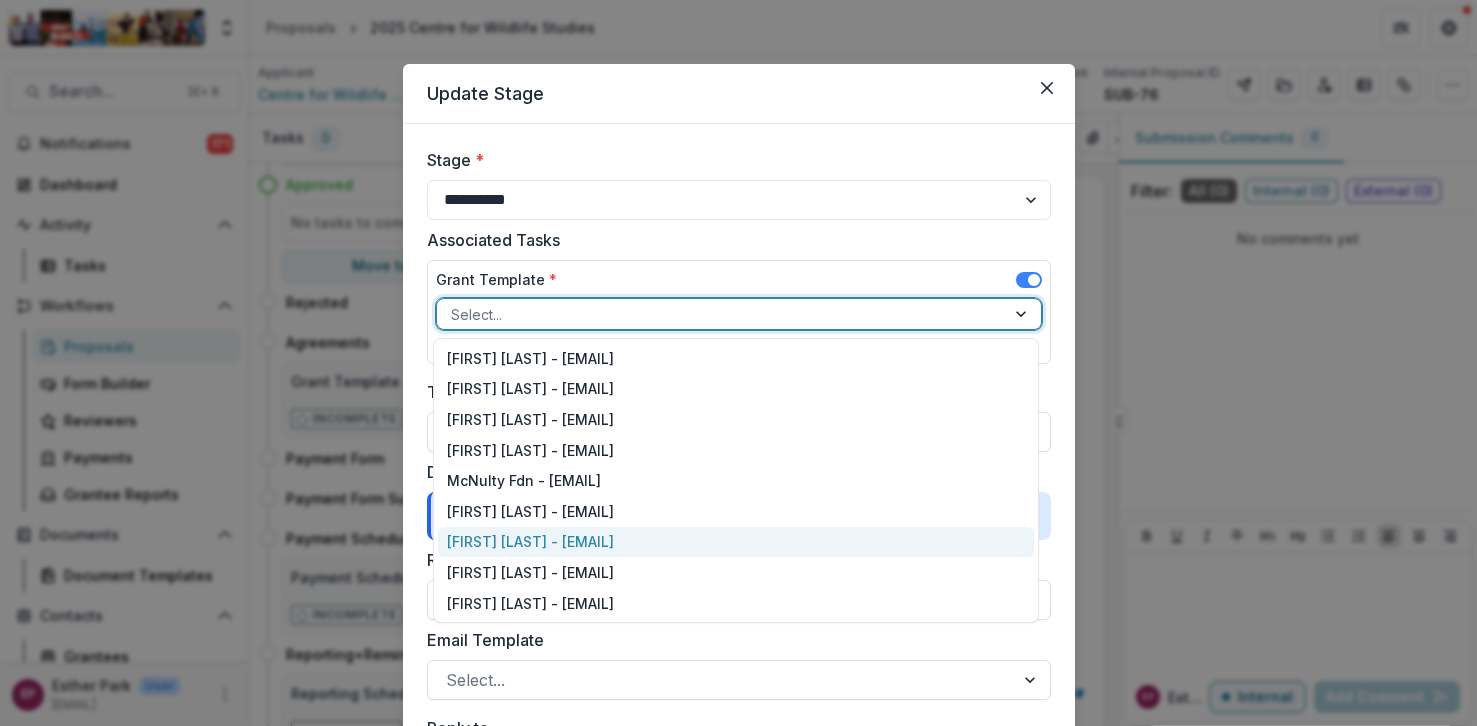 click on "[FIRST] [LAST] - [EMAIL]" at bounding box center (736, 542) 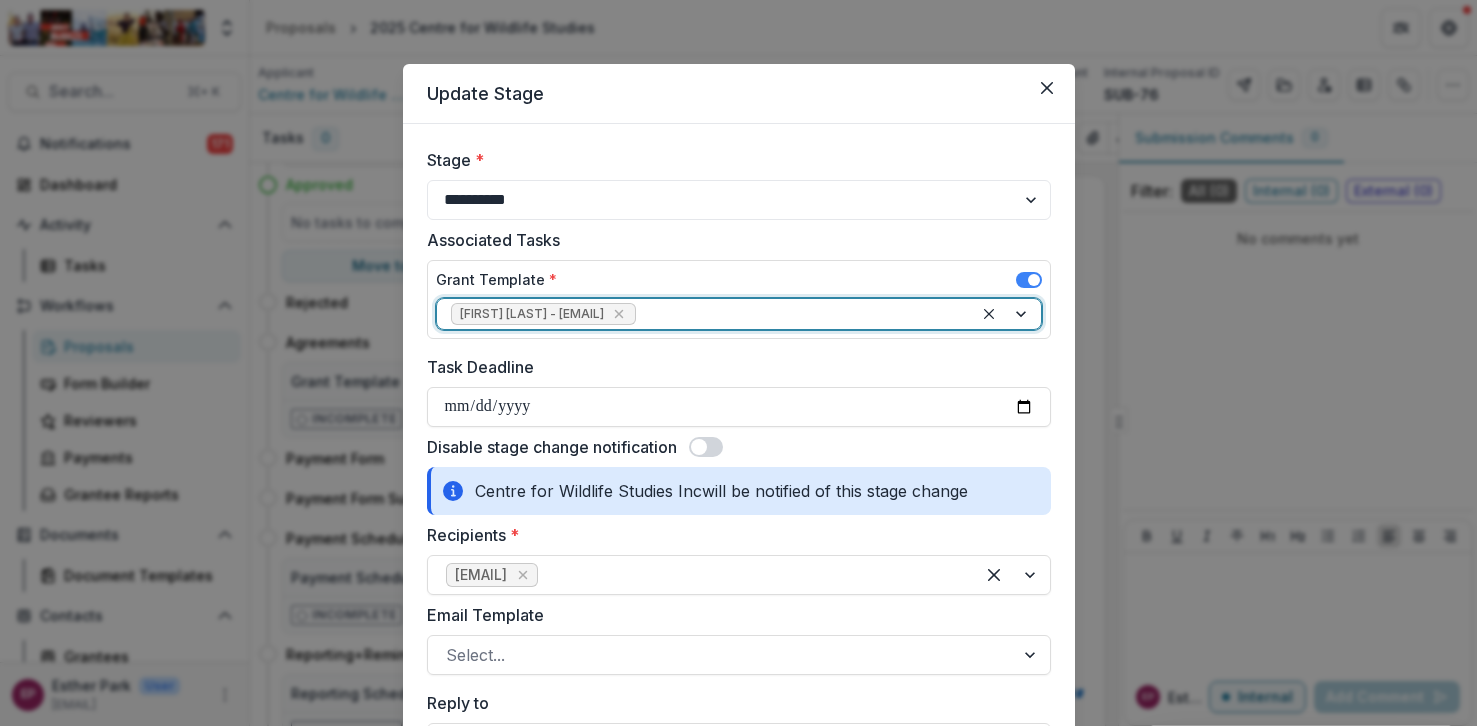 click at bounding box center [699, 447] 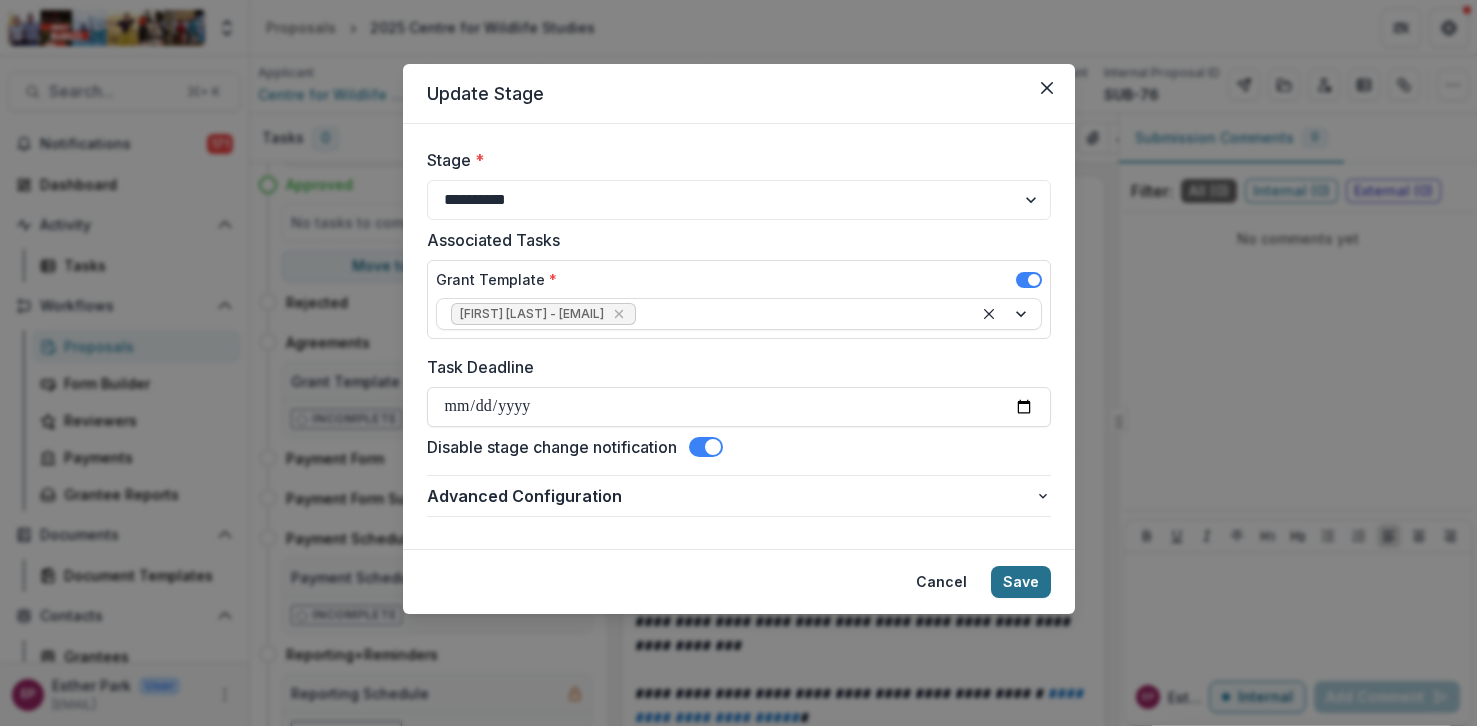 click on "Save" at bounding box center [1021, 582] 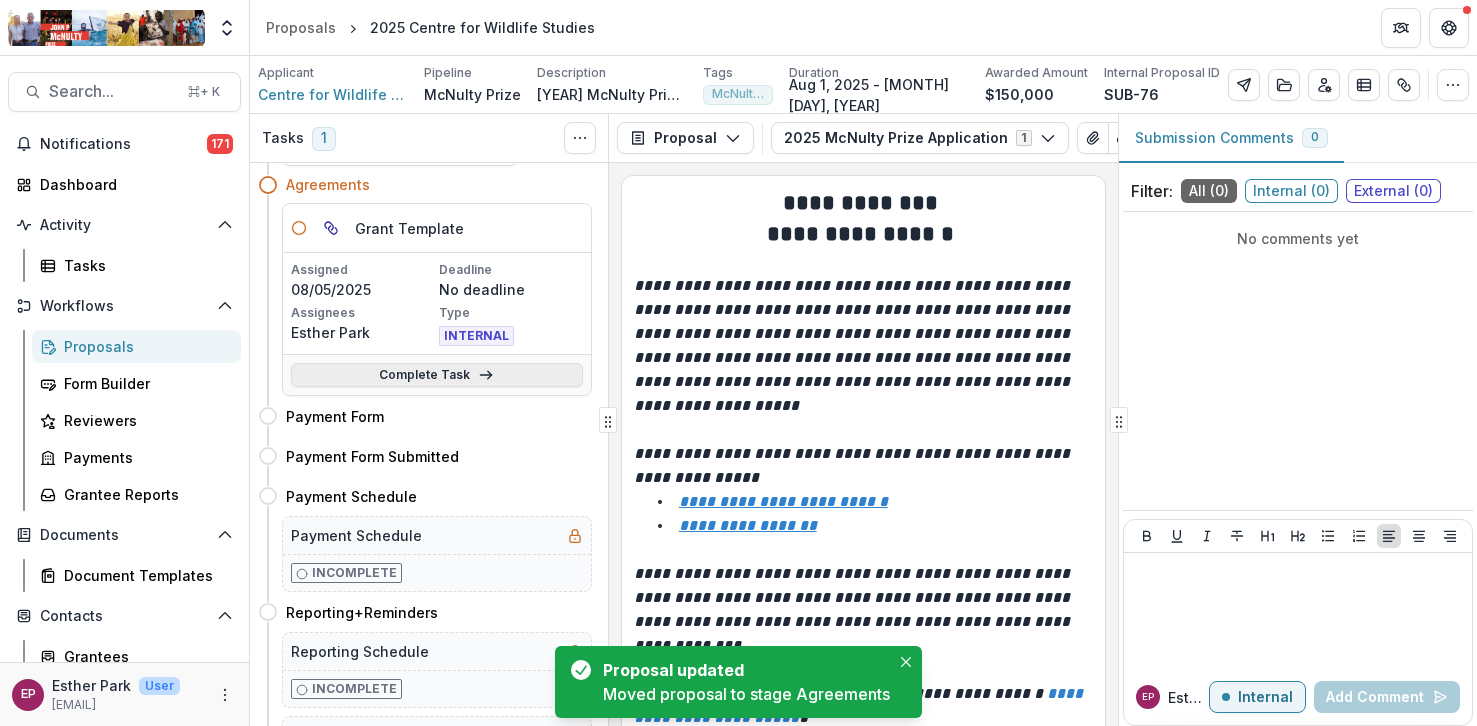 click 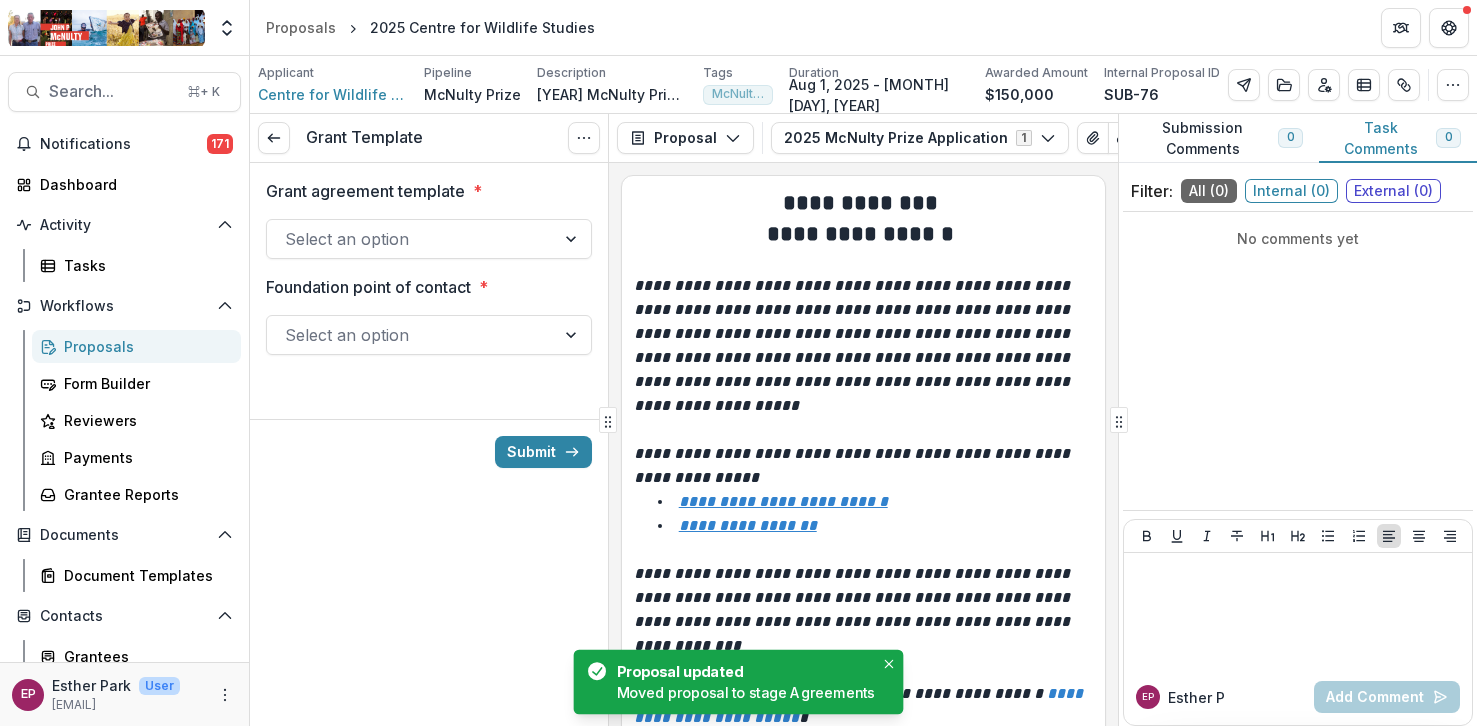 click on "Select an option" at bounding box center [411, 239] 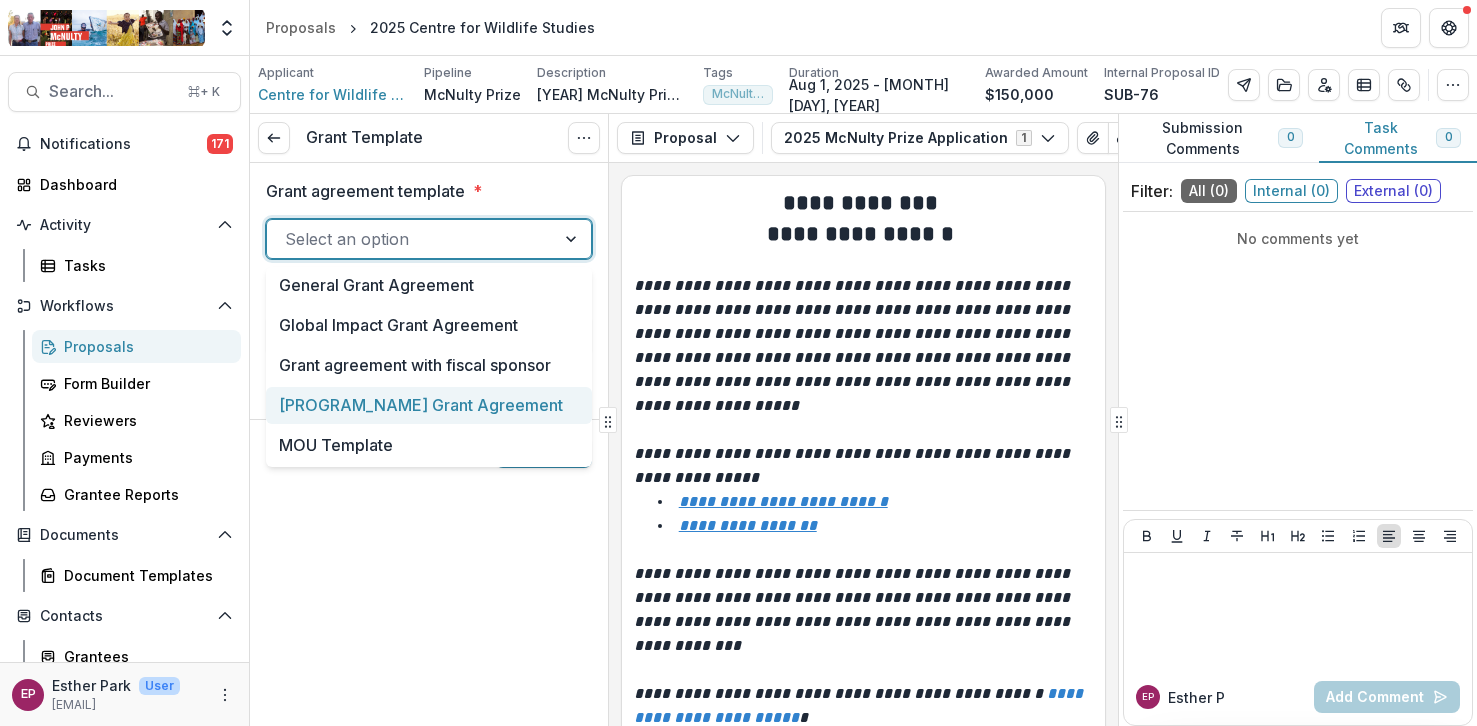 click on "[PROGRAM_NAME] Grant Agreement" at bounding box center [429, 405] 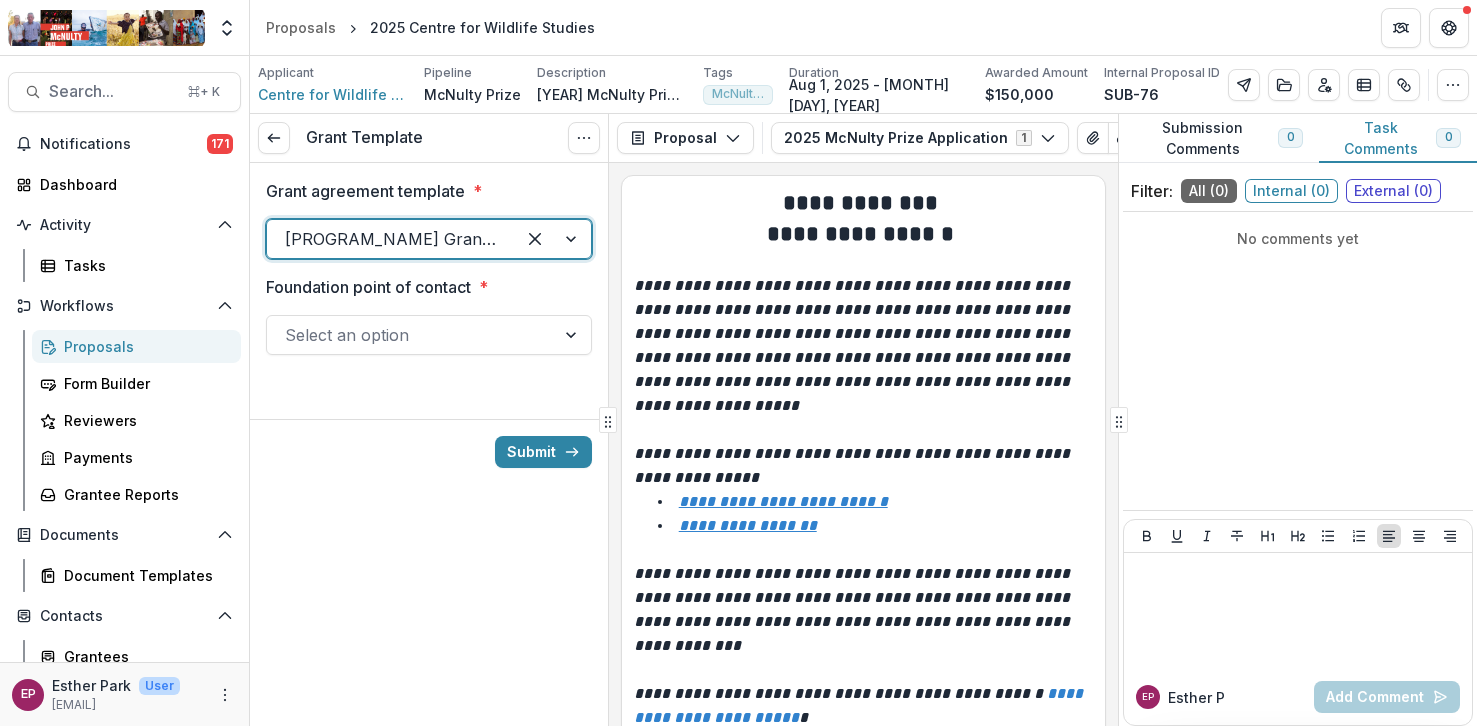 click at bounding box center (411, 335) 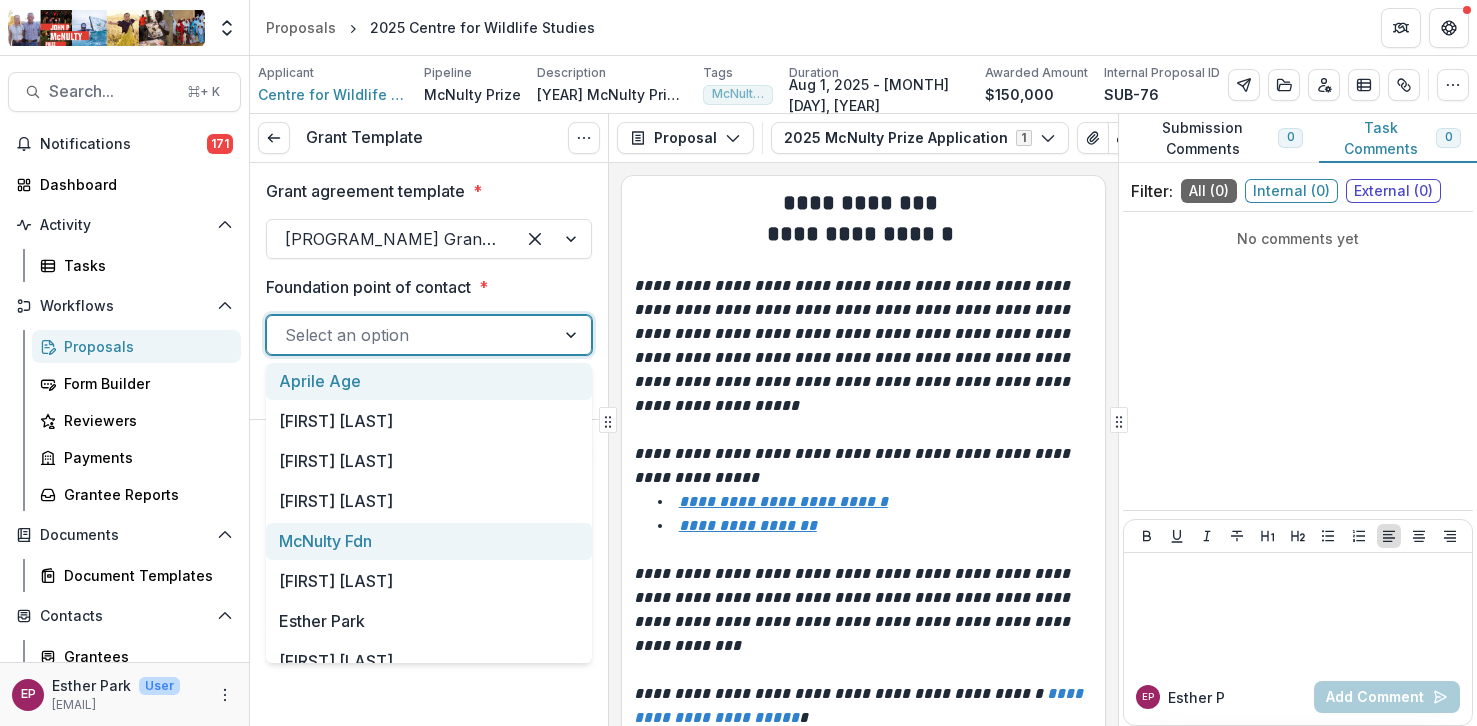 scroll, scrollTop: 60, scrollLeft: 0, axis: vertical 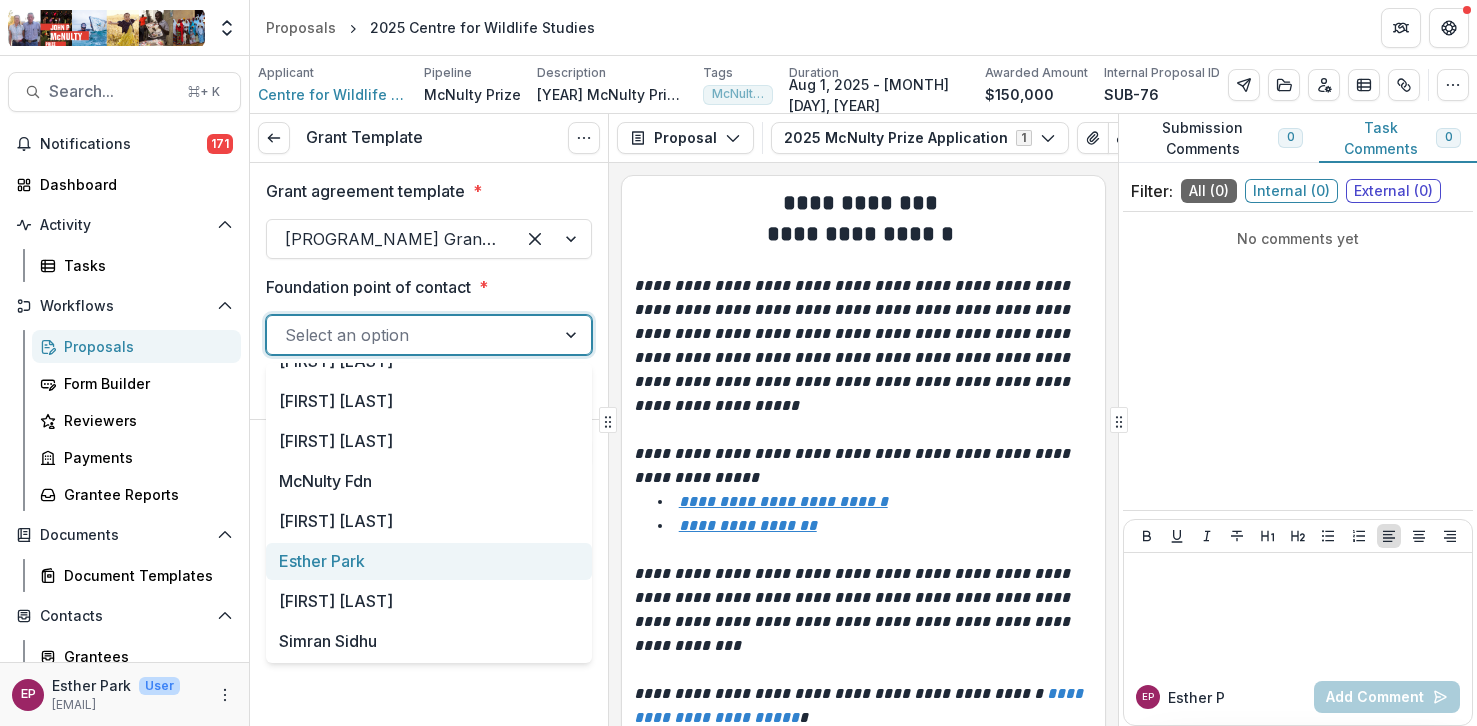click on "Esther Park" at bounding box center [429, 561] 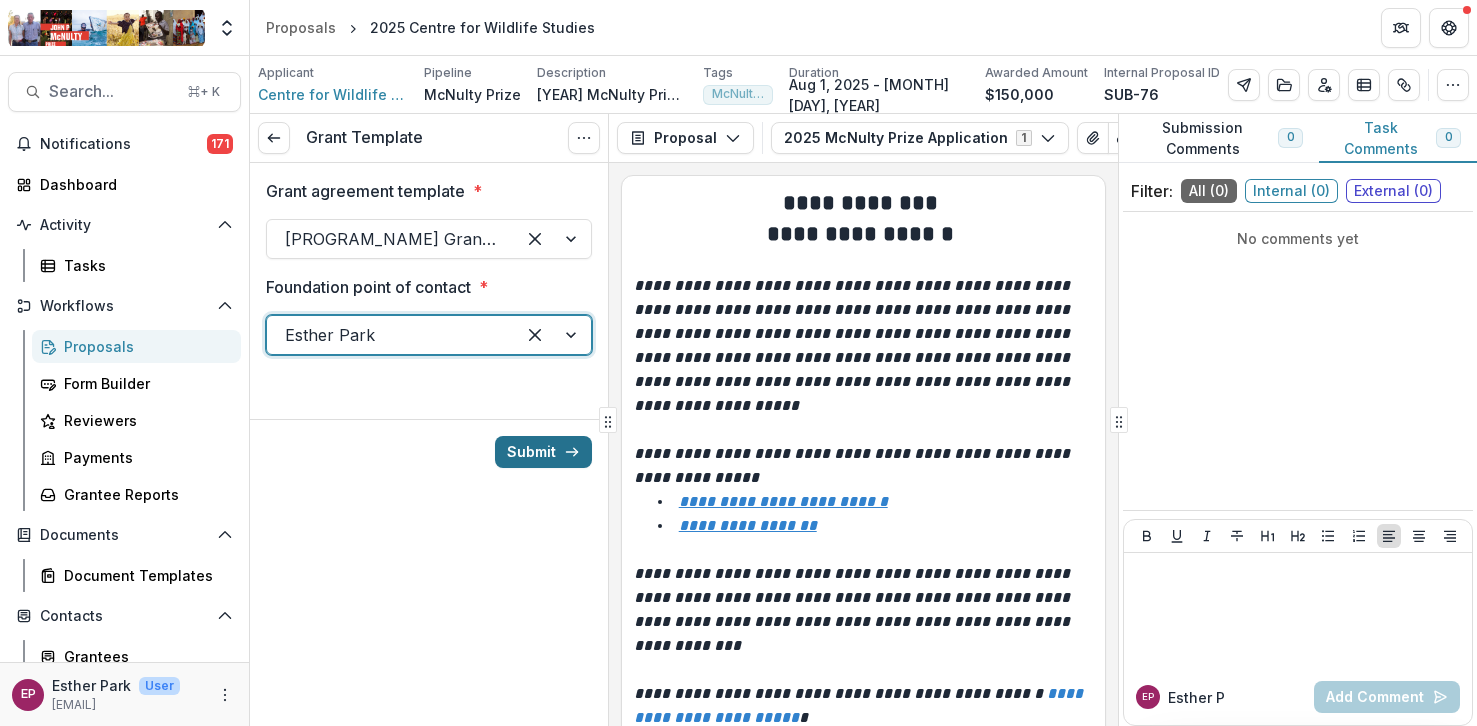 click on "Submit" at bounding box center (543, 452) 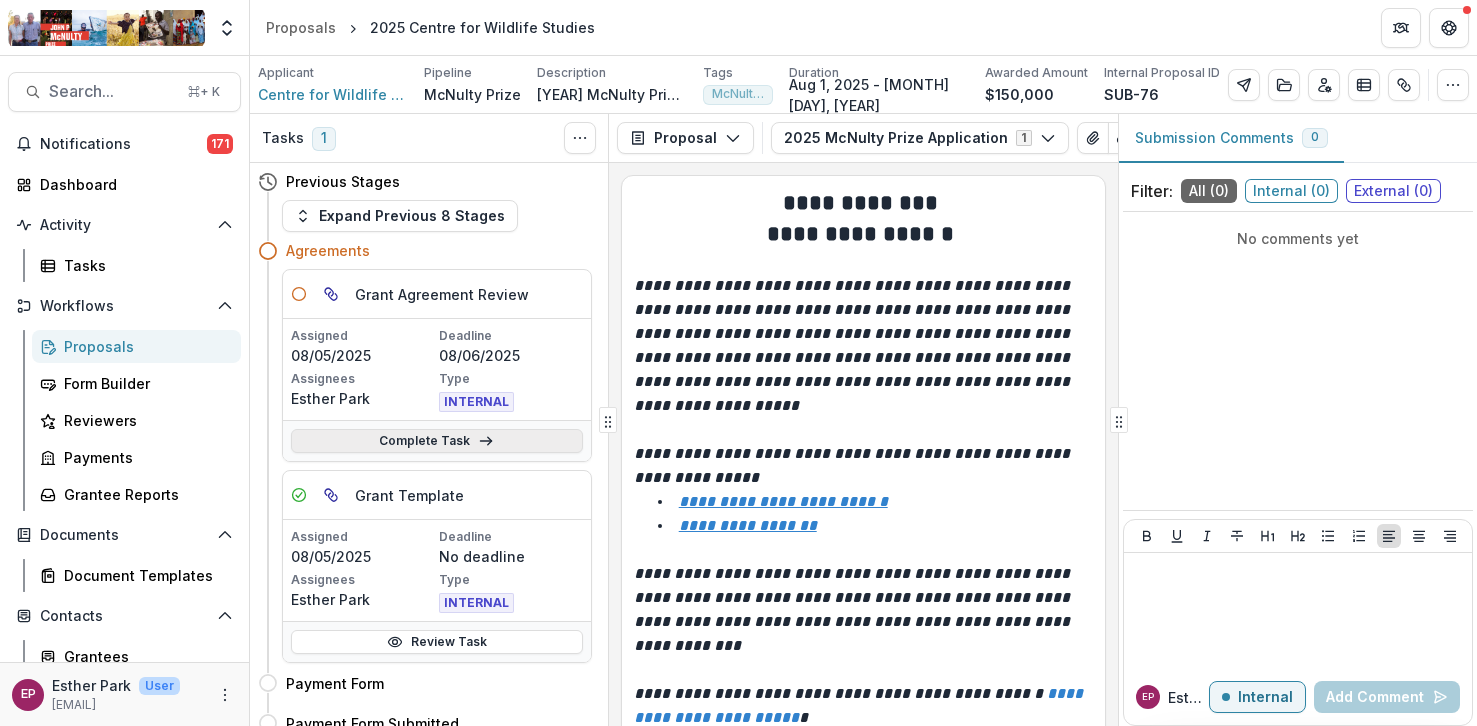 click on "Complete Task" at bounding box center [437, 441] 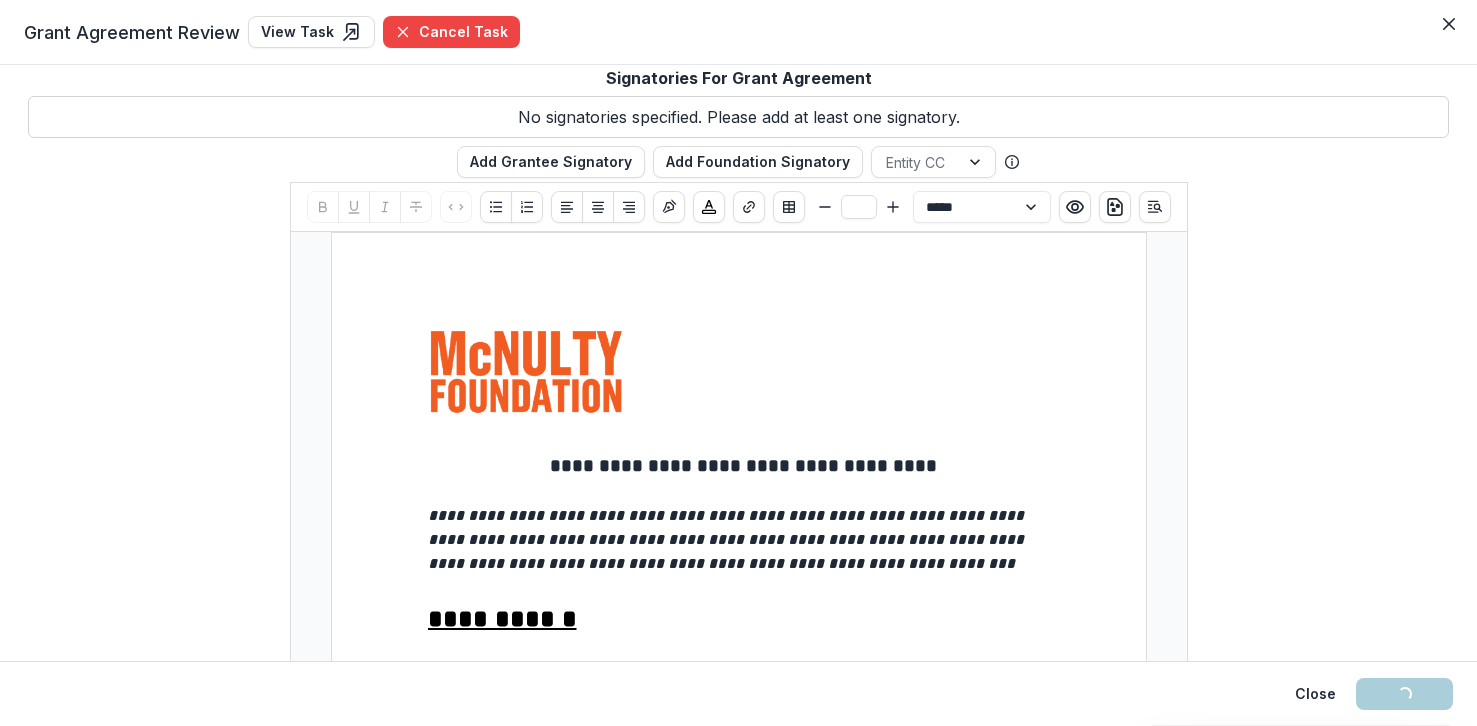 scroll, scrollTop: 1638, scrollLeft: 0, axis: vertical 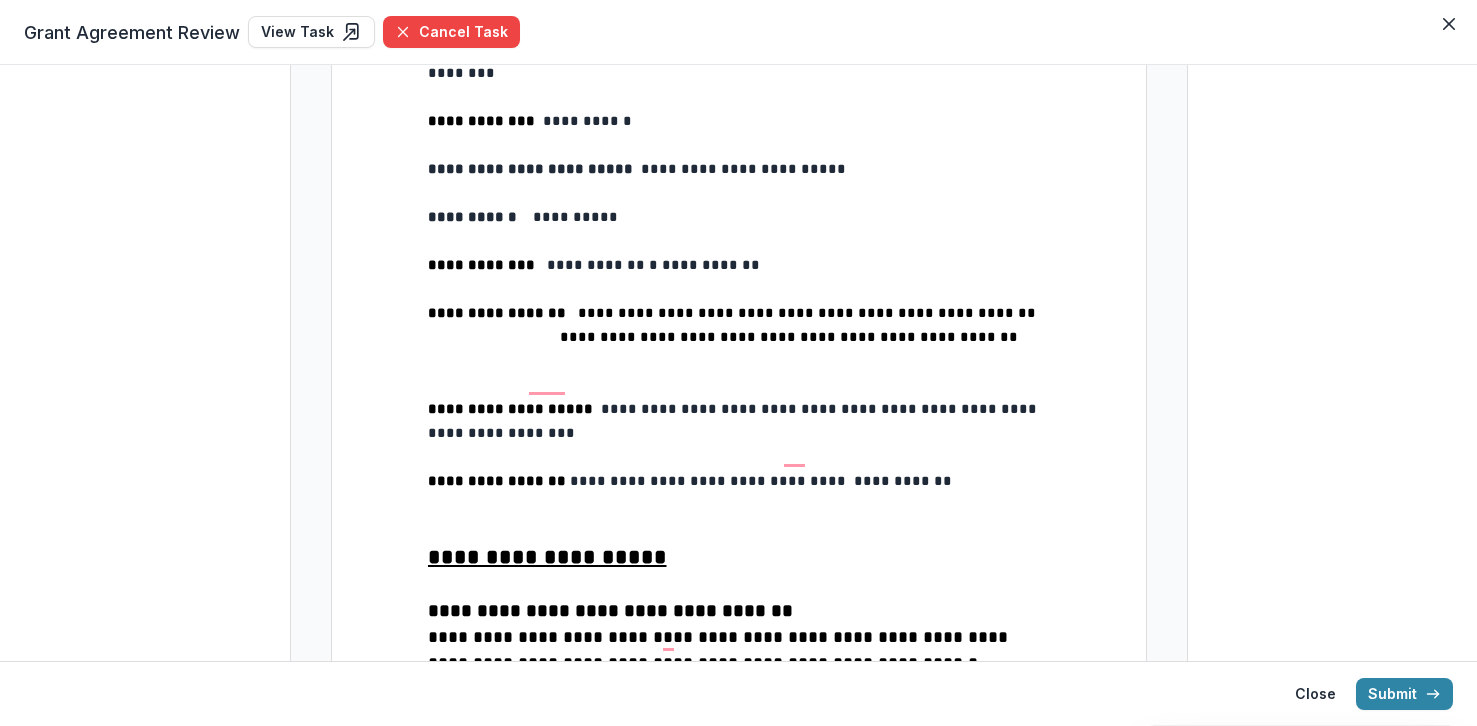 click on "**********" at bounding box center (577, 217) 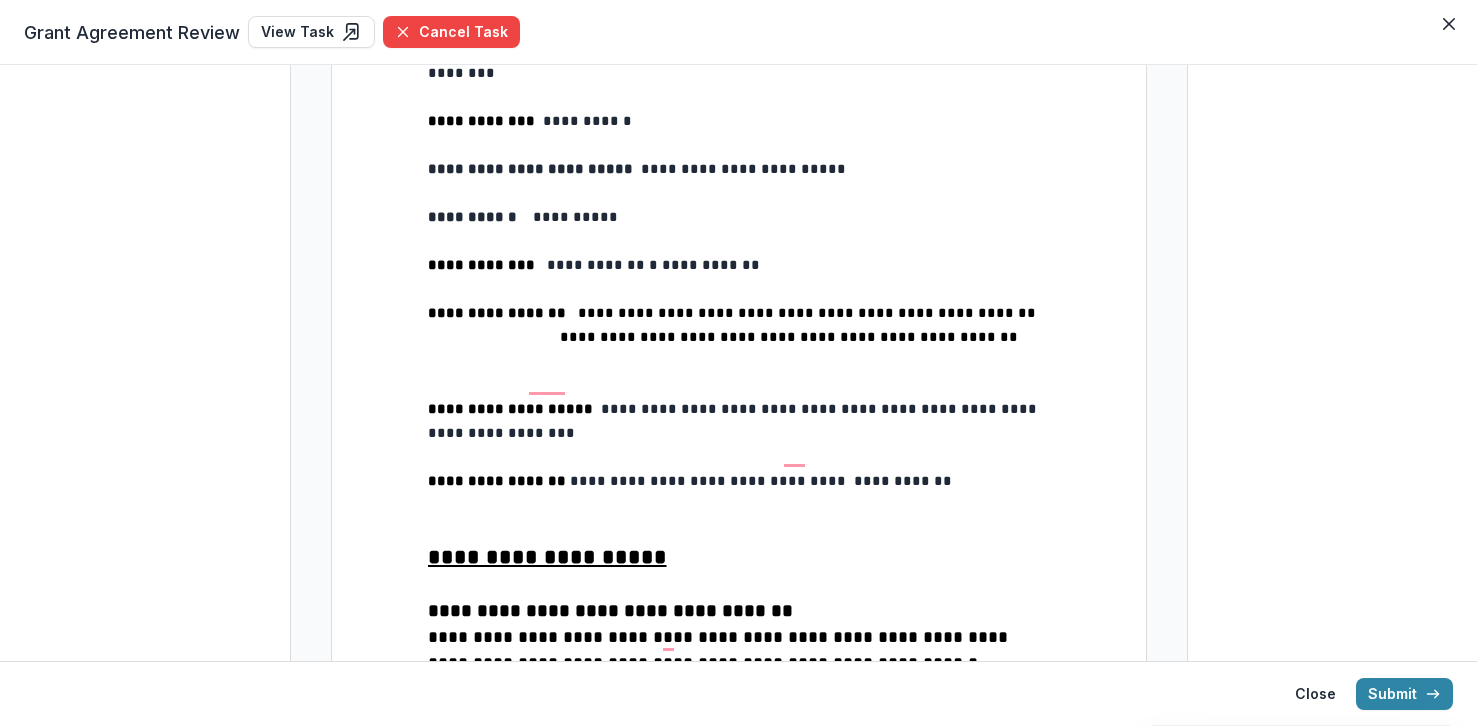 click on "**********" at bounding box center [739, 217] 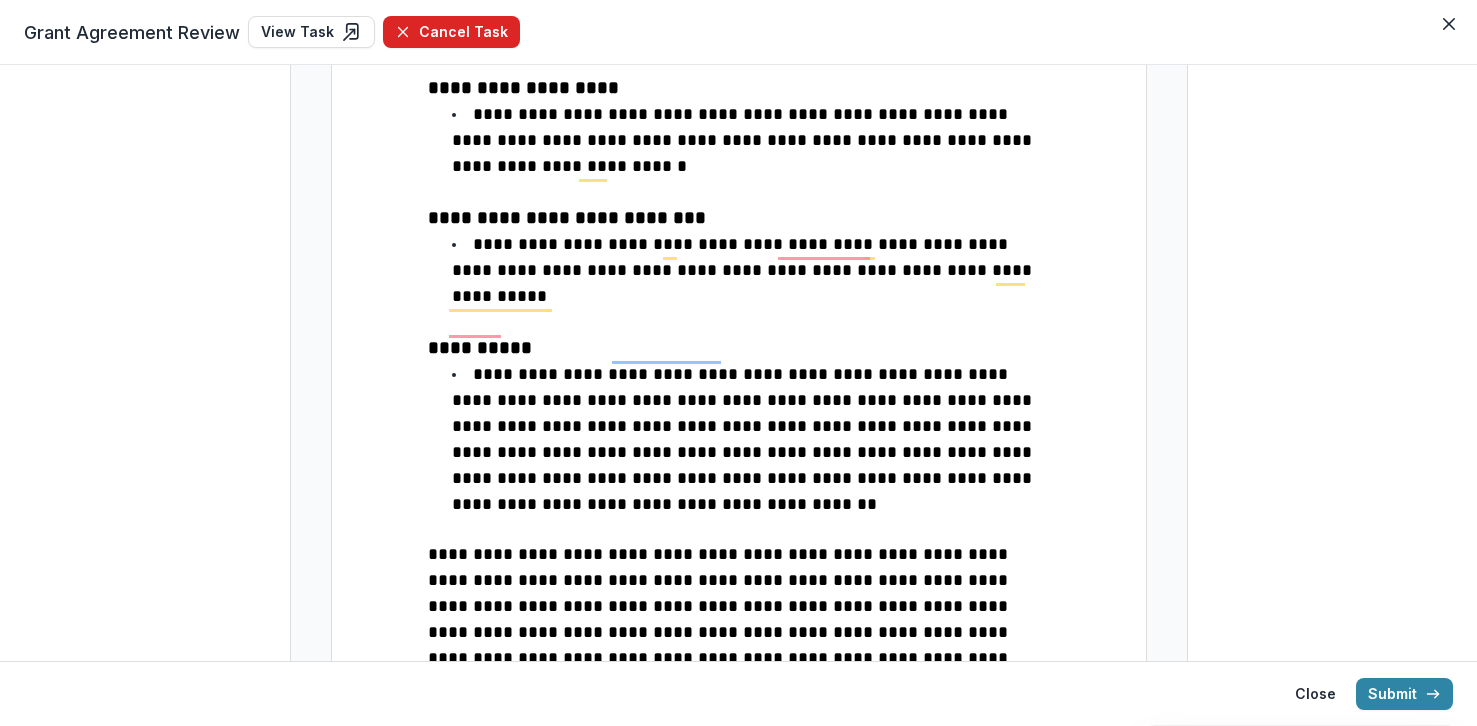 click on "Cancel Task" at bounding box center [451, 32] 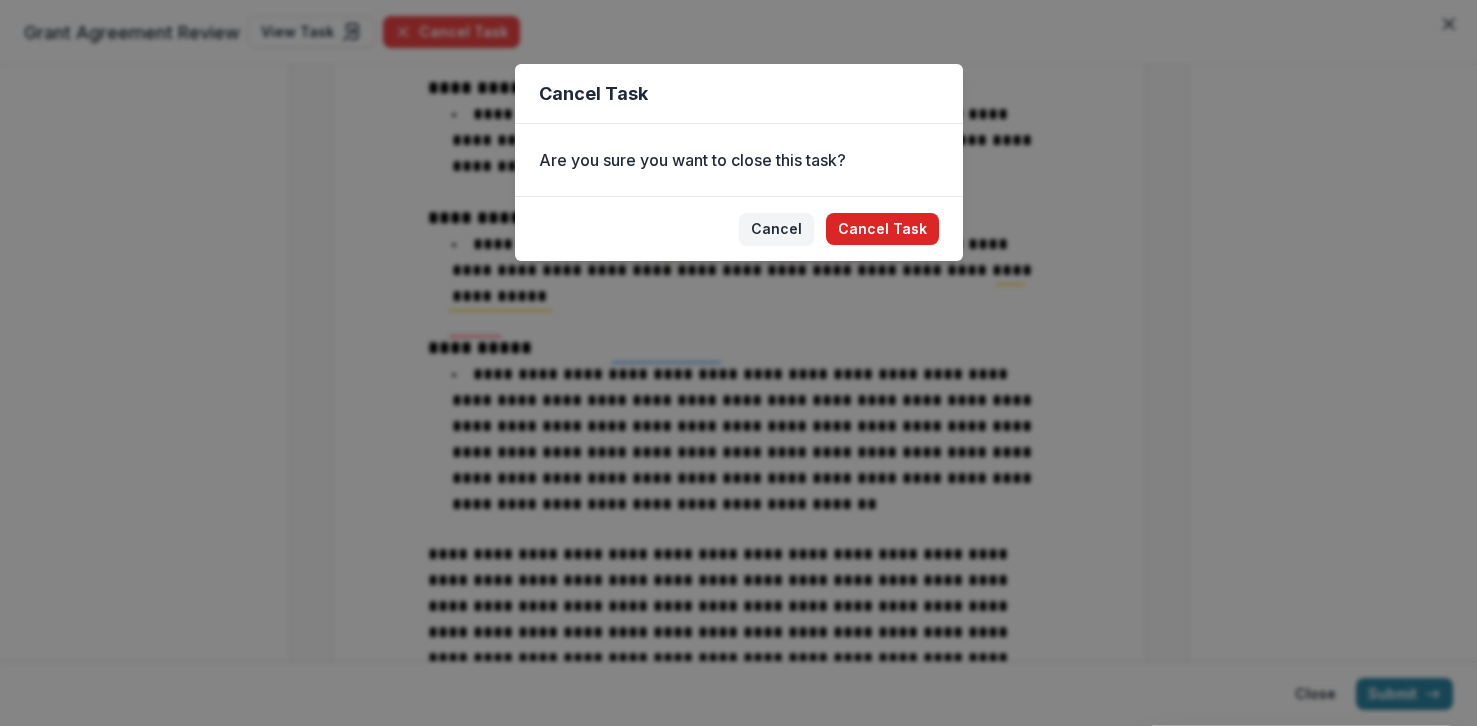click on "Cancel Task" at bounding box center (882, 229) 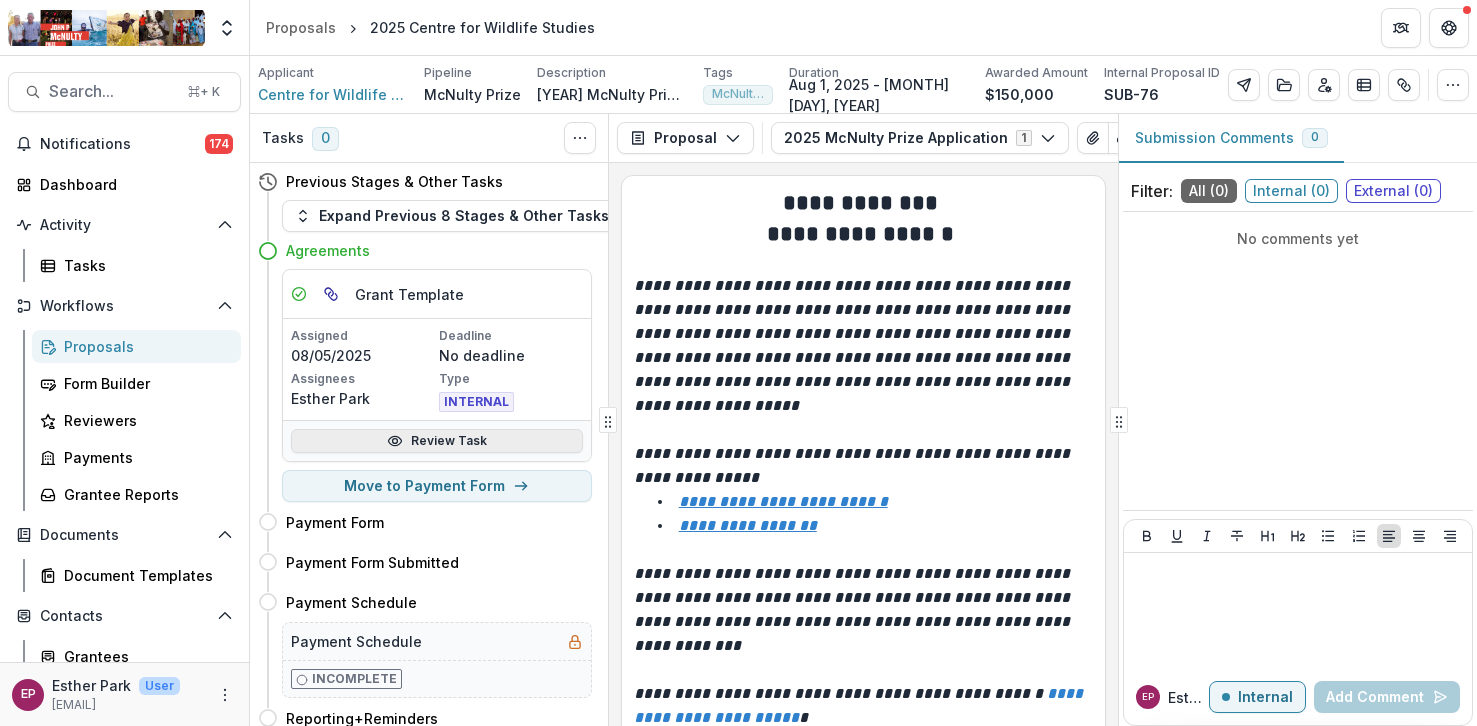 click on "Review Task" at bounding box center (437, 441) 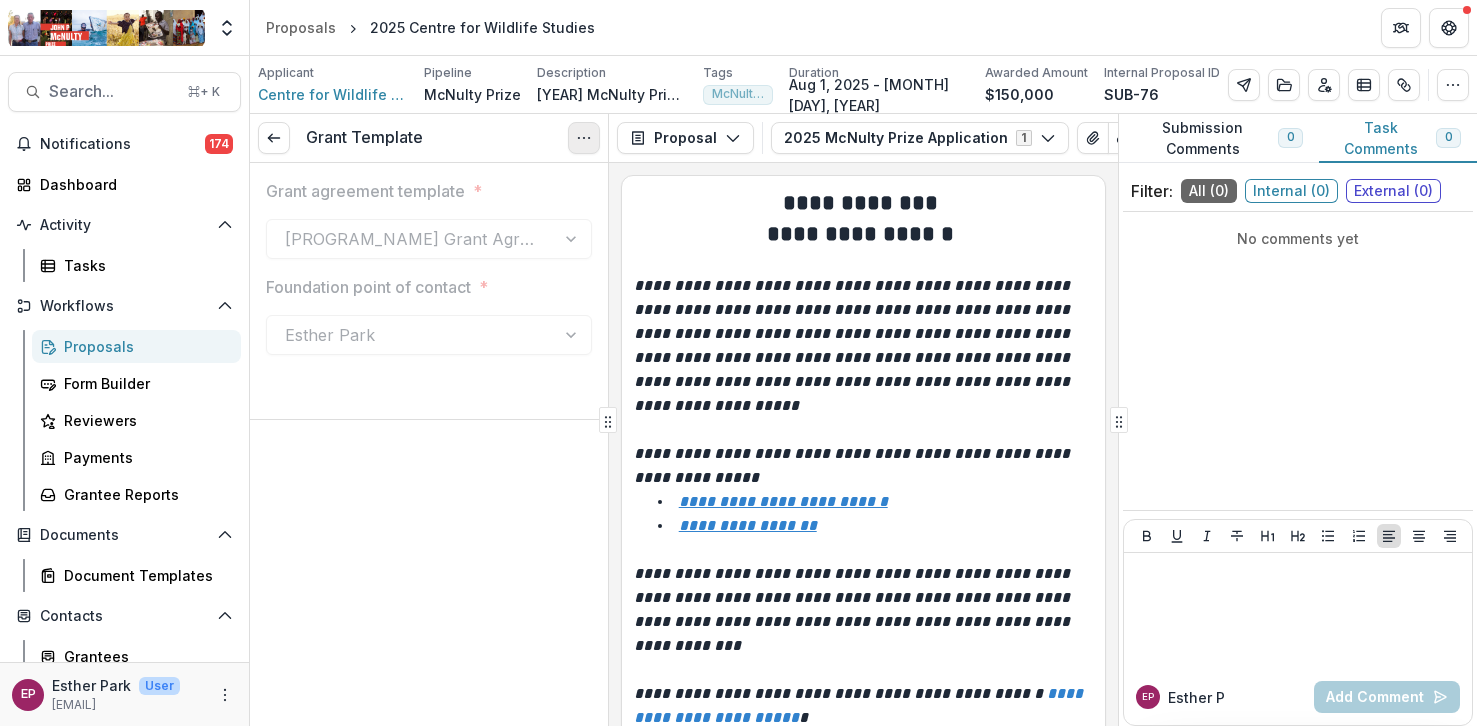 click 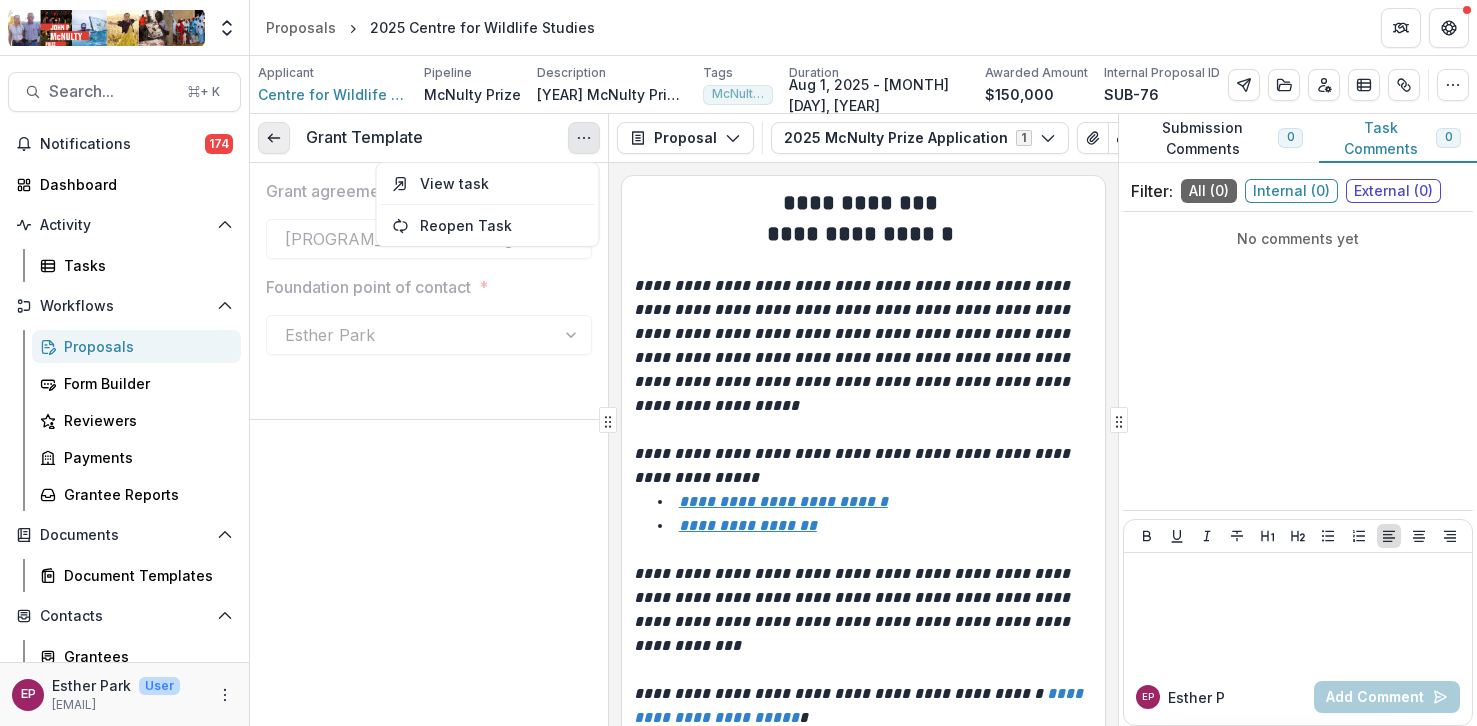 click 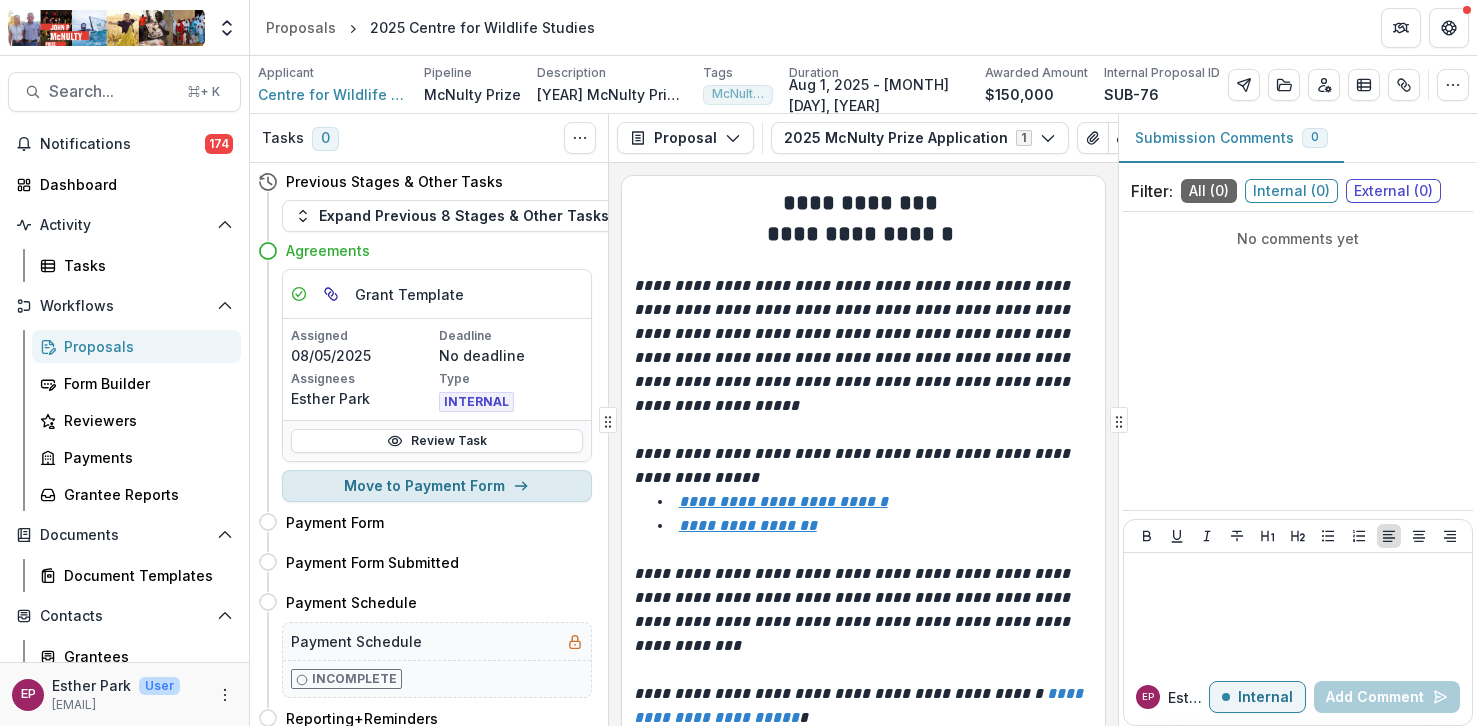 click on "Move to Payment Form" at bounding box center (437, 486) 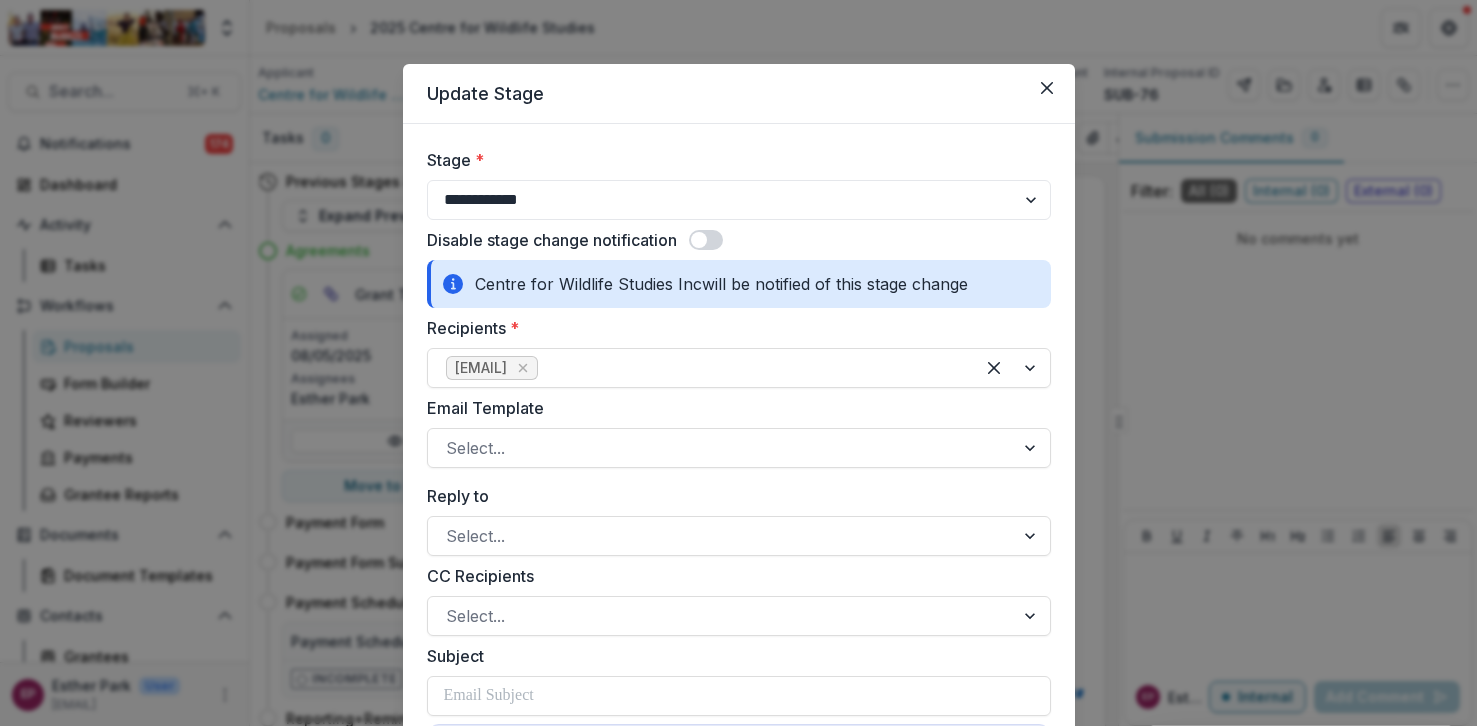 click at bounding box center (699, 240) 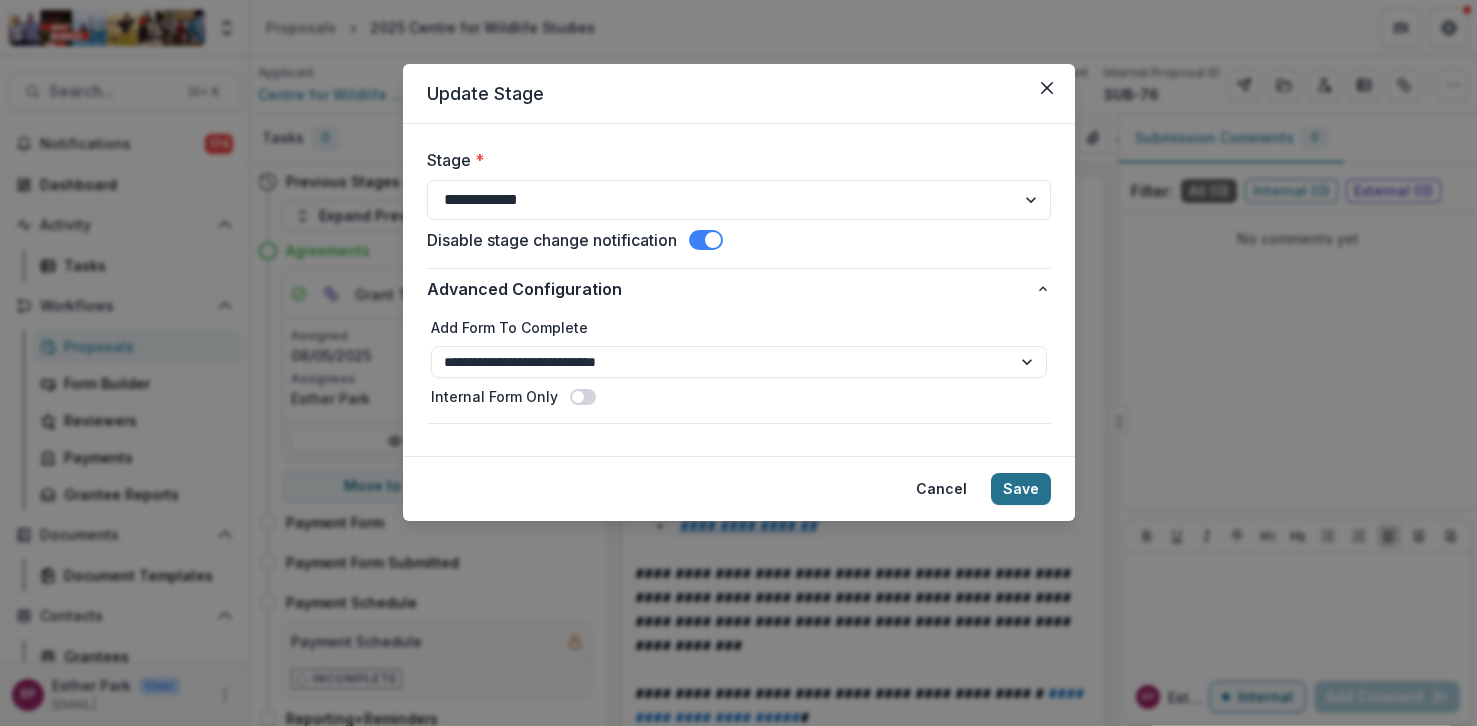 click on "Save" at bounding box center [1021, 489] 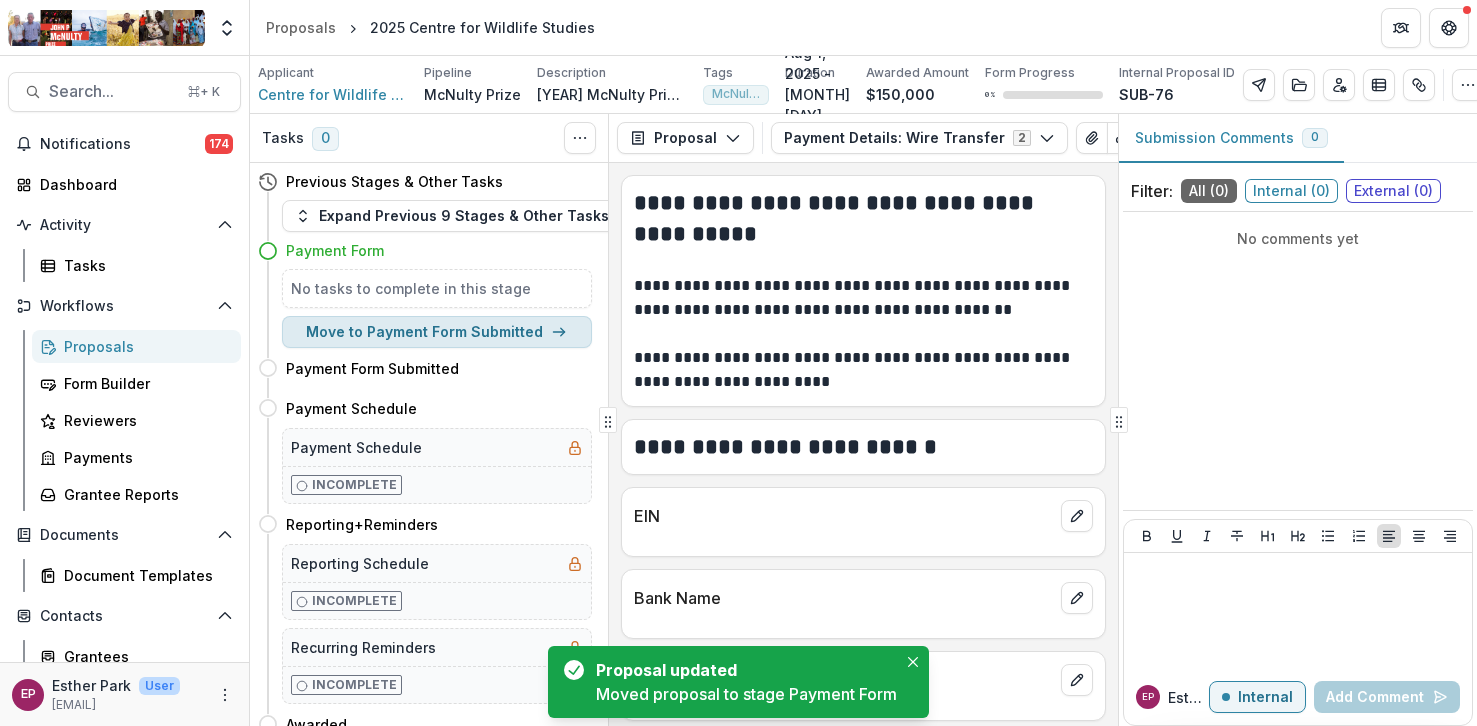 click on "Move to Payment Form Submitted" at bounding box center [437, 332] 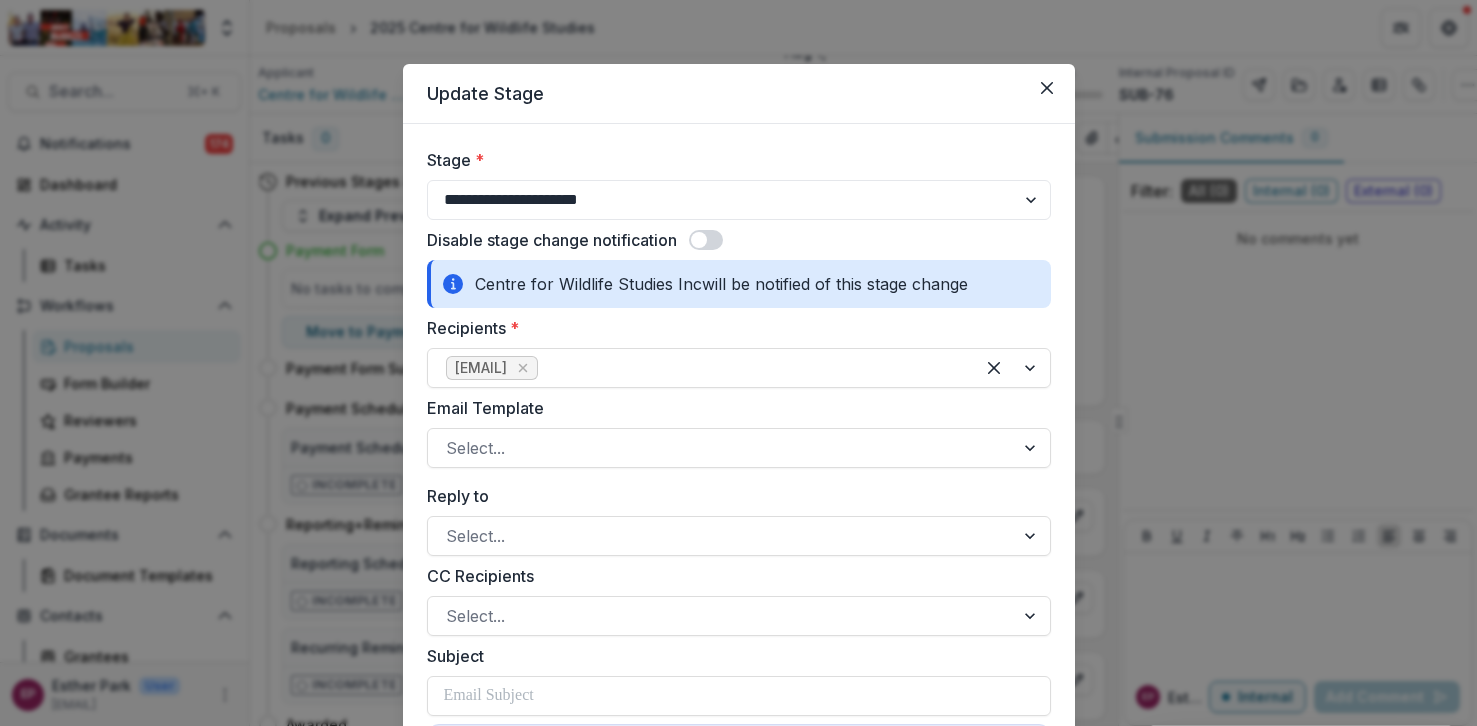 click on "Disable stage change notification" at bounding box center (739, 240) 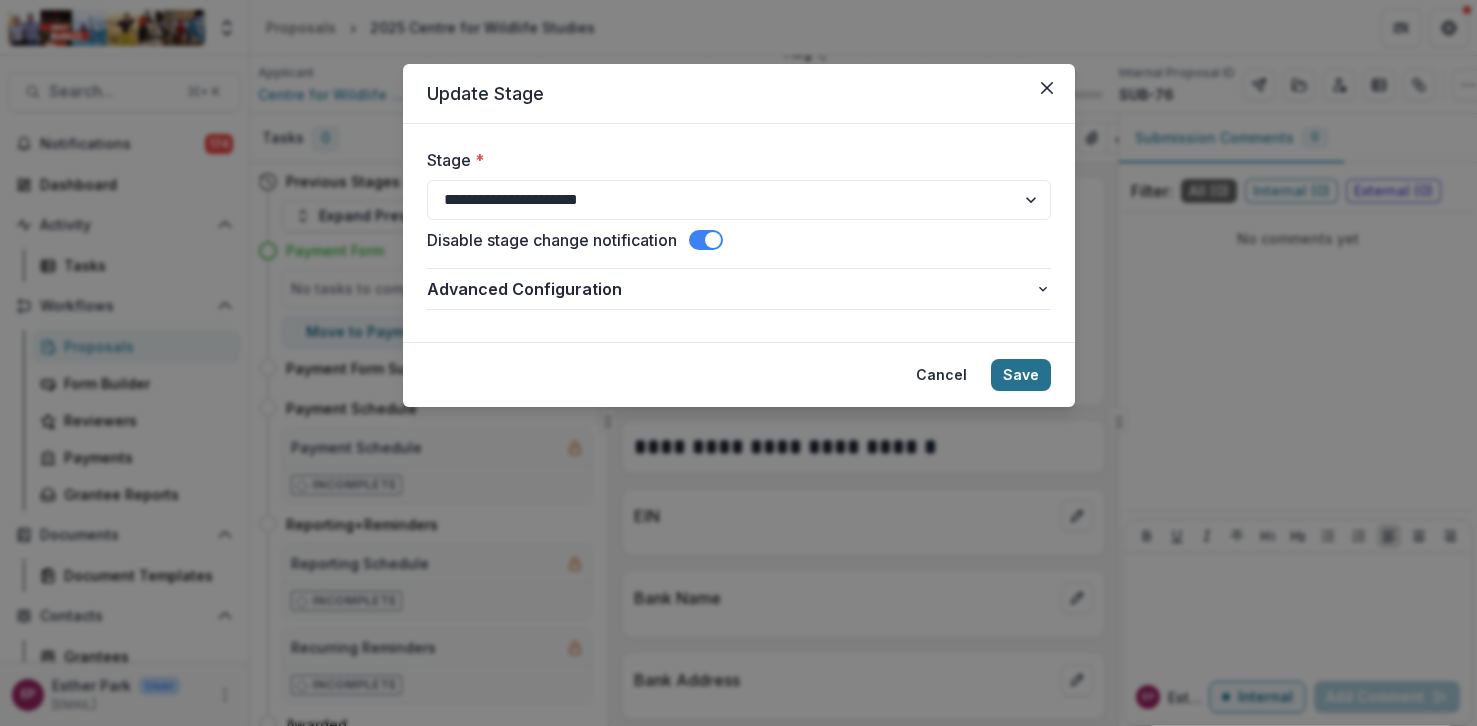 click on "Save" at bounding box center (1021, 375) 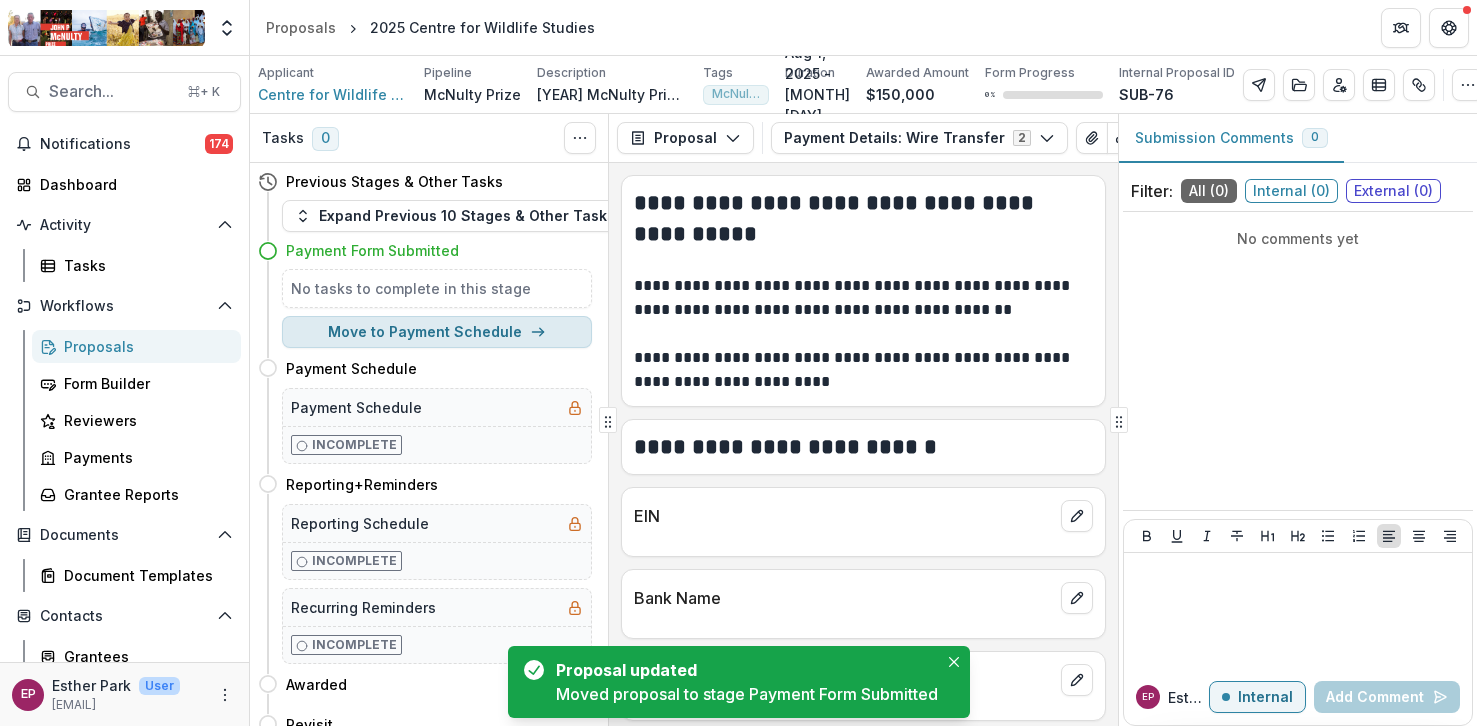click on "Move to Payment Schedule" at bounding box center [437, 332] 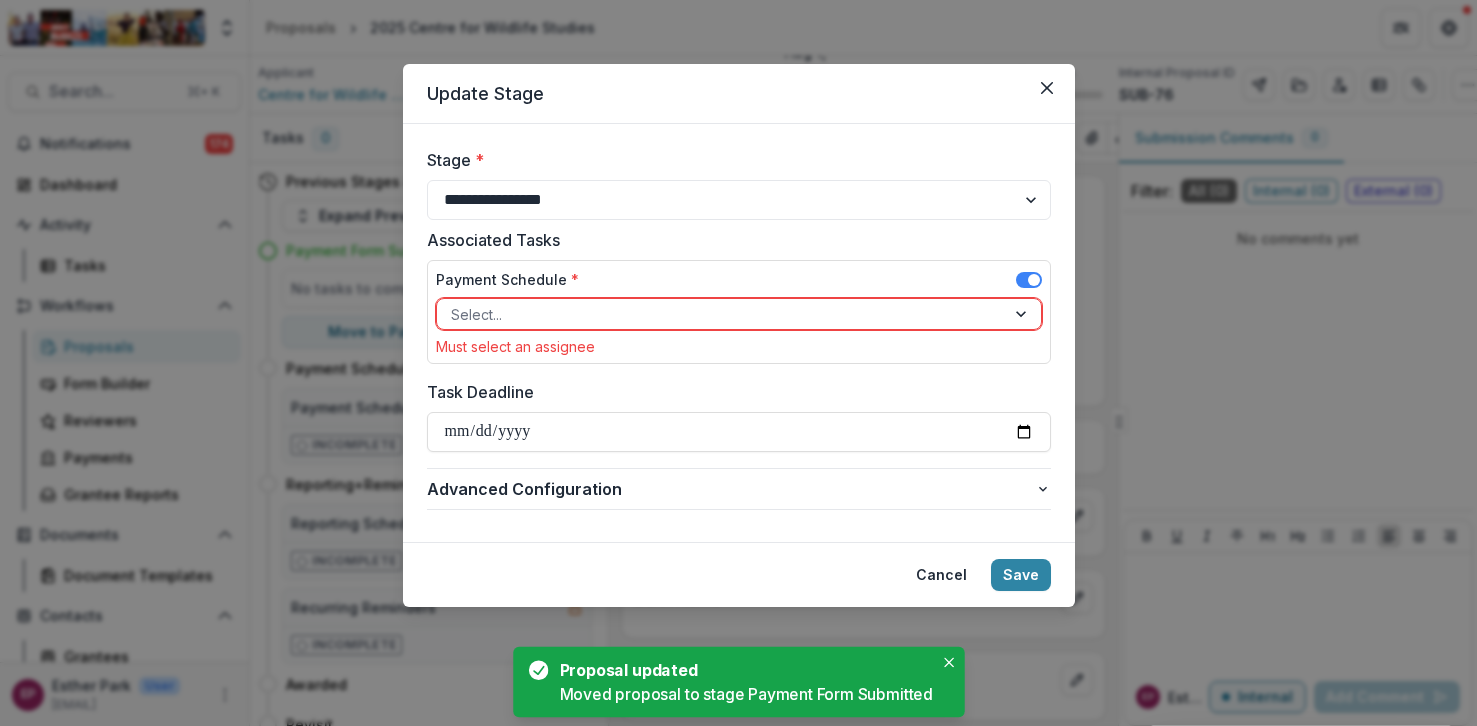 click at bounding box center [721, 314] 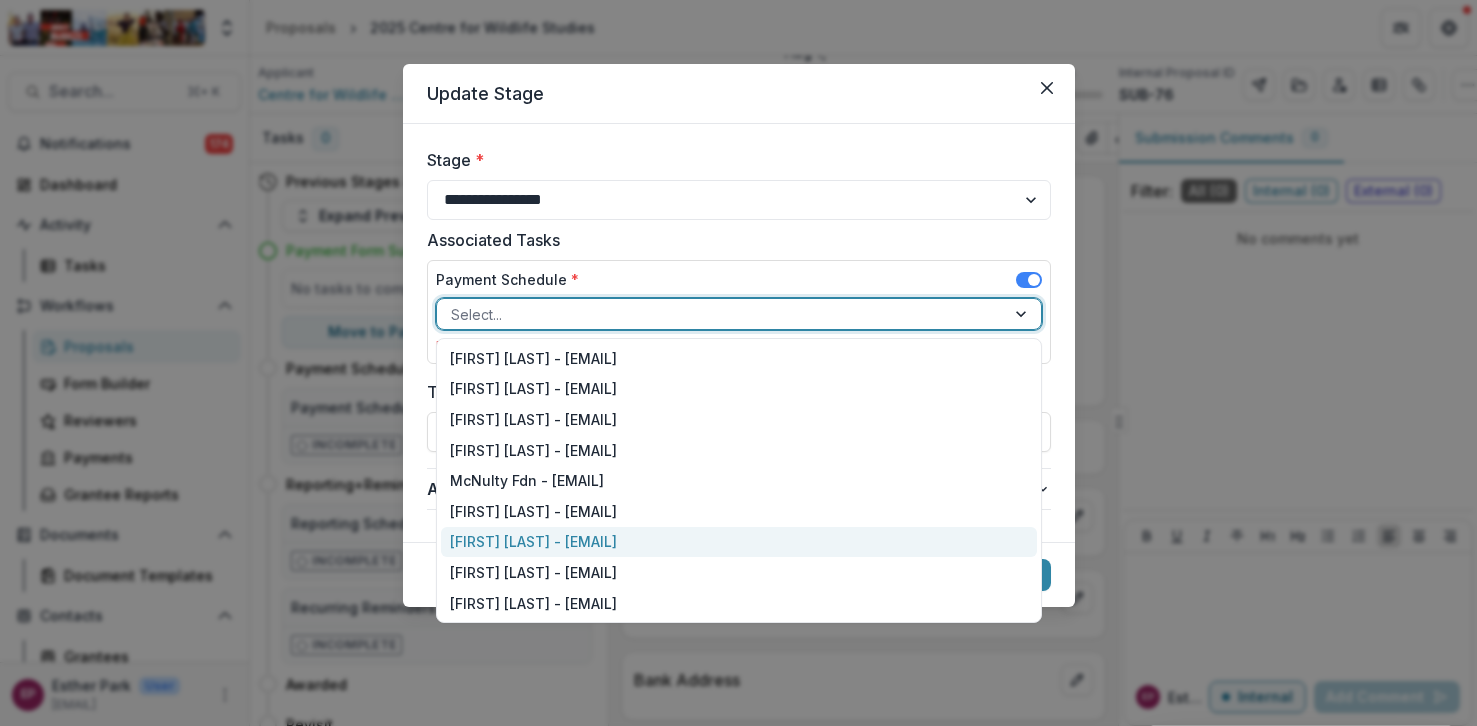 click on "[FIRST] [LAST] - [EMAIL]" at bounding box center [739, 542] 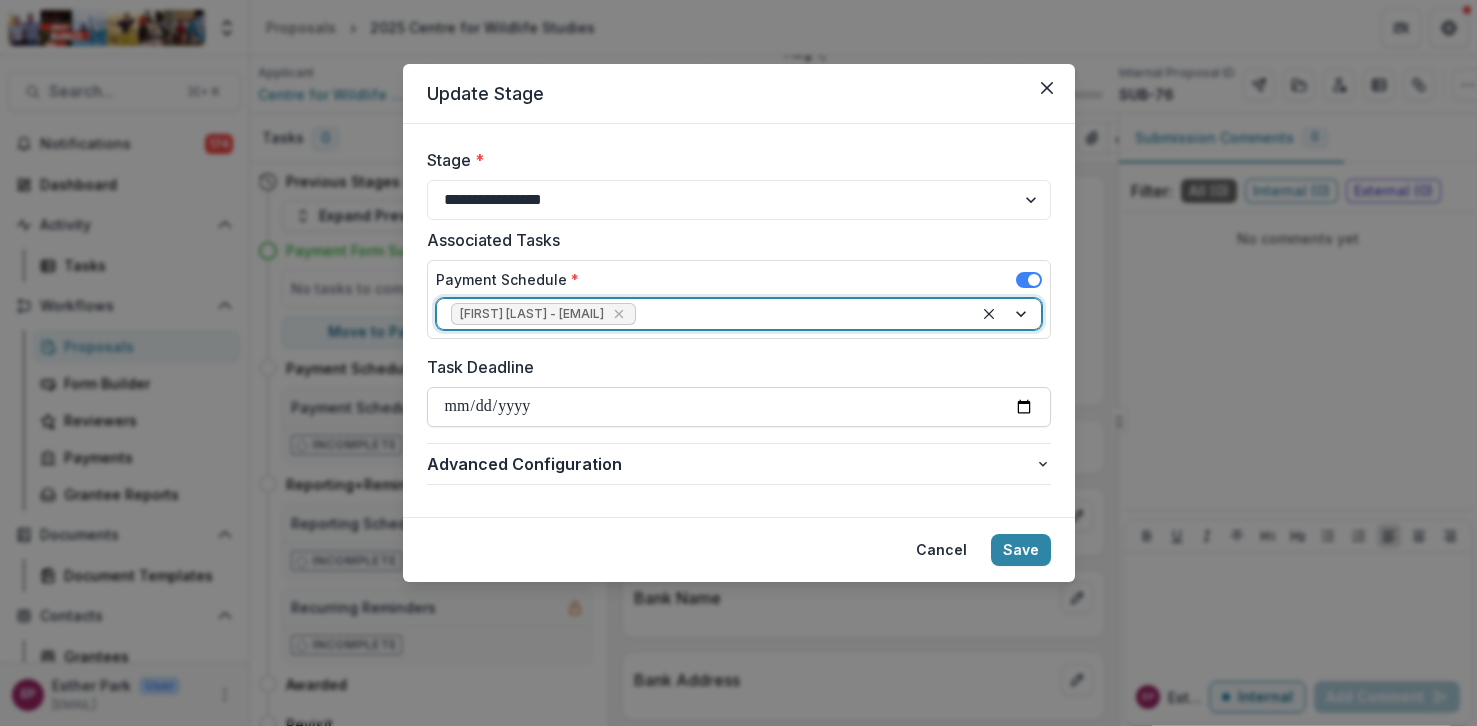 click on "Task Deadline" at bounding box center (739, 407) 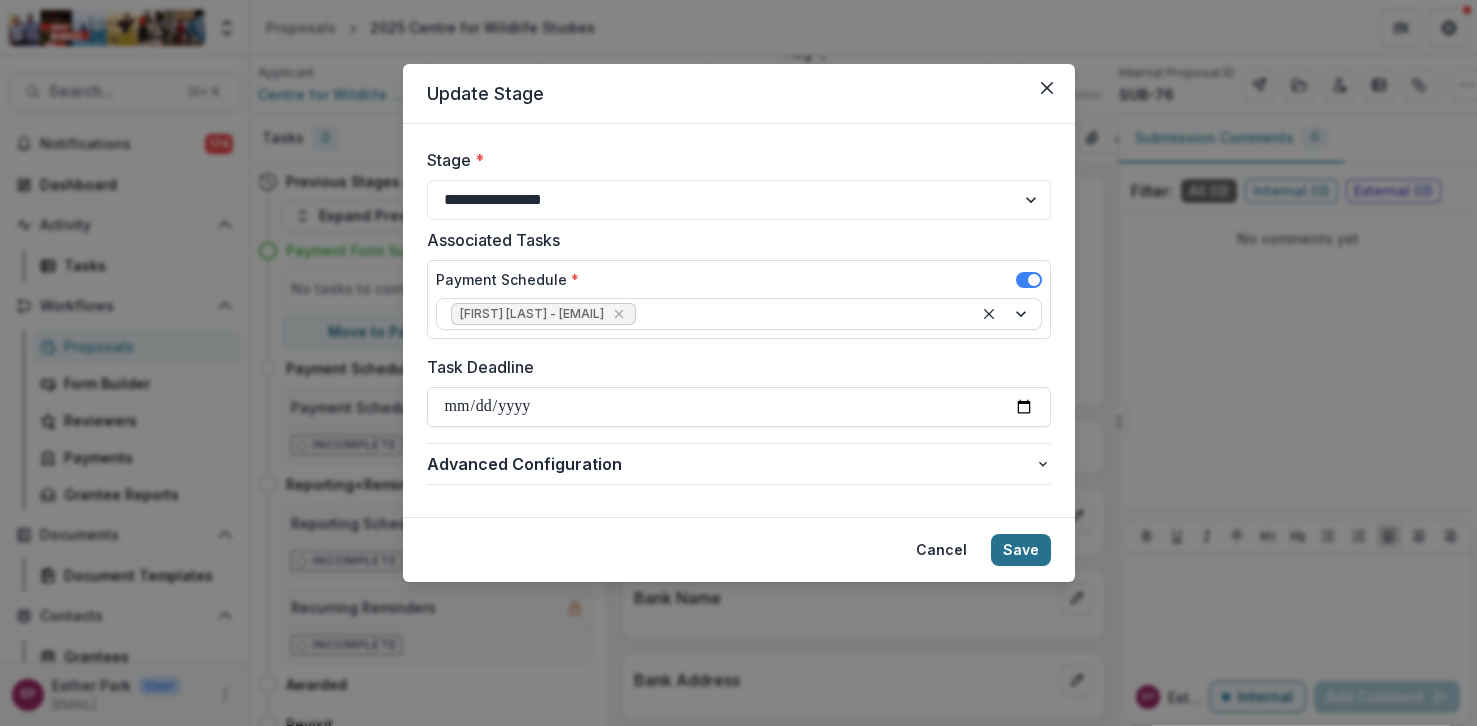 click on "Cancel Save" at bounding box center [739, 549] 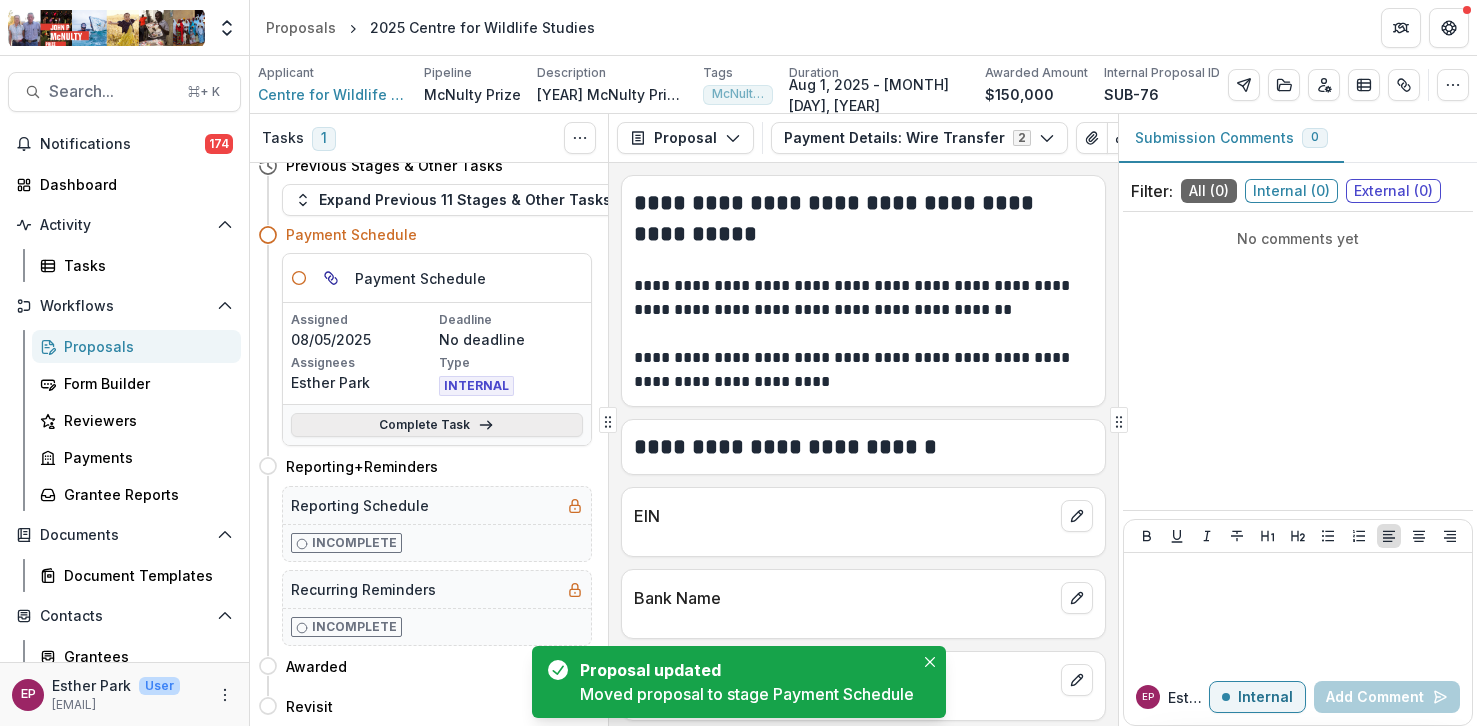 click on "Complete Task" at bounding box center (437, 425) 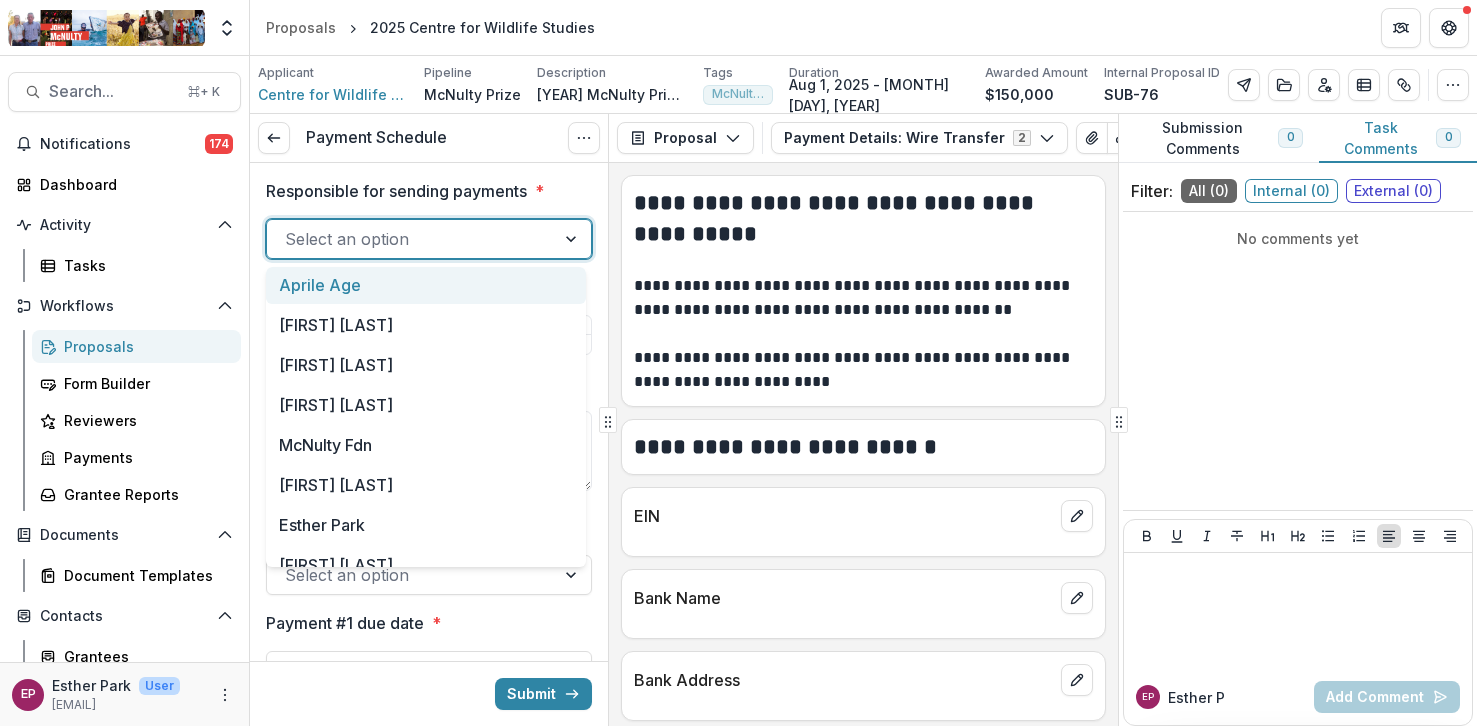 click at bounding box center (411, 239) 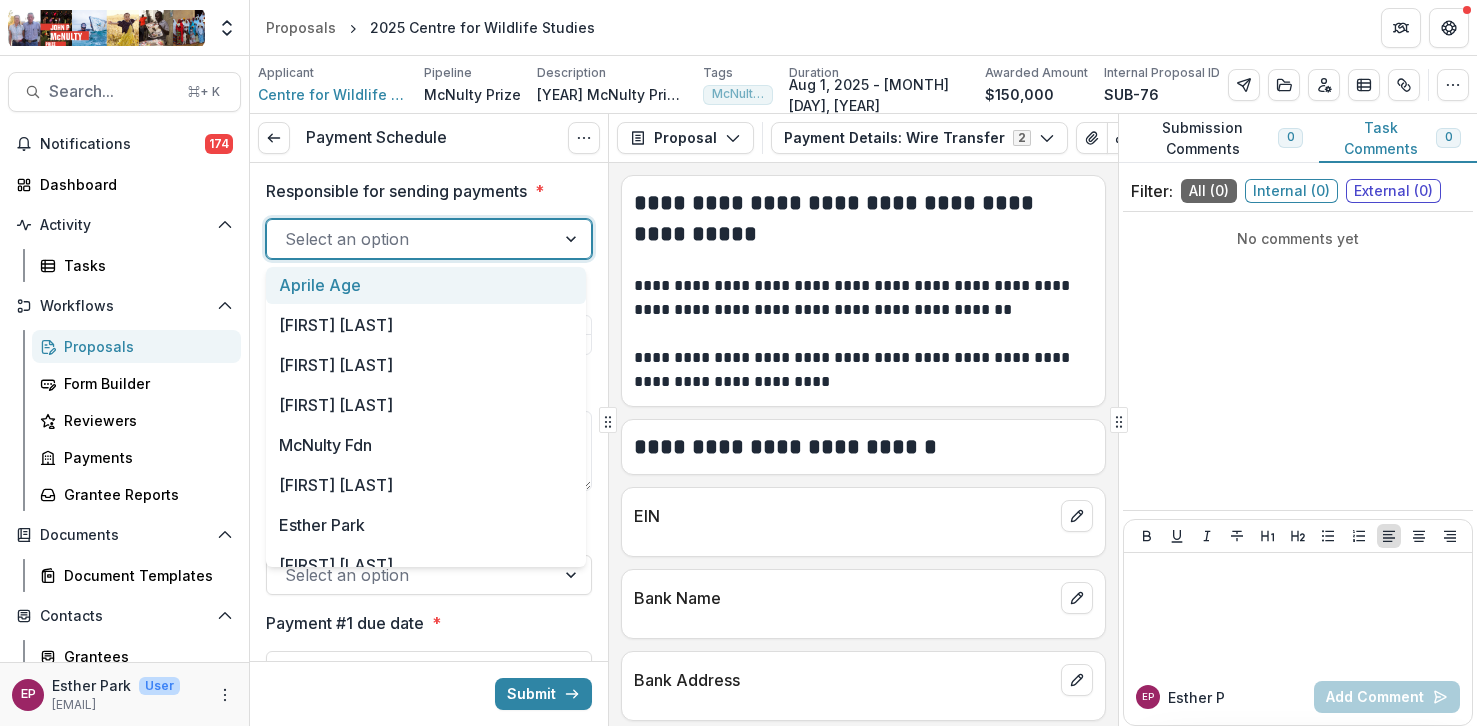 click on "Aprile Age" at bounding box center (426, 285) 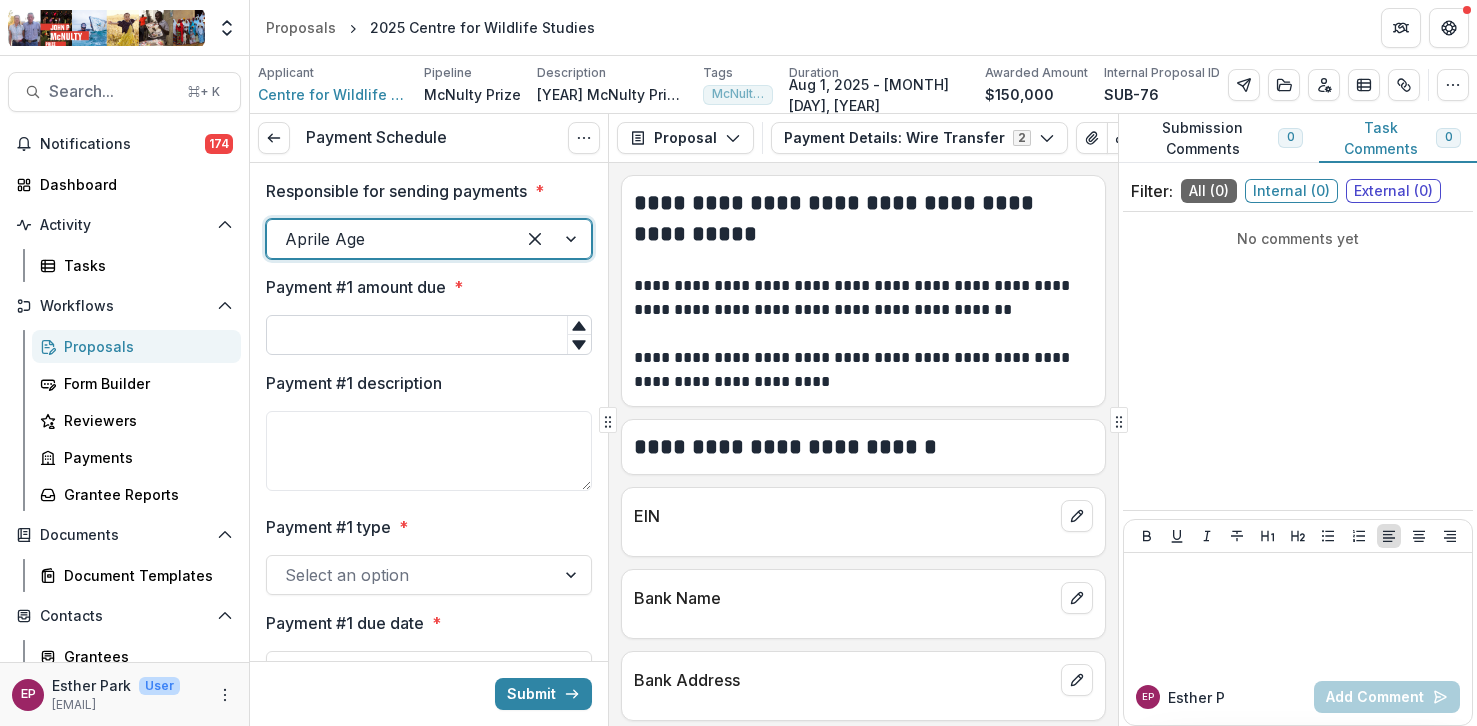 click on "Payment #1 amount due *" at bounding box center [429, 335] 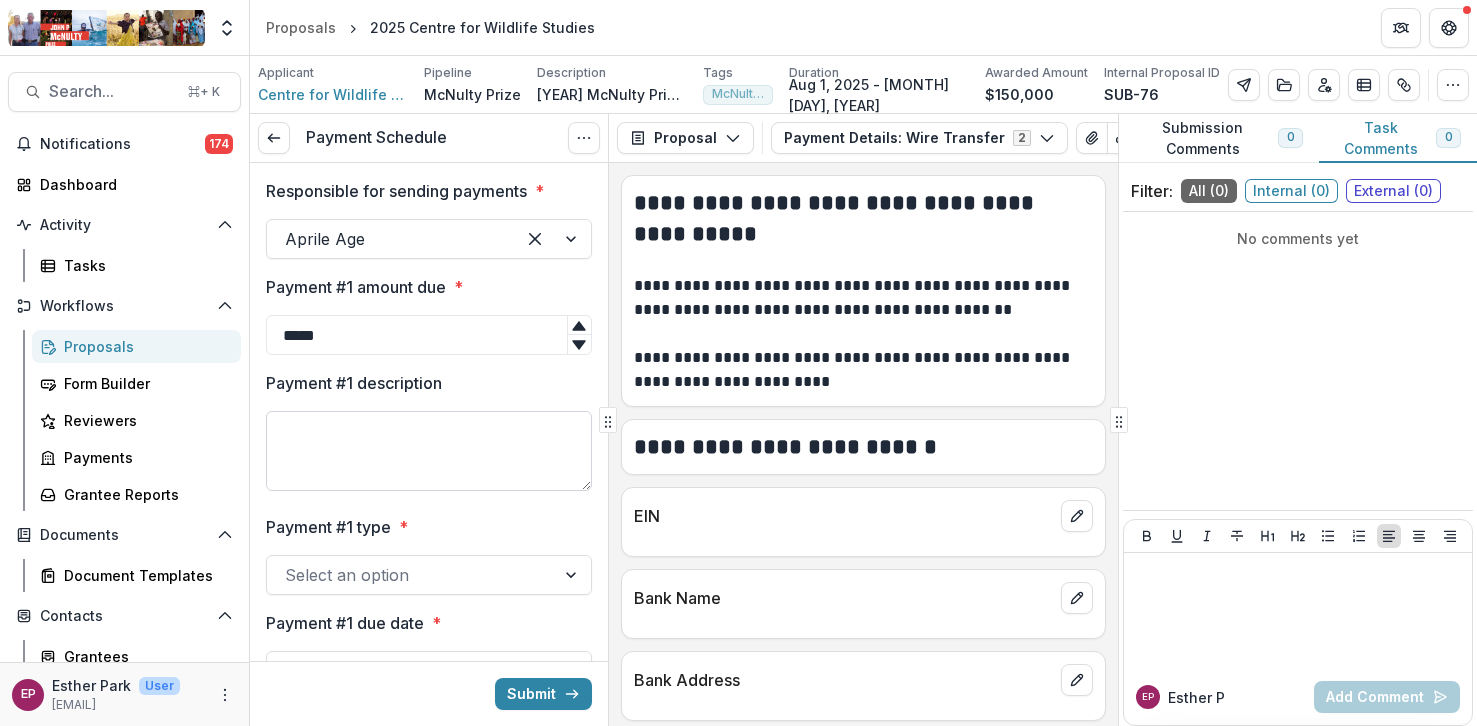 type on "*****" 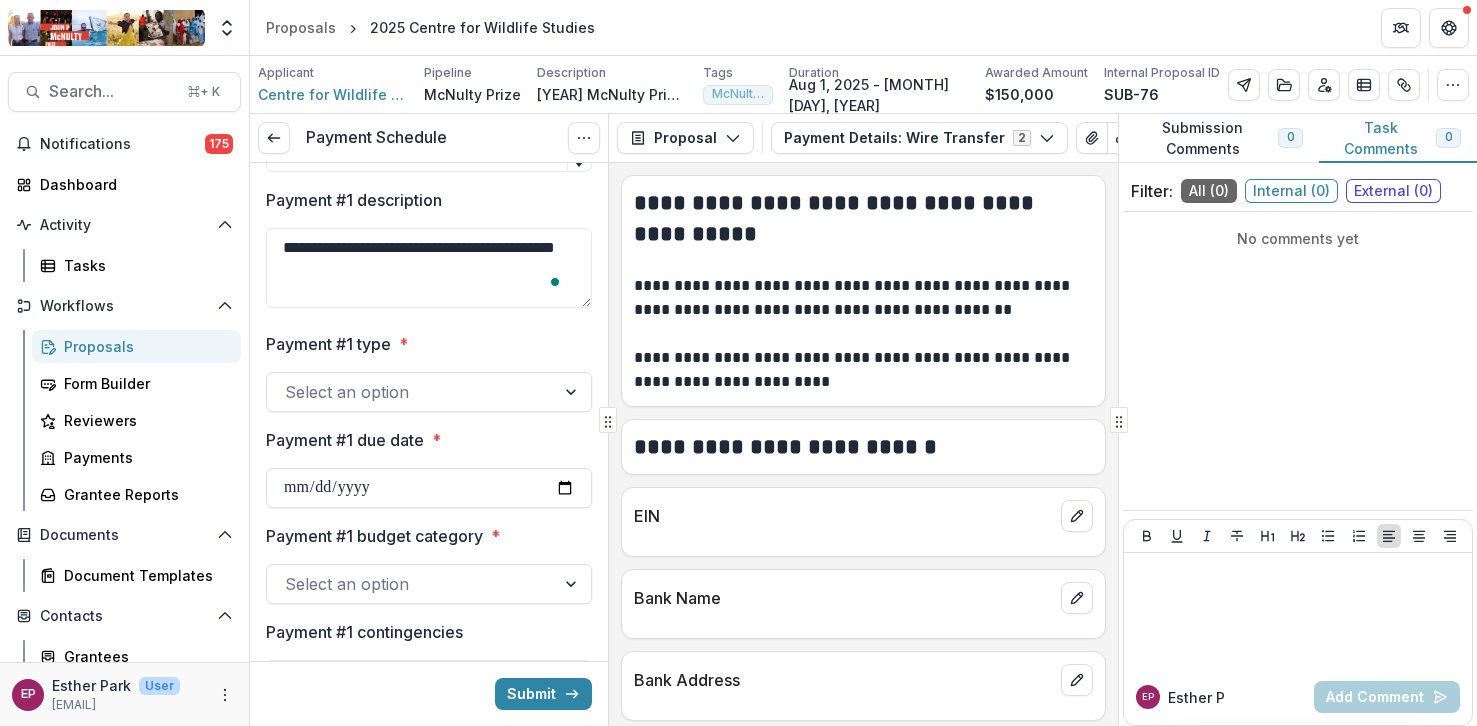 type on "**********" 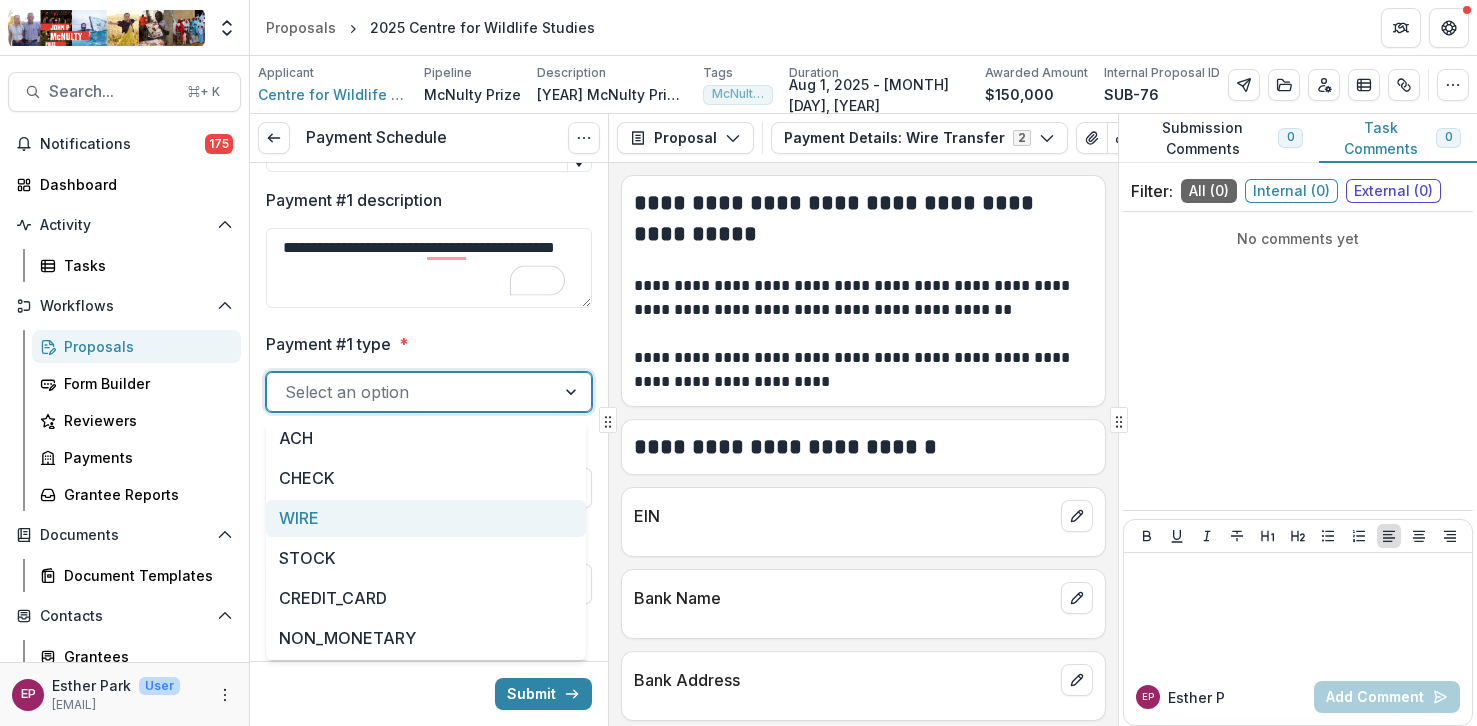 click on "WIRE" at bounding box center [426, 518] 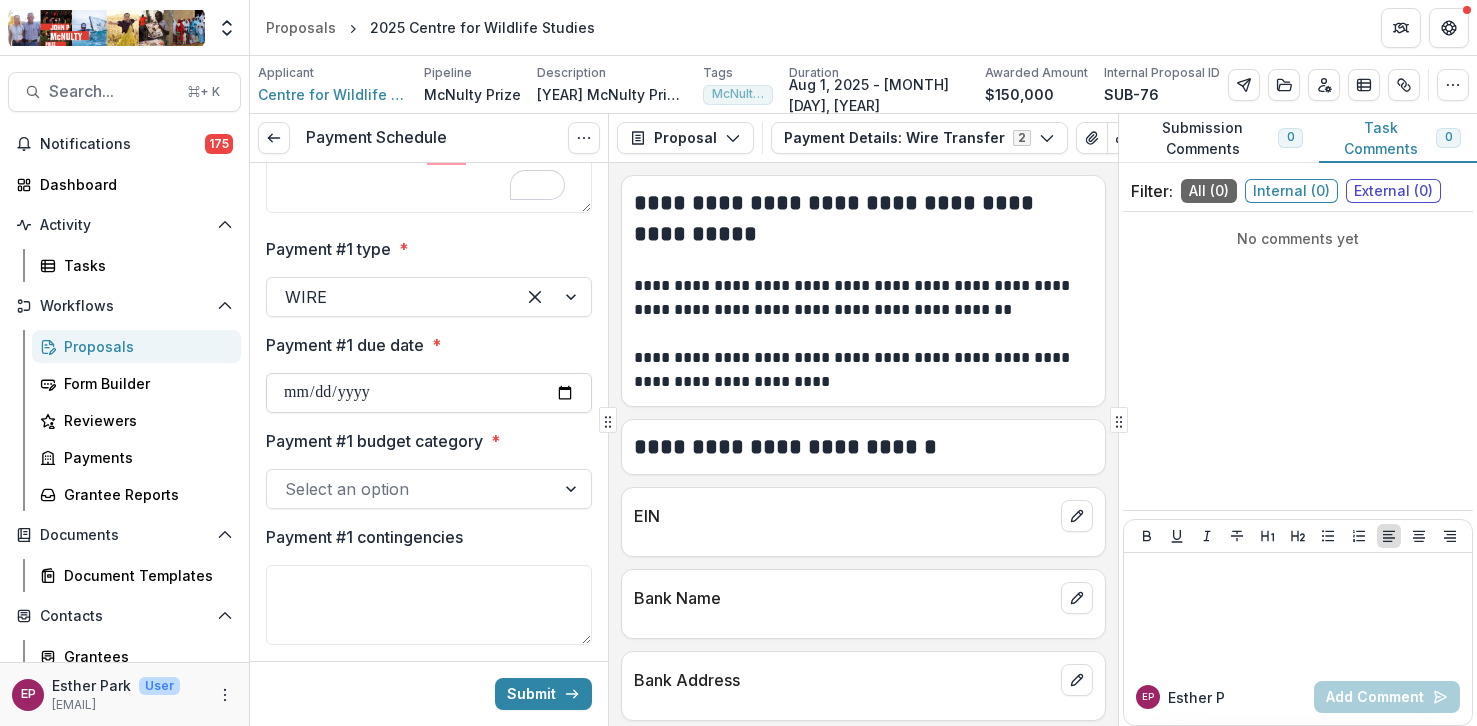 click on "Payment #1 due date *" at bounding box center [429, 393] 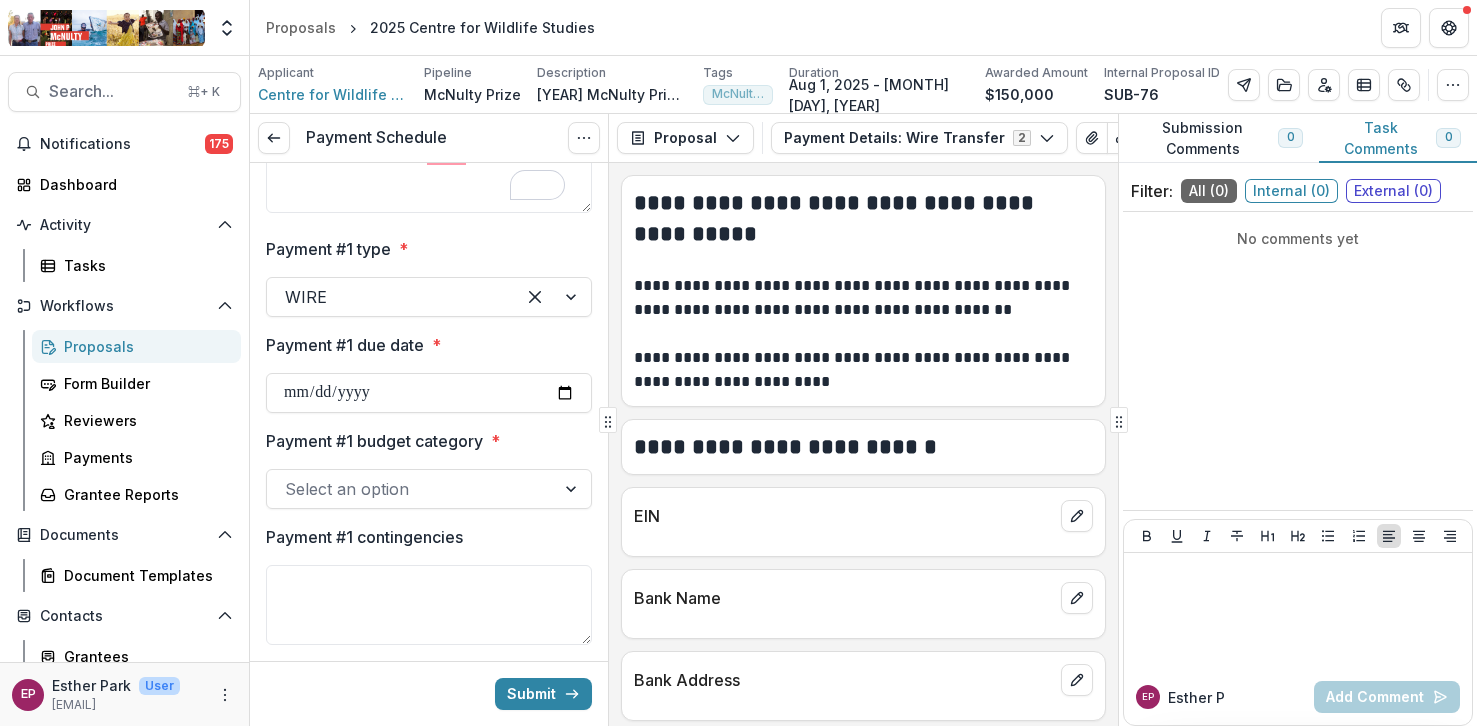 click at bounding box center (411, 489) 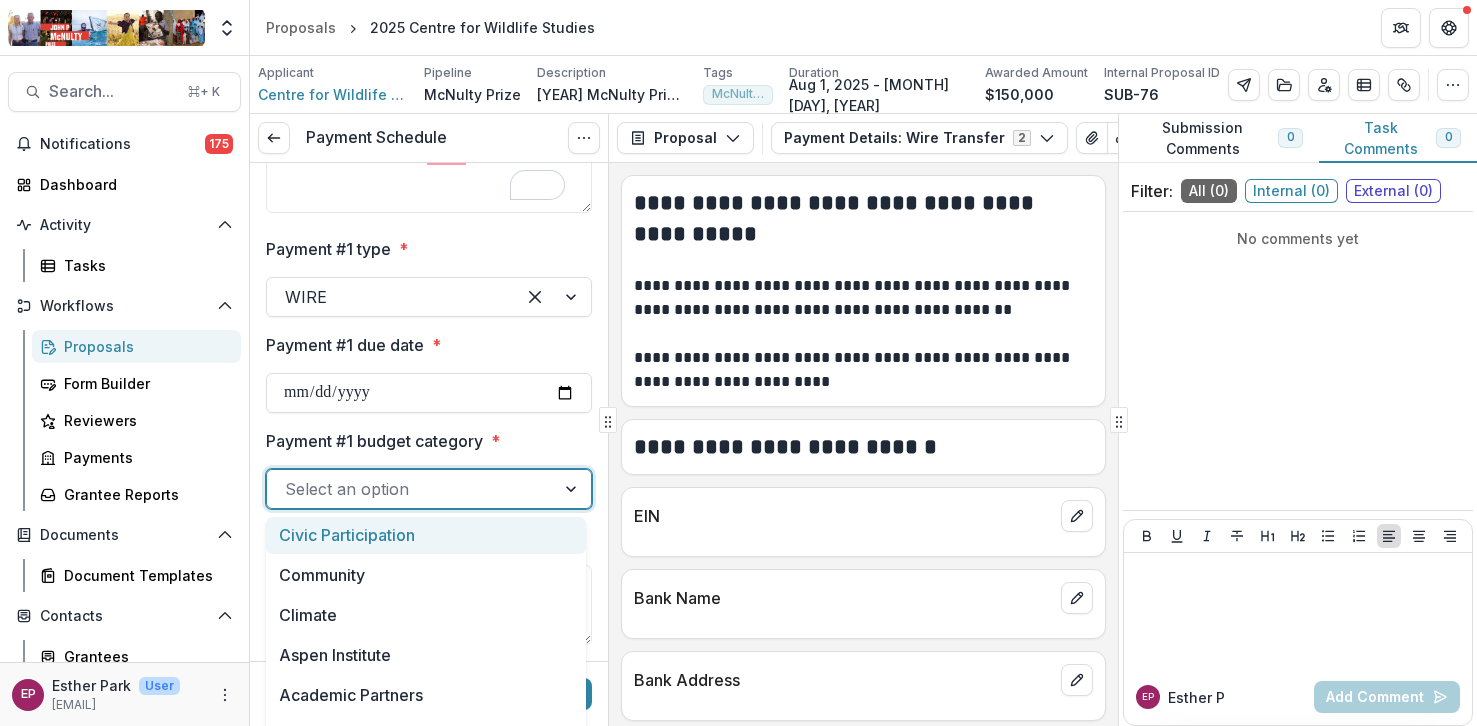 scroll, scrollTop: 311, scrollLeft: 0, axis: vertical 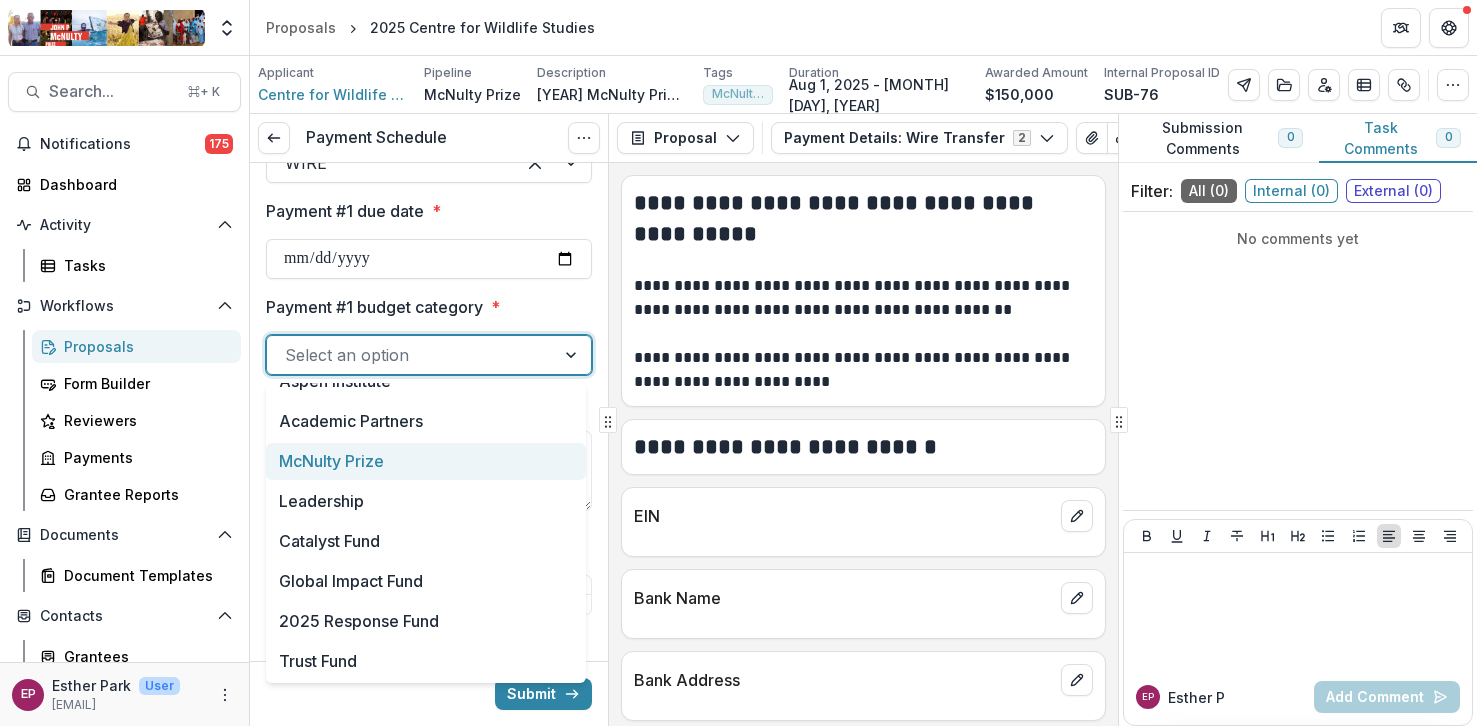 click on "McNulty Prize" at bounding box center [426, 461] 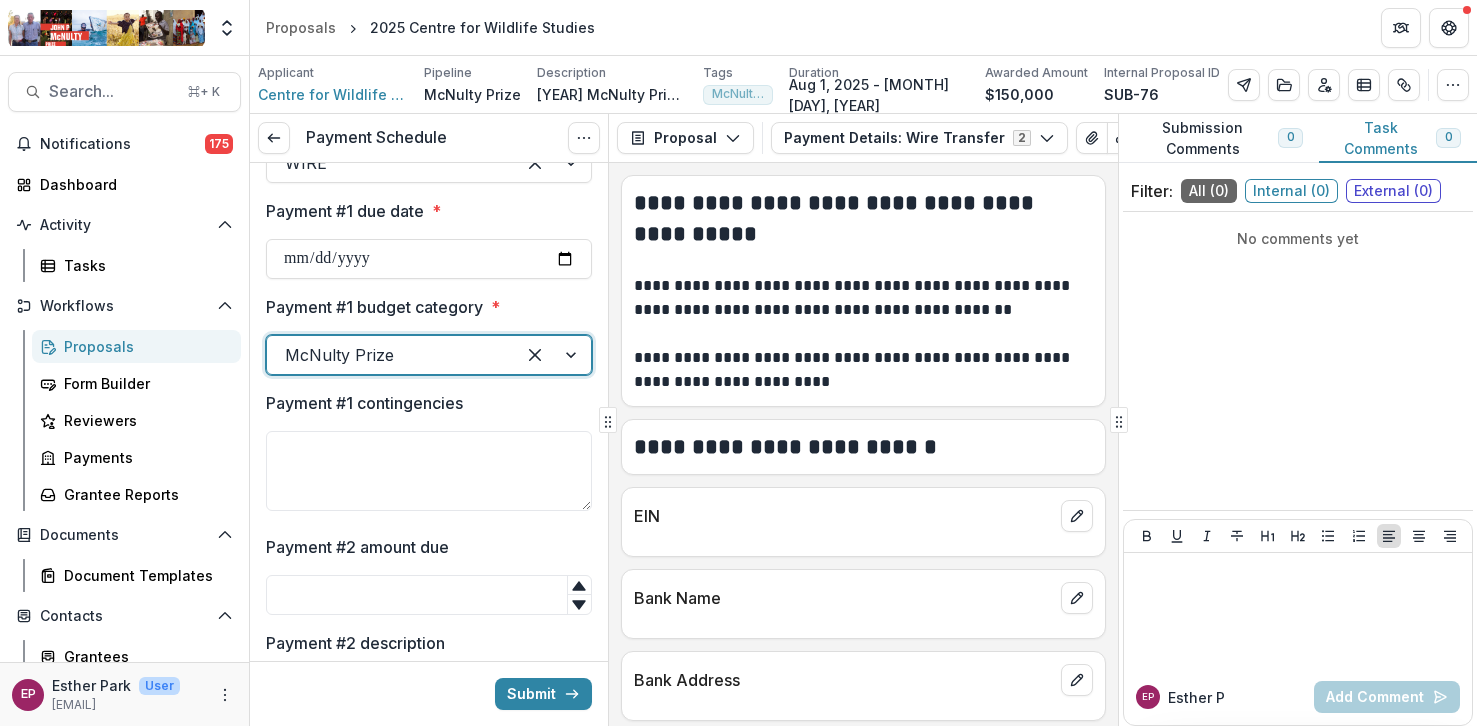 scroll, scrollTop: 488, scrollLeft: 0, axis: vertical 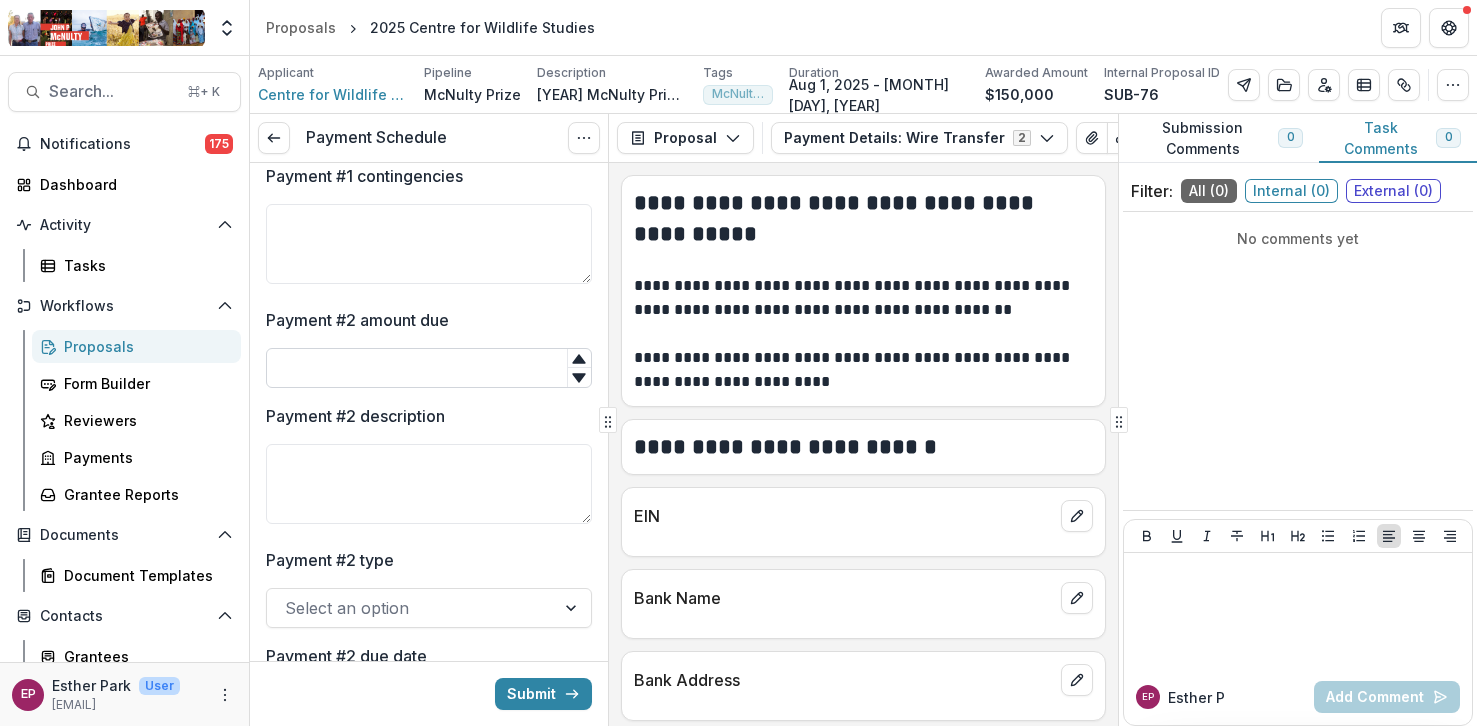 click on "Payment #2 amount due" at bounding box center [429, 368] 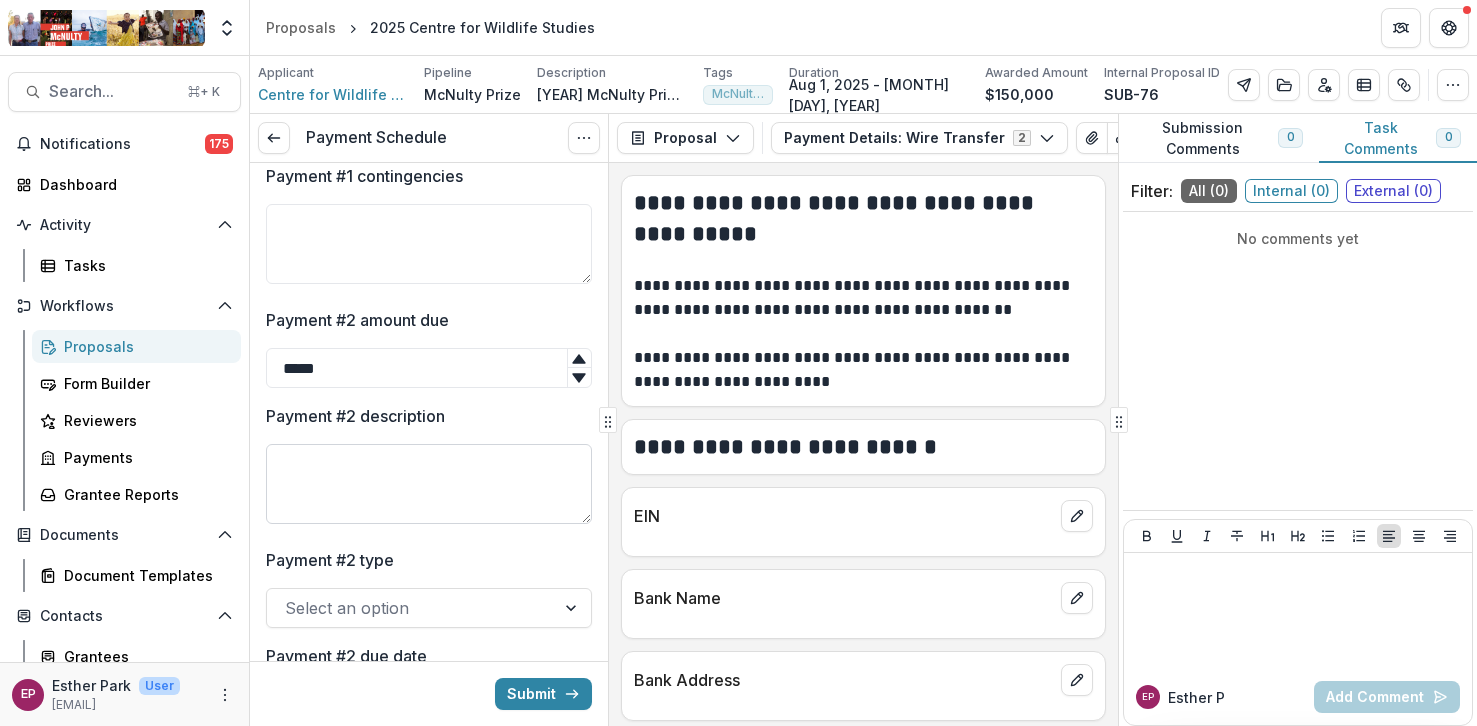 type on "*****" 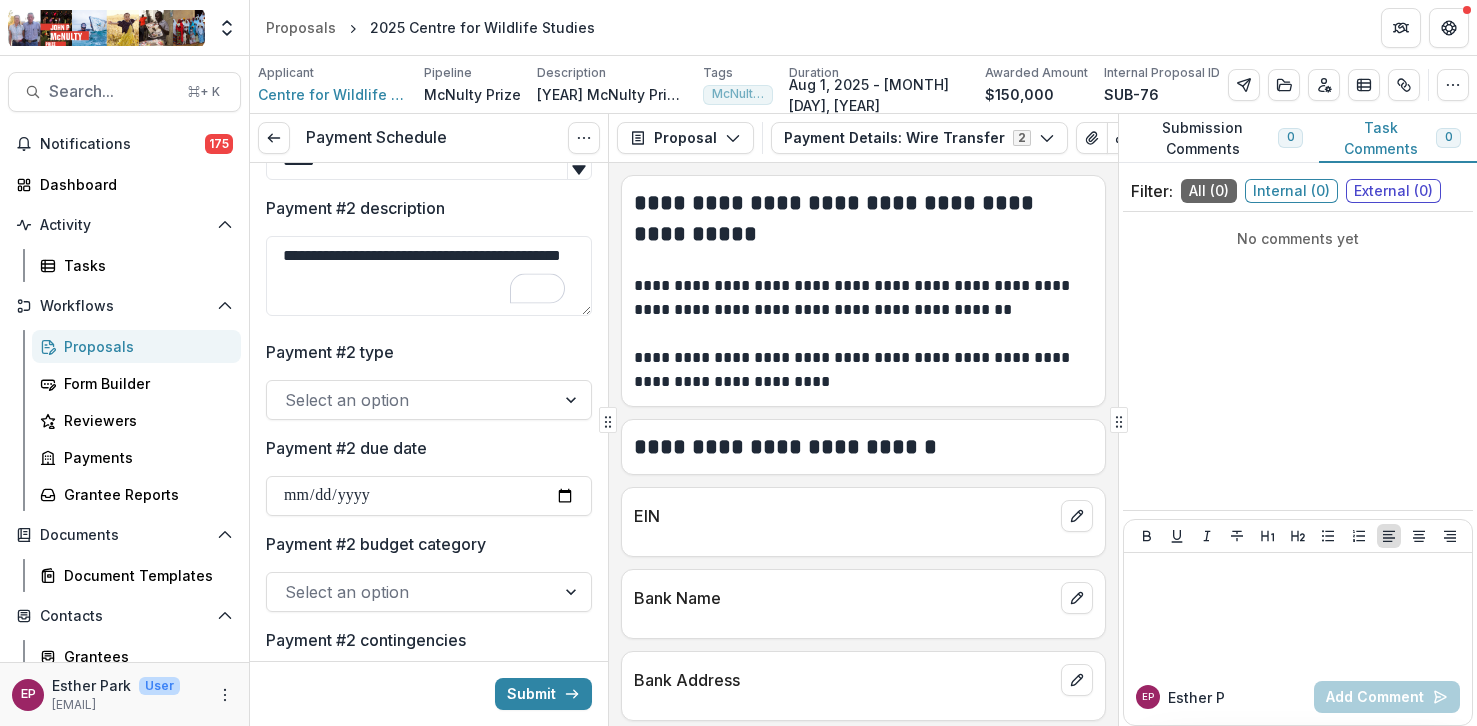 type on "**********" 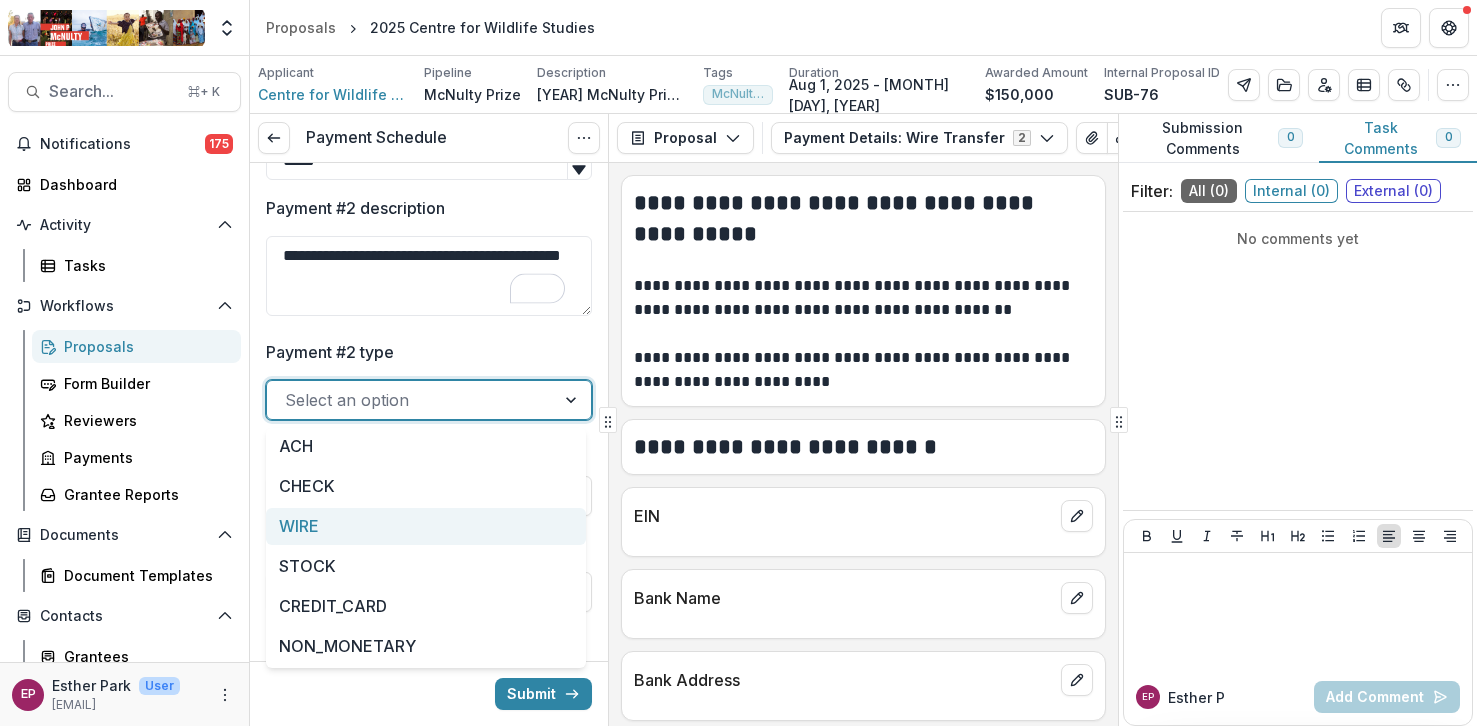 click on "WIRE" at bounding box center (426, 526) 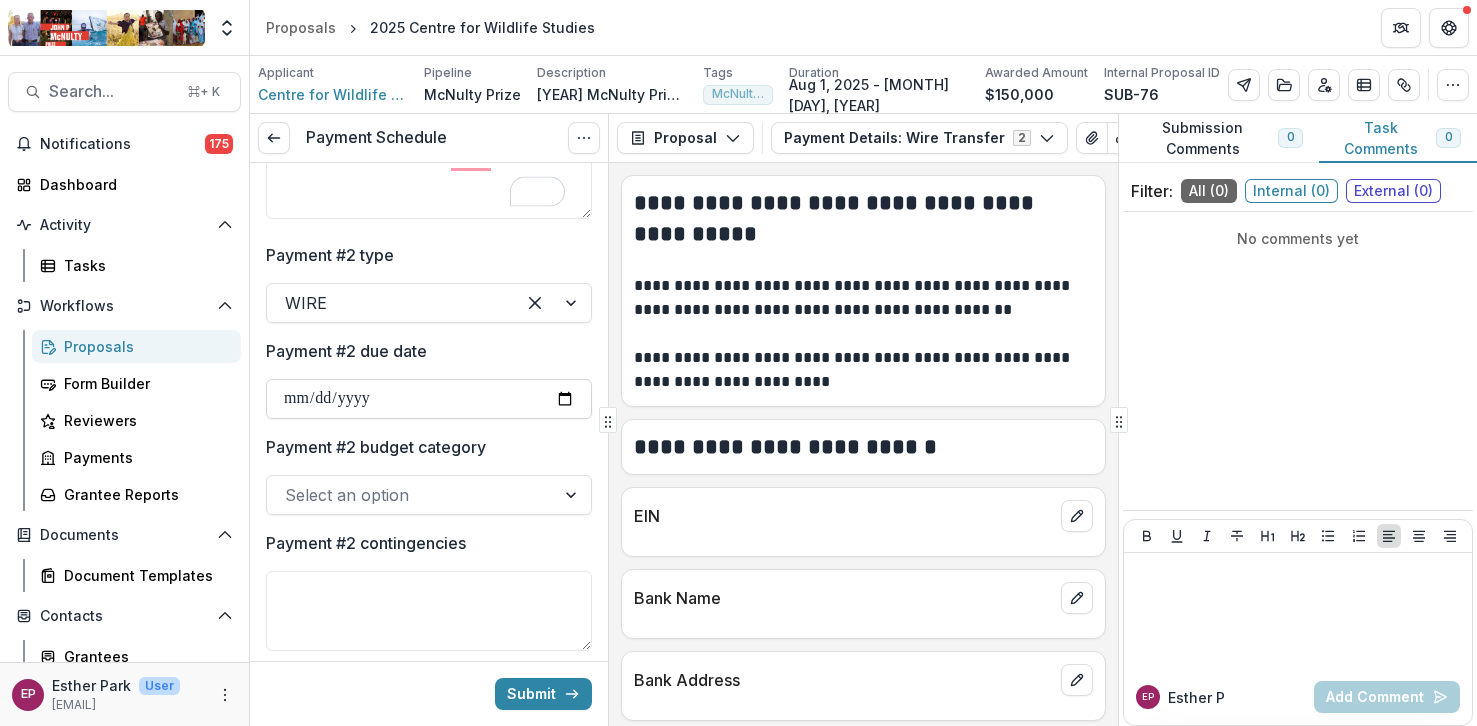 click on "Payment #2 due date" at bounding box center [429, 399] 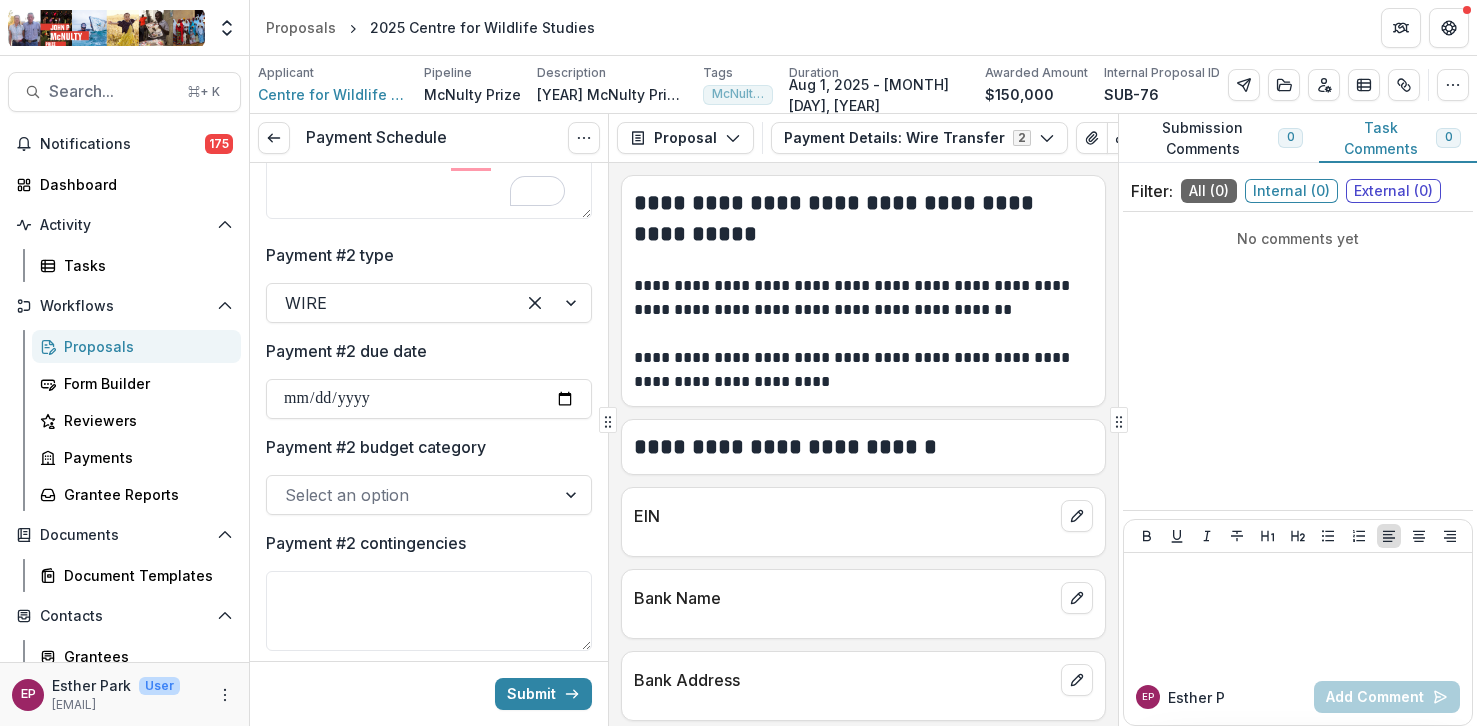 type on "**********" 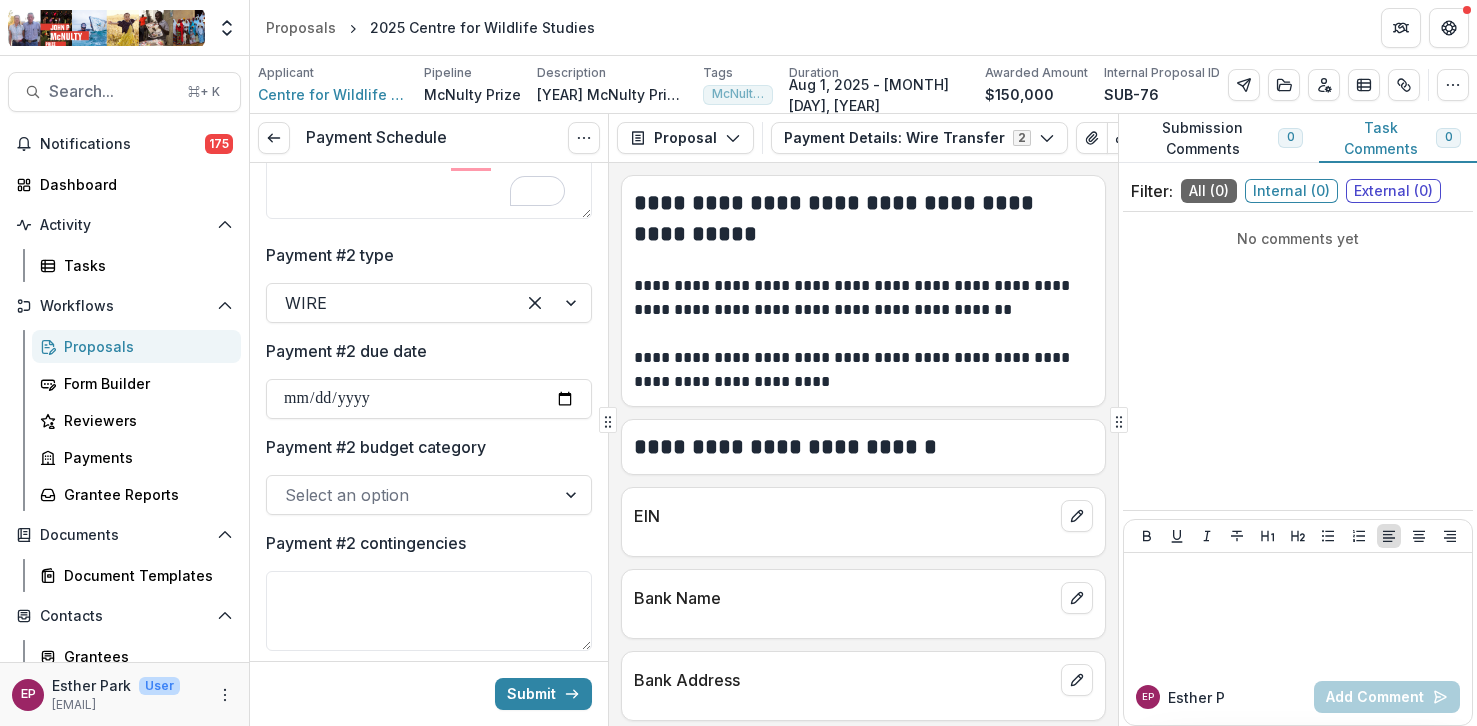 click at bounding box center [411, 495] 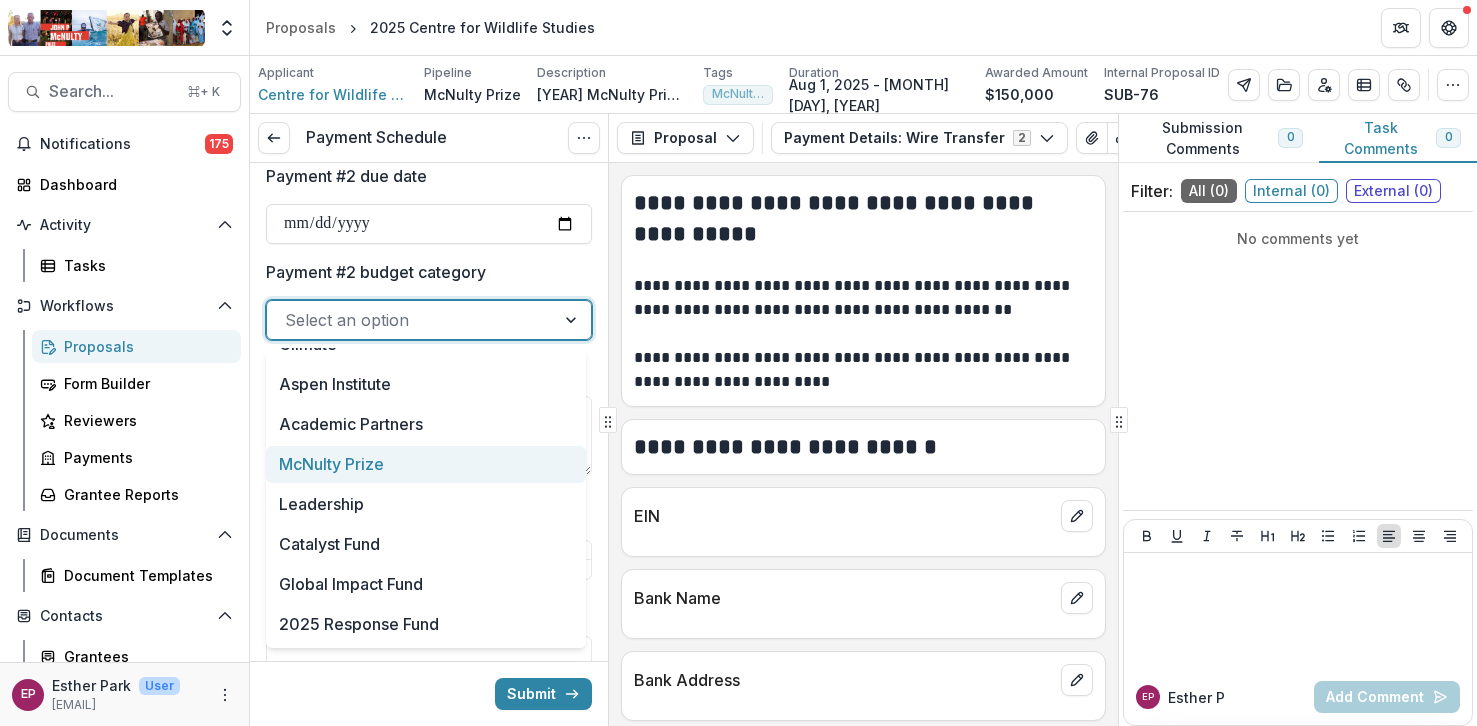 click on "McNulty Prize" at bounding box center (426, 464) 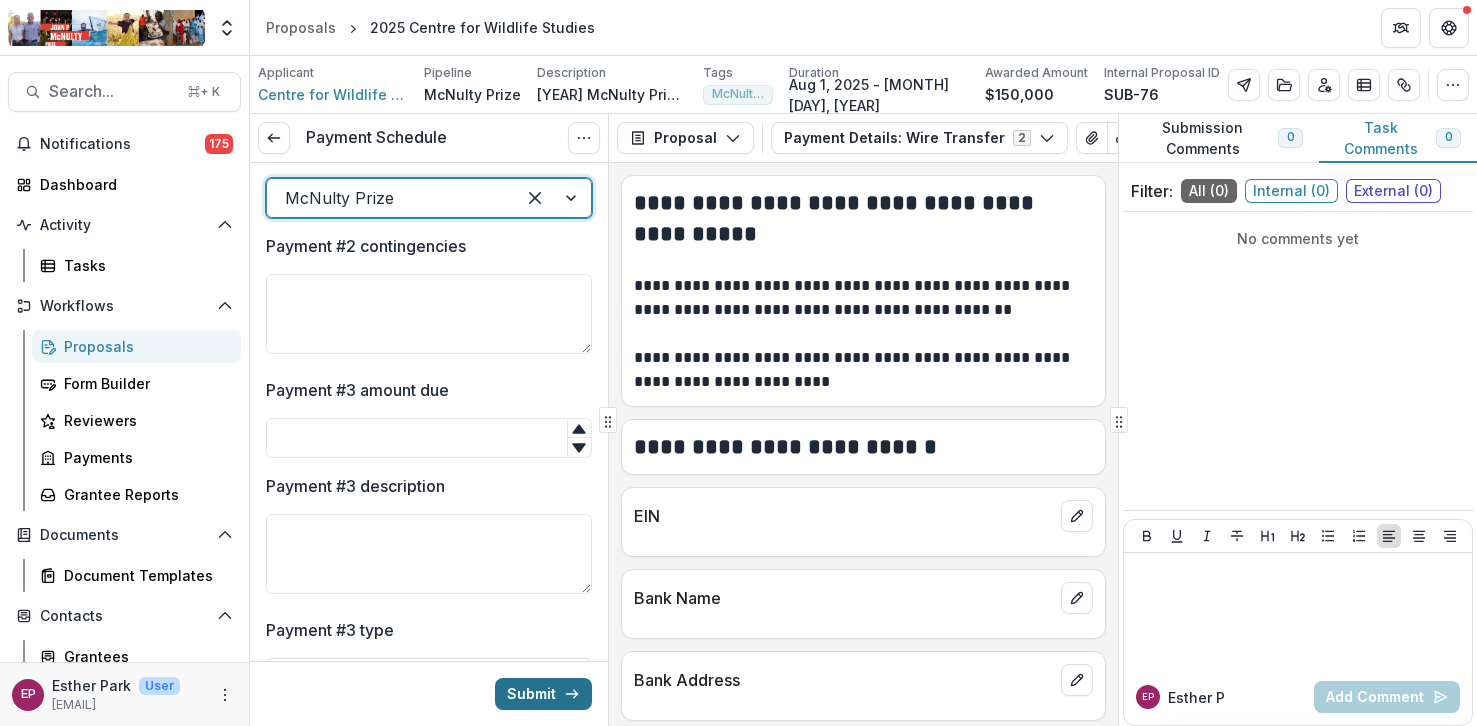 click on "Submit" at bounding box center [543, 694] 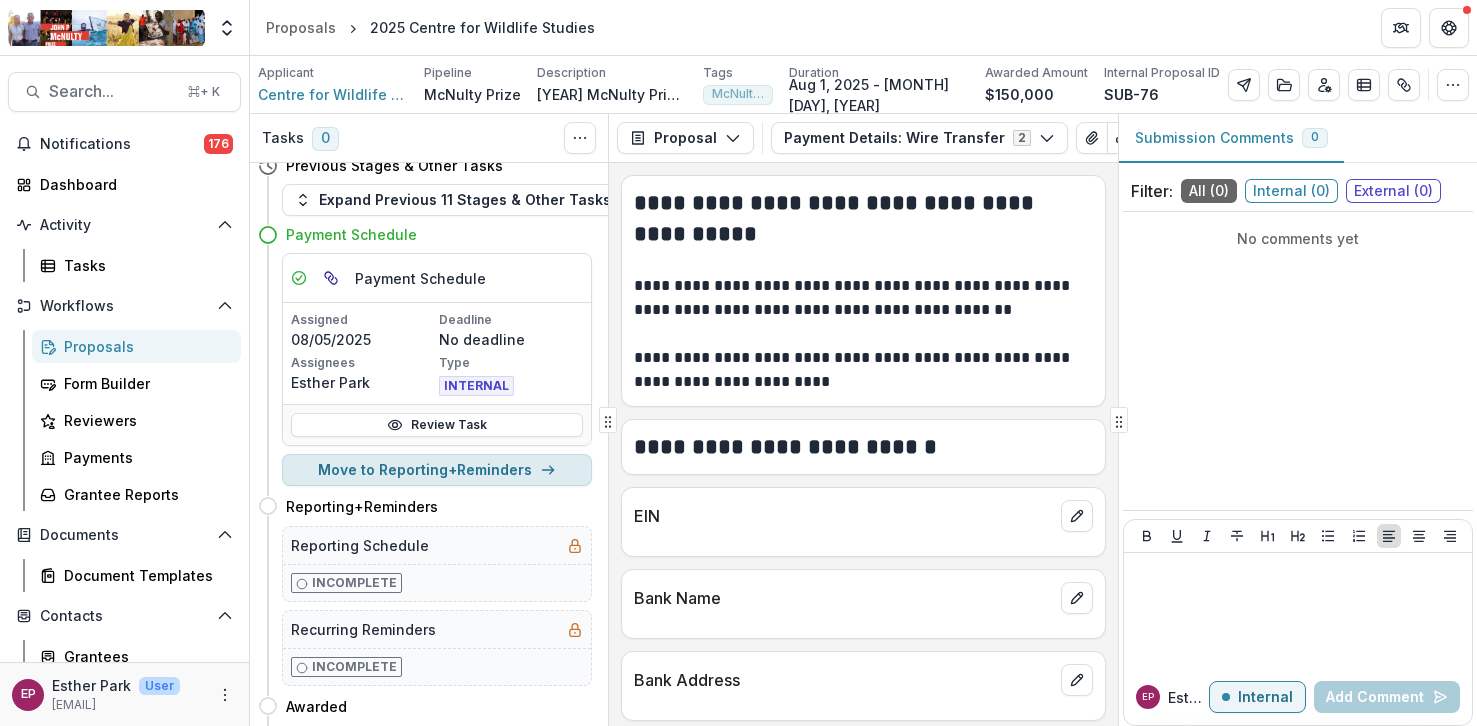 click on "Move to Reporting+Reminders" at bounding box center (437, 470) 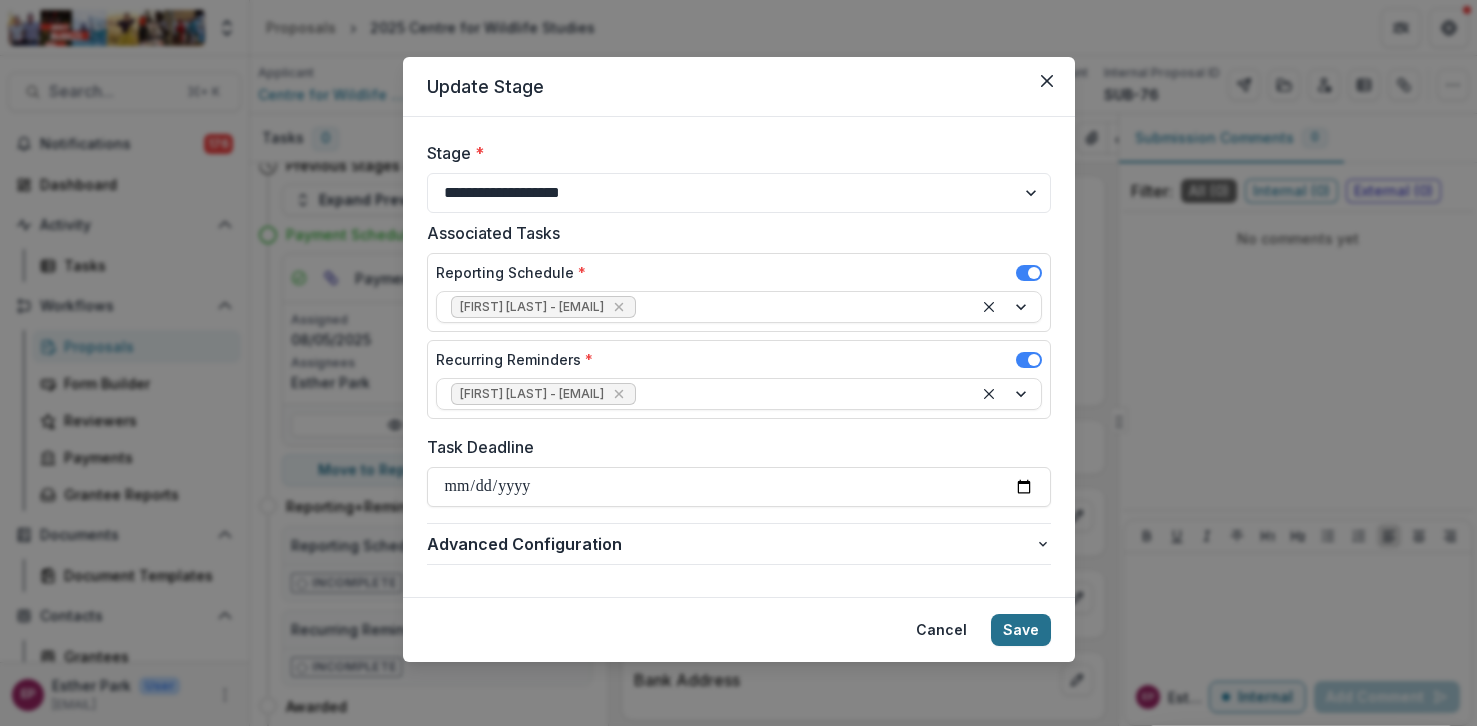 click on "Save" at bounding box center [1021, 630] 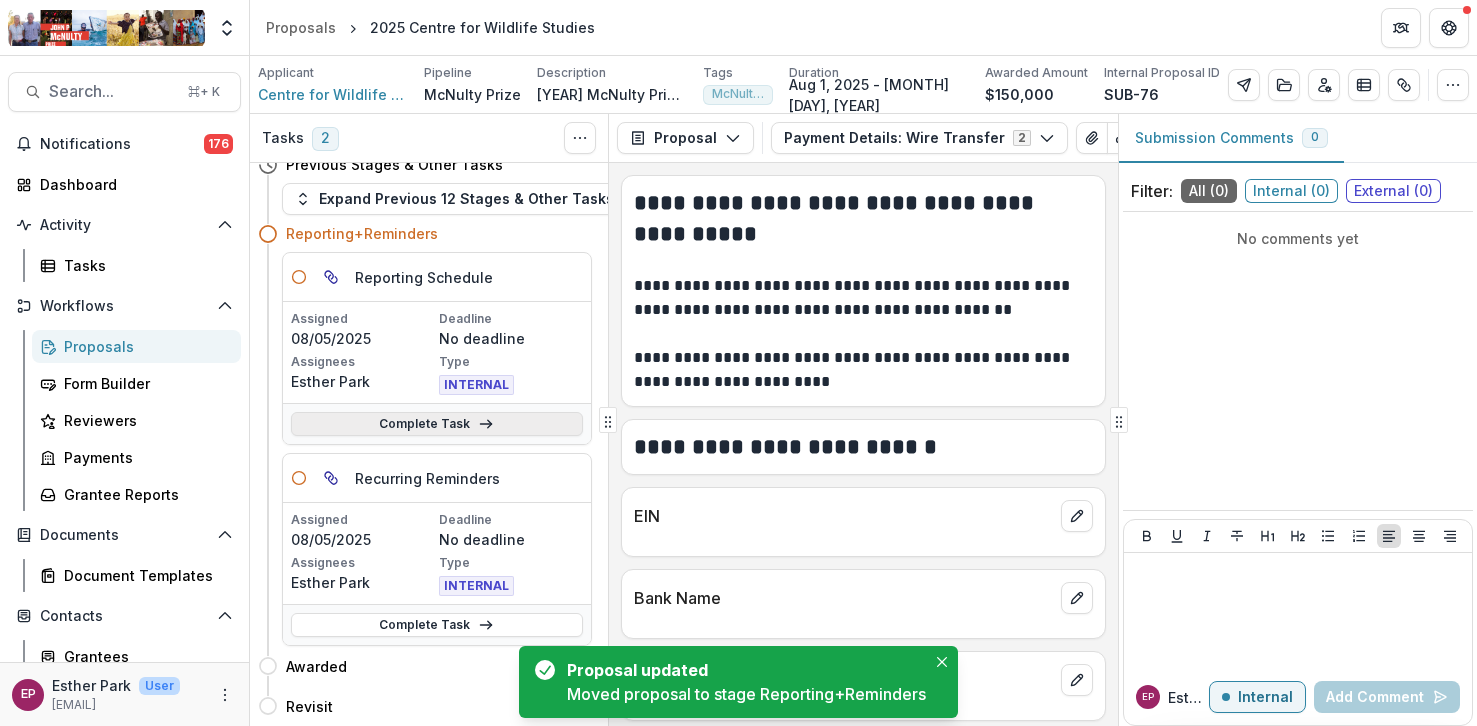 click 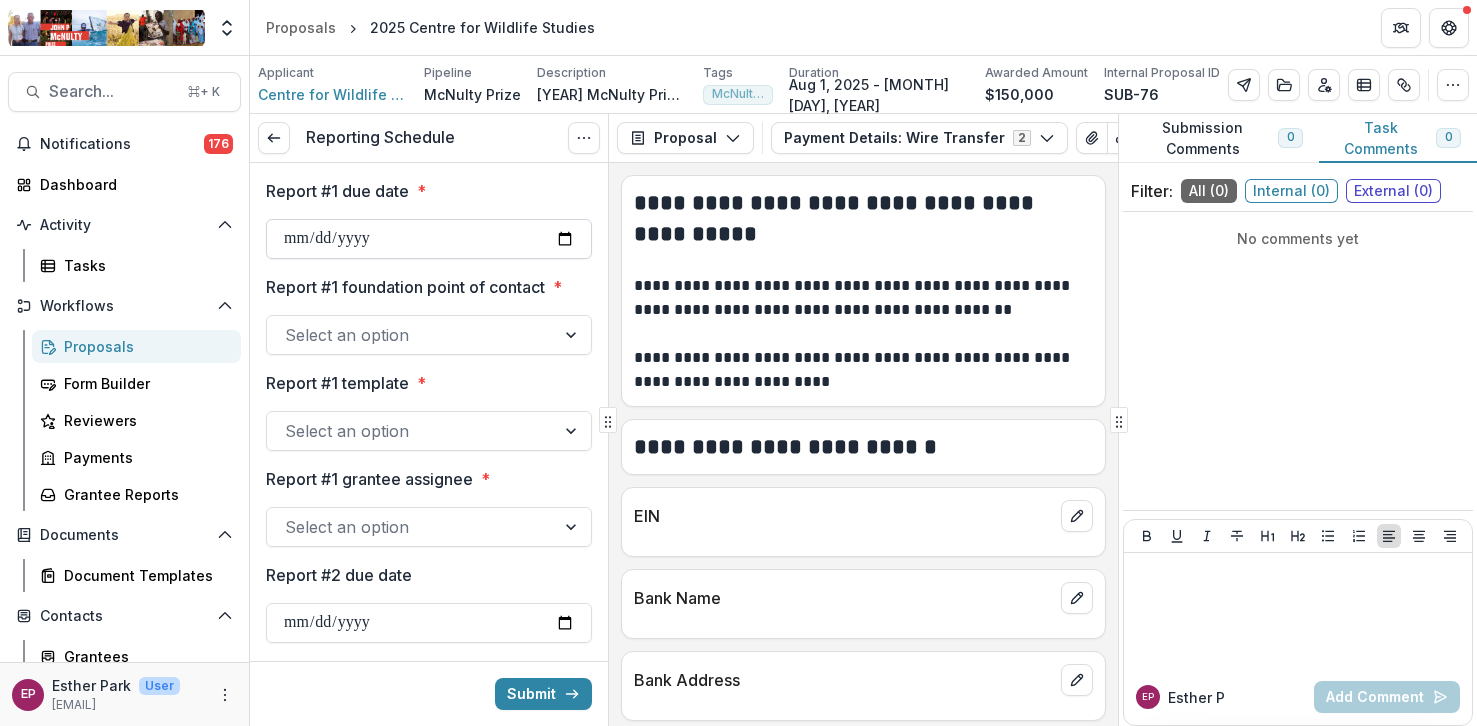 click on "Report #1 due date *" at bounding box center (429, 239) 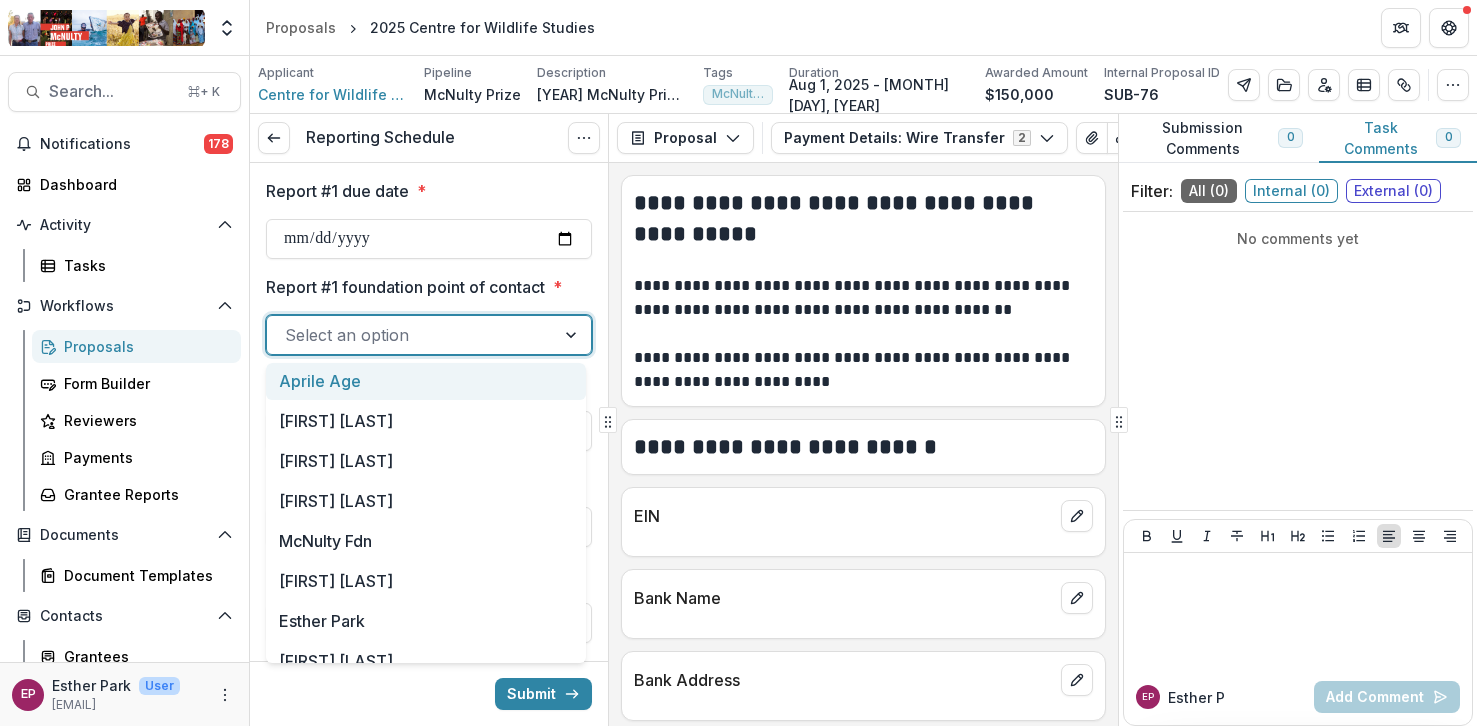 click at bounding box center (411, 335) 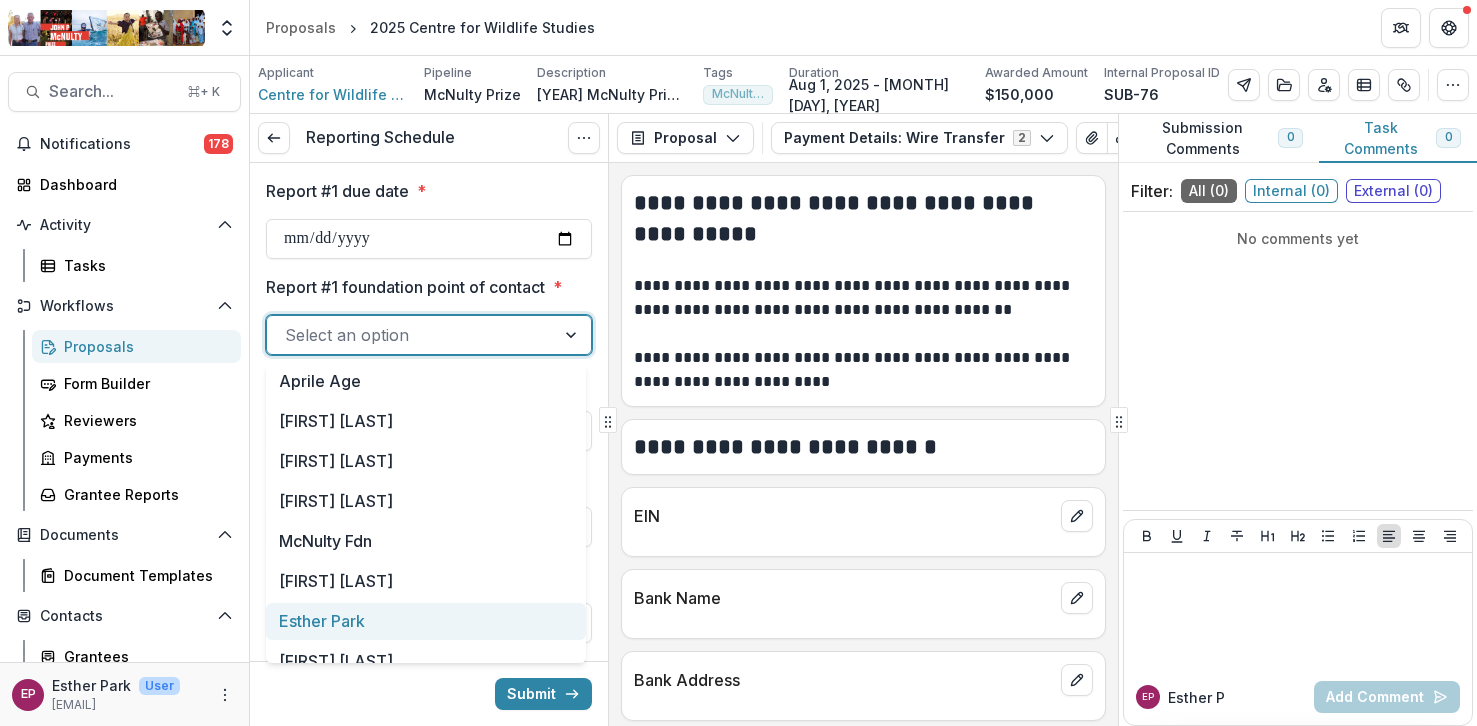 click on "Esther Park" at bounding box center (426, 621) 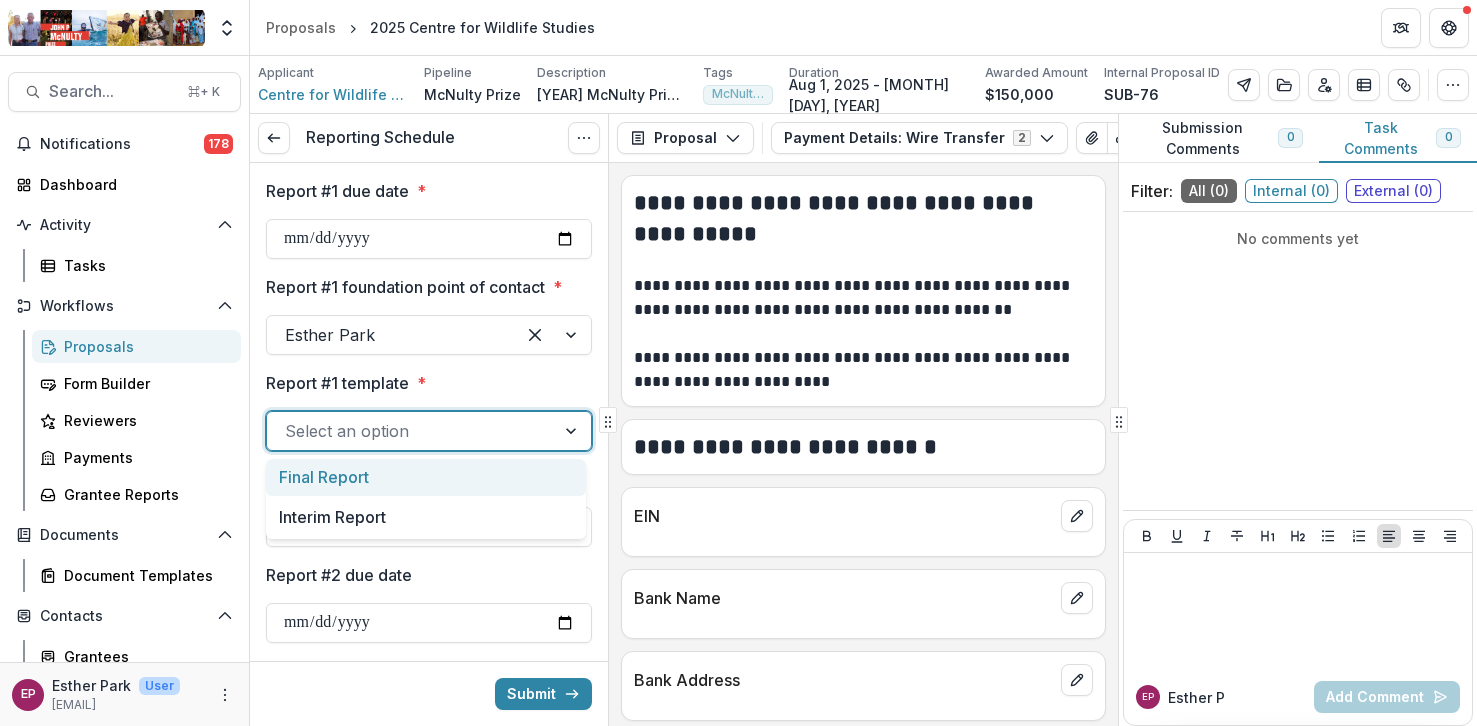 click at bounding box center [411, 431] 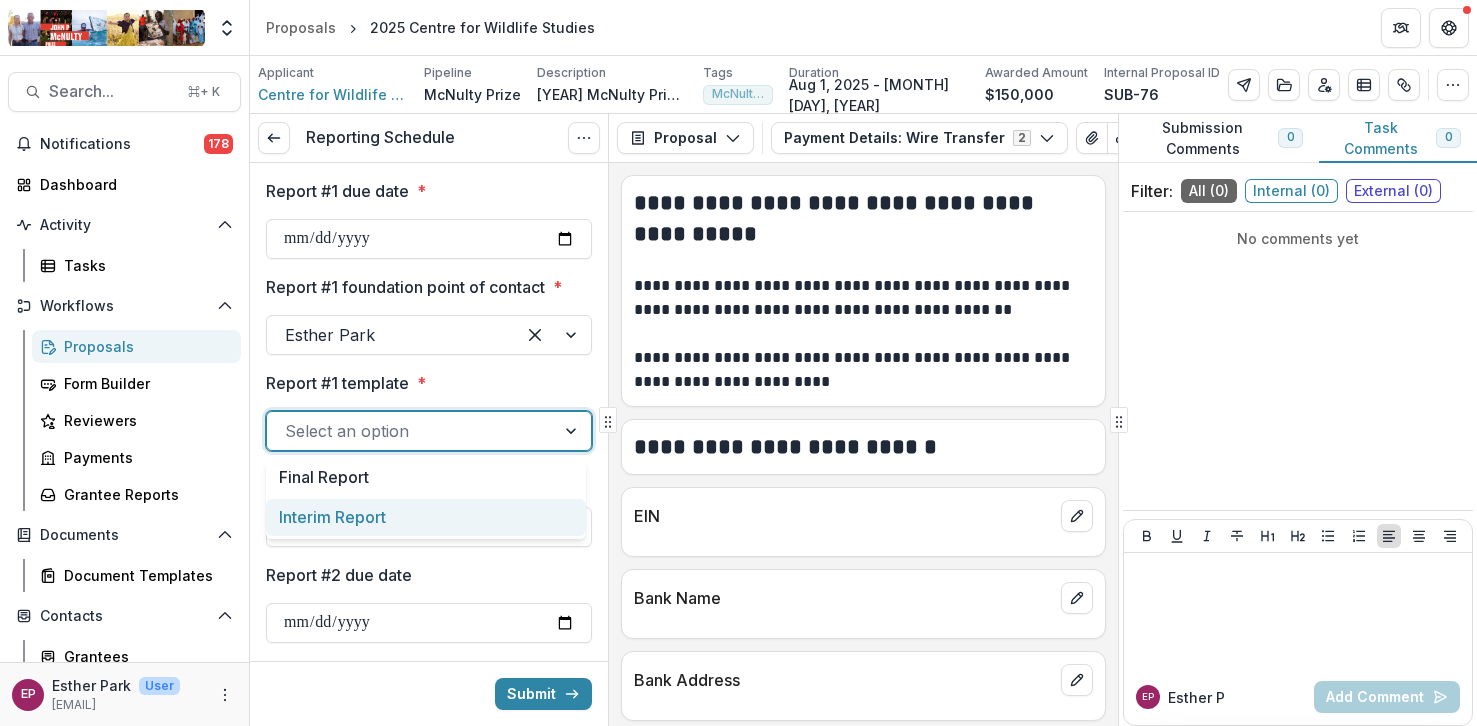 click on "Interim Report" at bounding box center (426, 517) 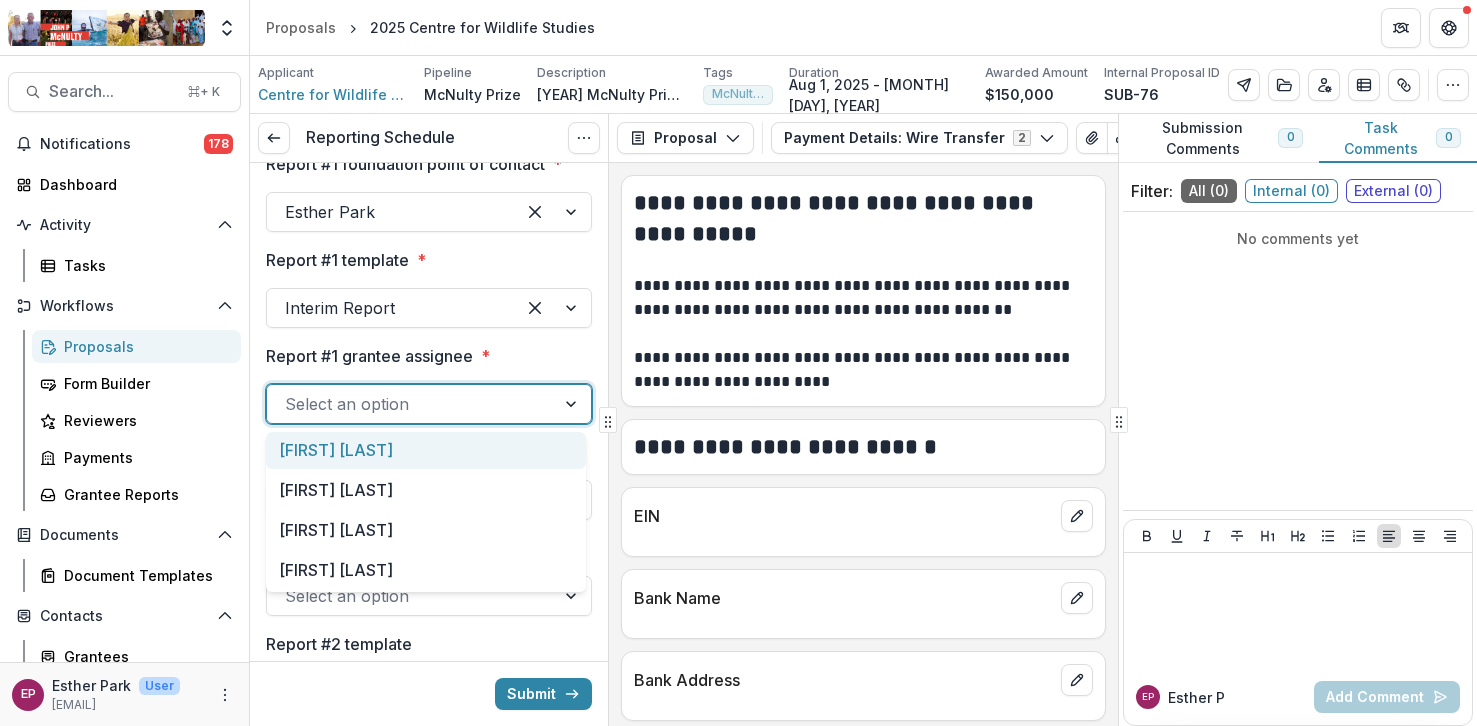 click at bounding box center [411, 404] 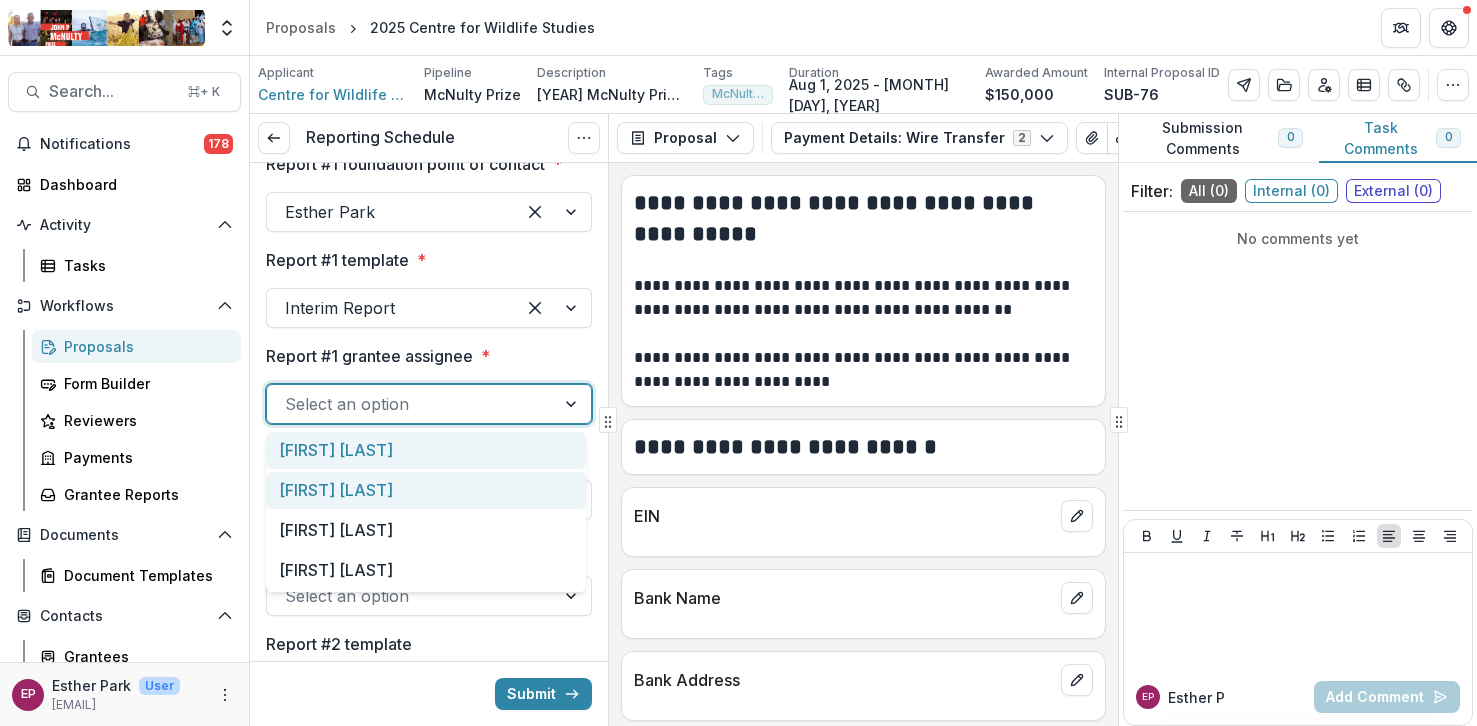 click on "[FIRST] [LAST]" at bounding box center (426, 490) 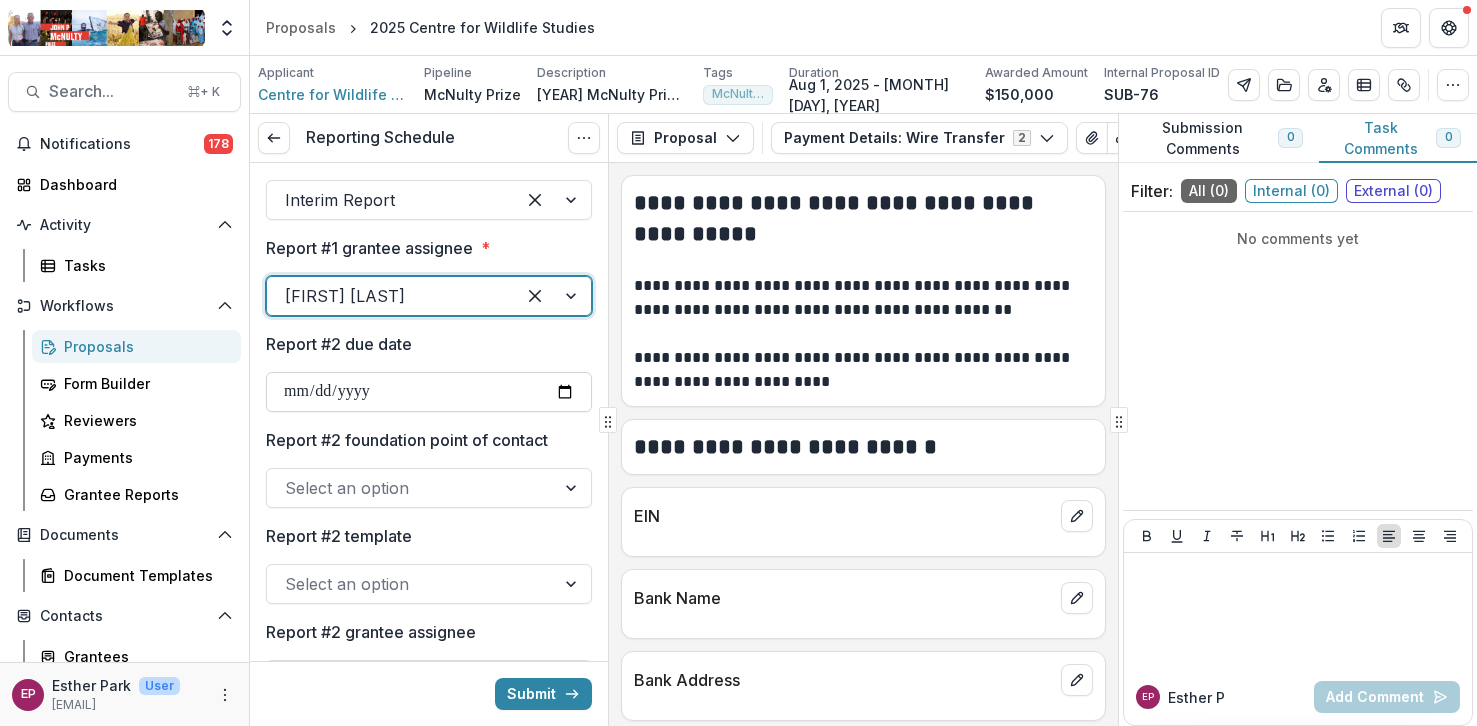 click on "Report #2 due date" at bounding box center [429, 392] 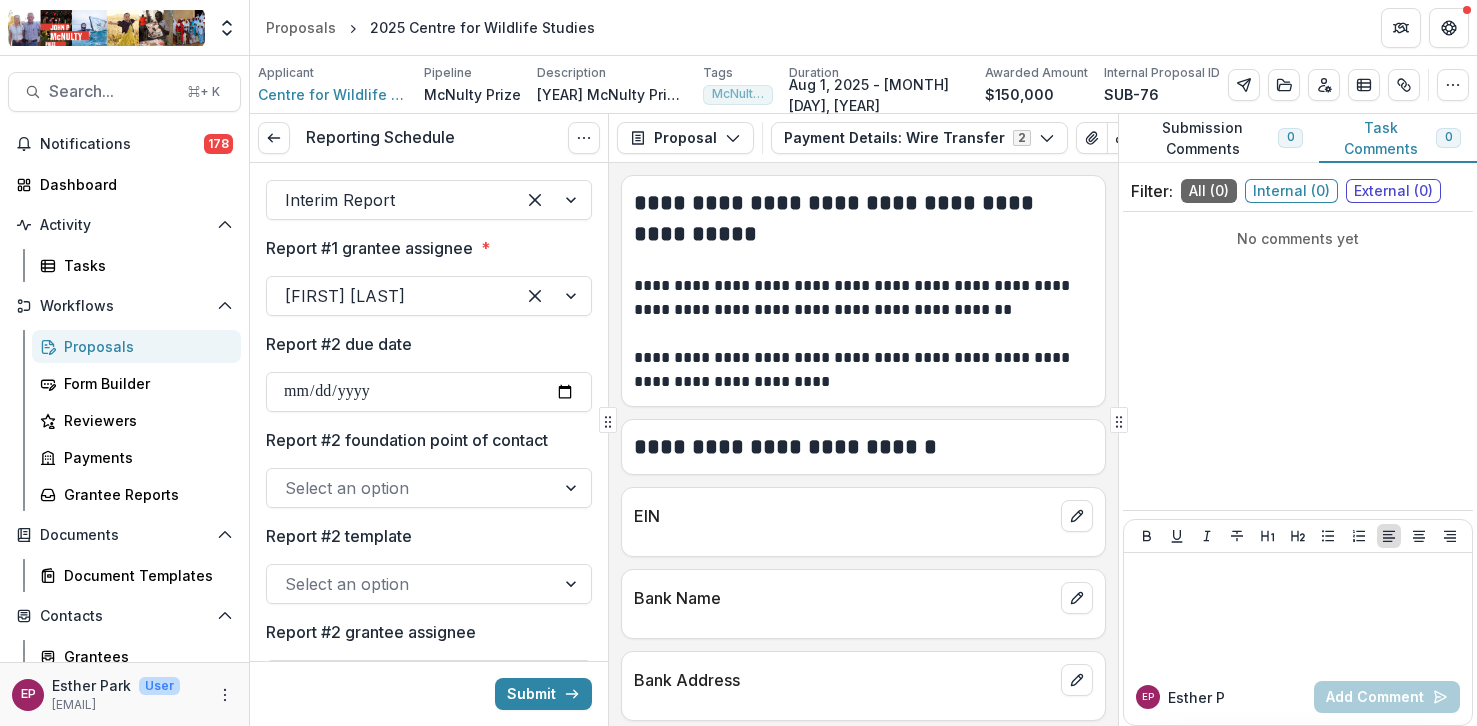 type on "**********" 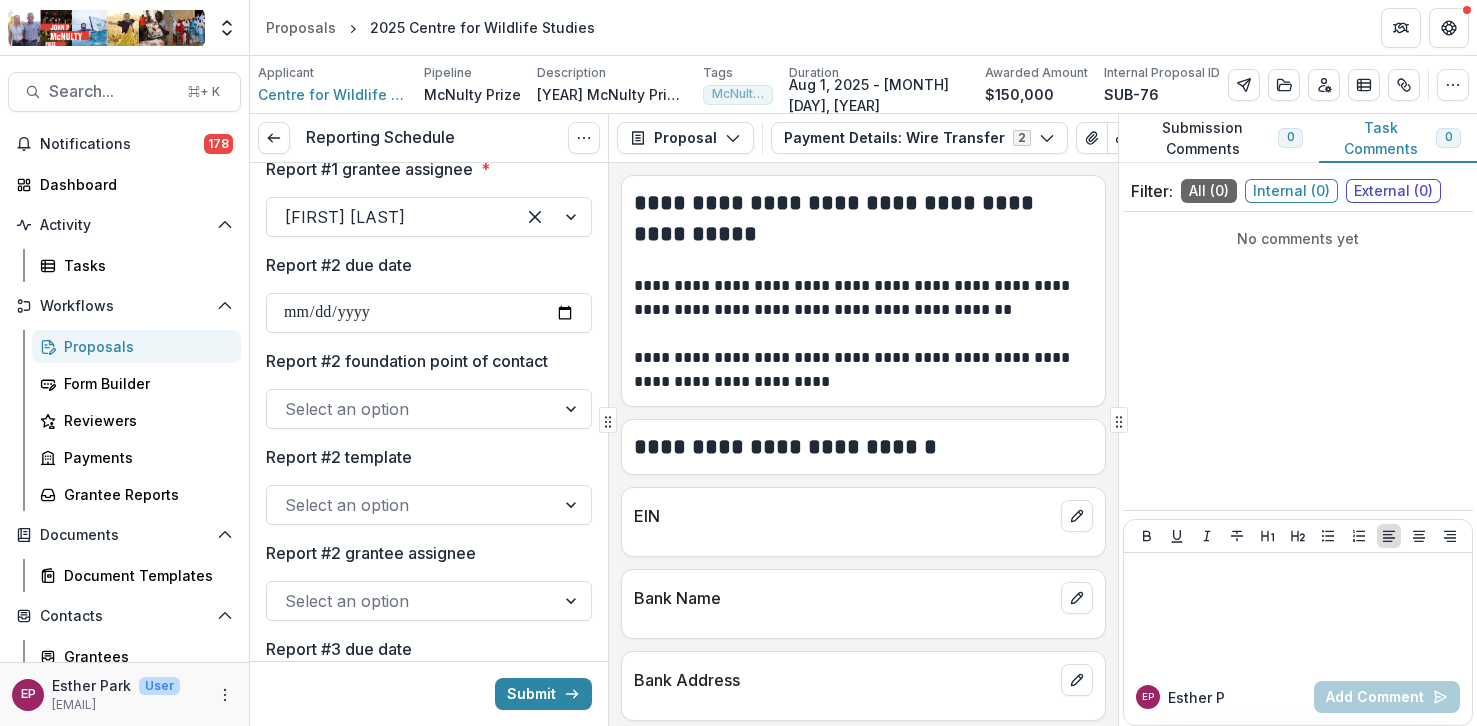 scroll, scrollTop: 340, scrollLeft: 0, axis: vertical 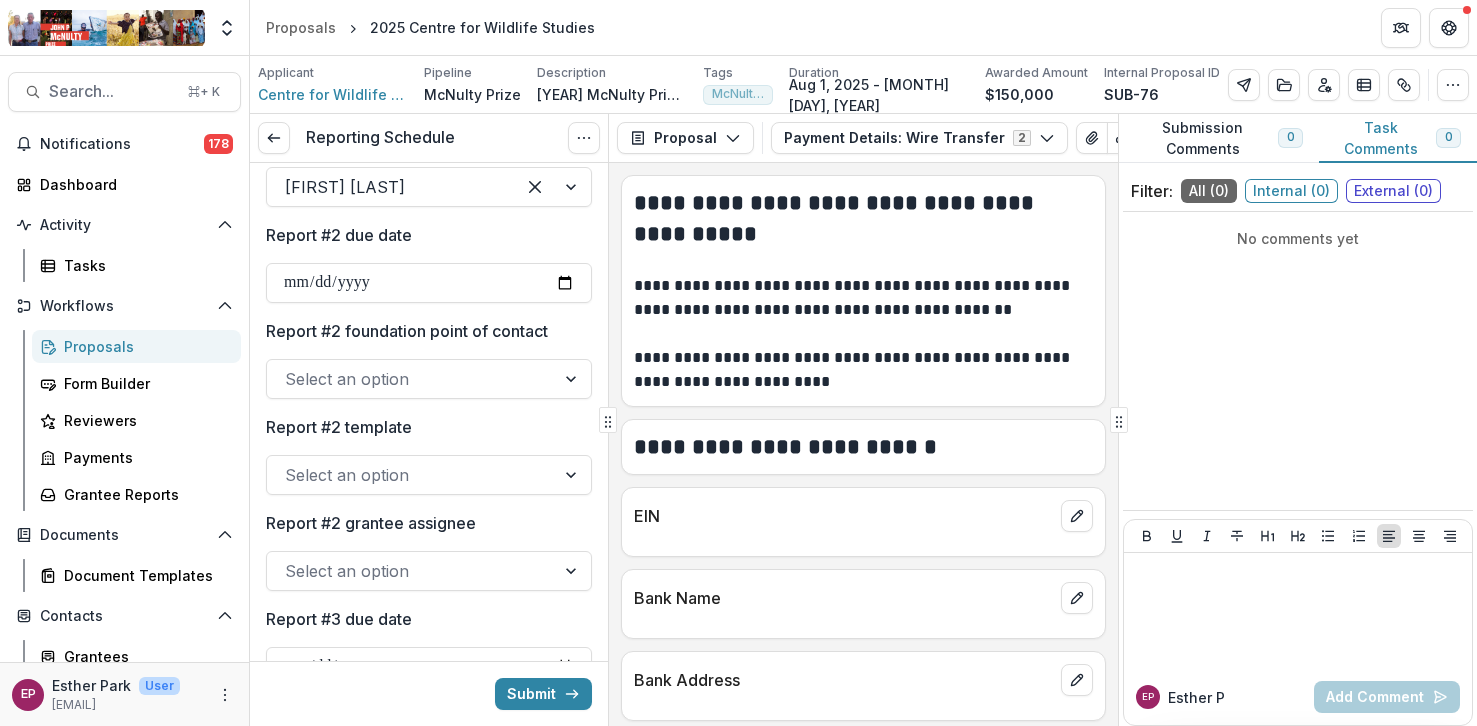 click at bounding box center (411, 379) 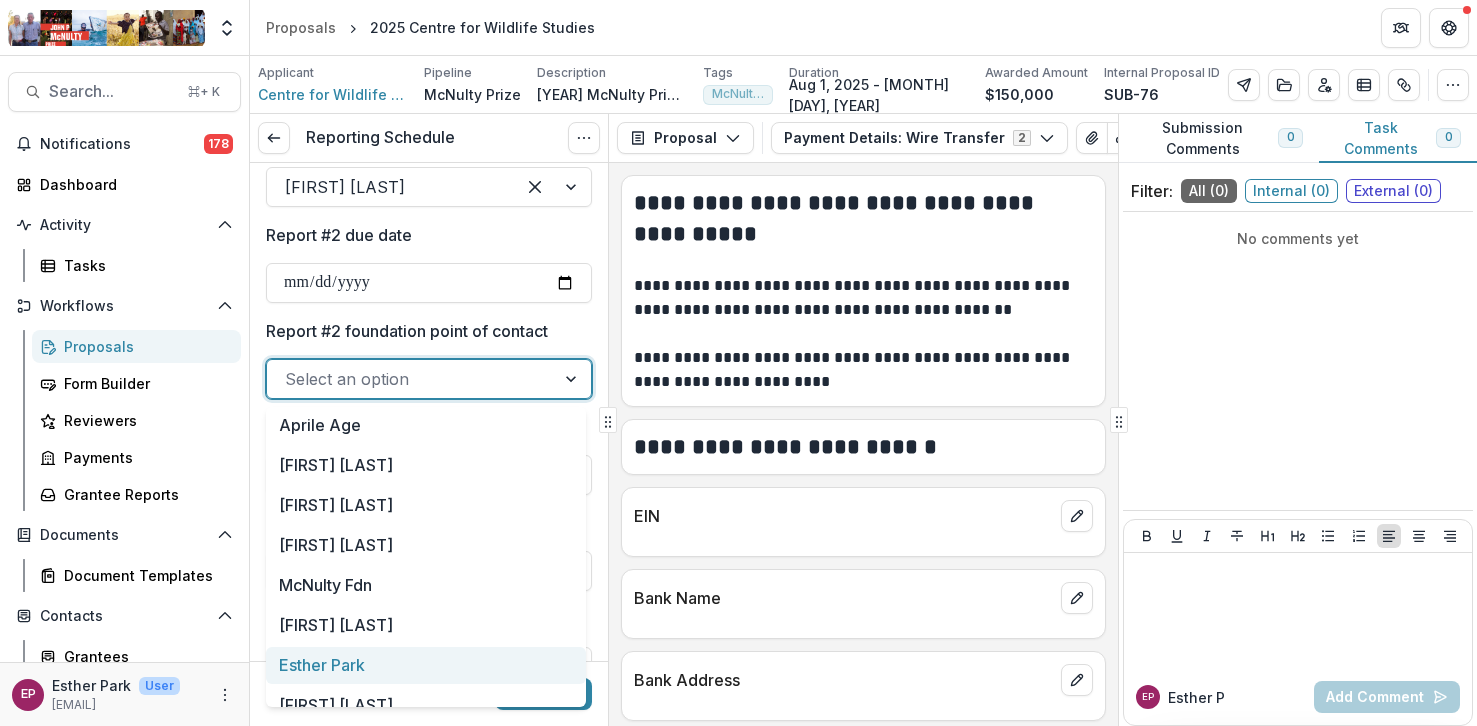 click on "Esther Park" at bounding box center (426, 665) 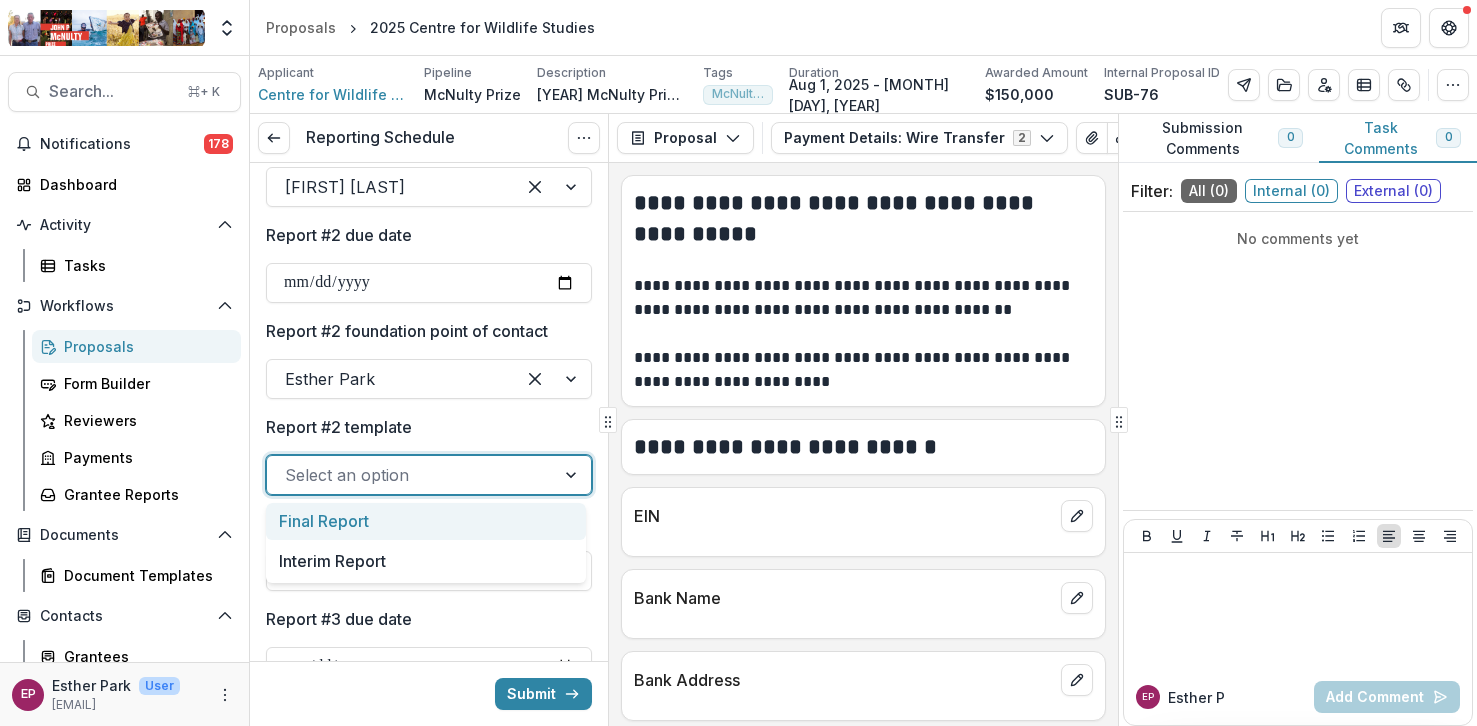 click on "Select an option" at bounding box center [411, 475] 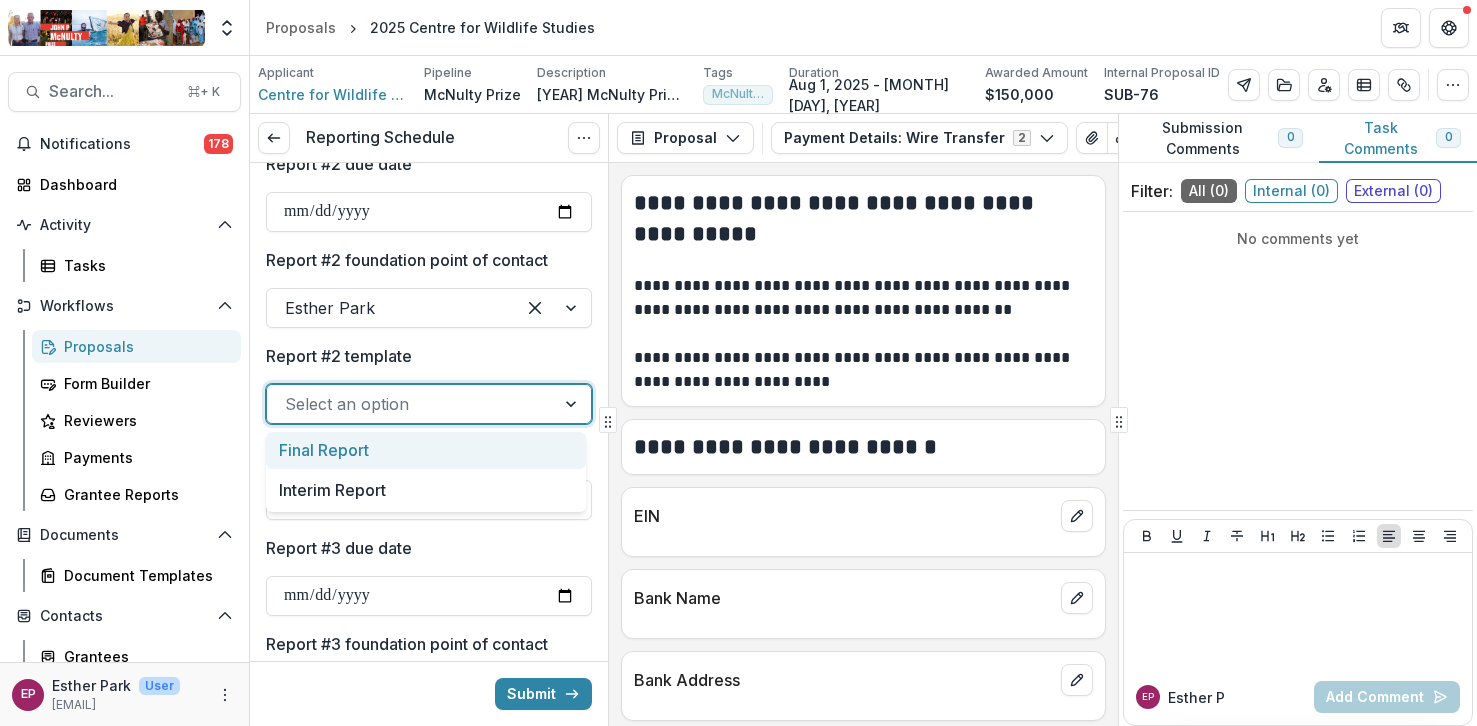 click on "Final Report" at bounding box center (426, 450) 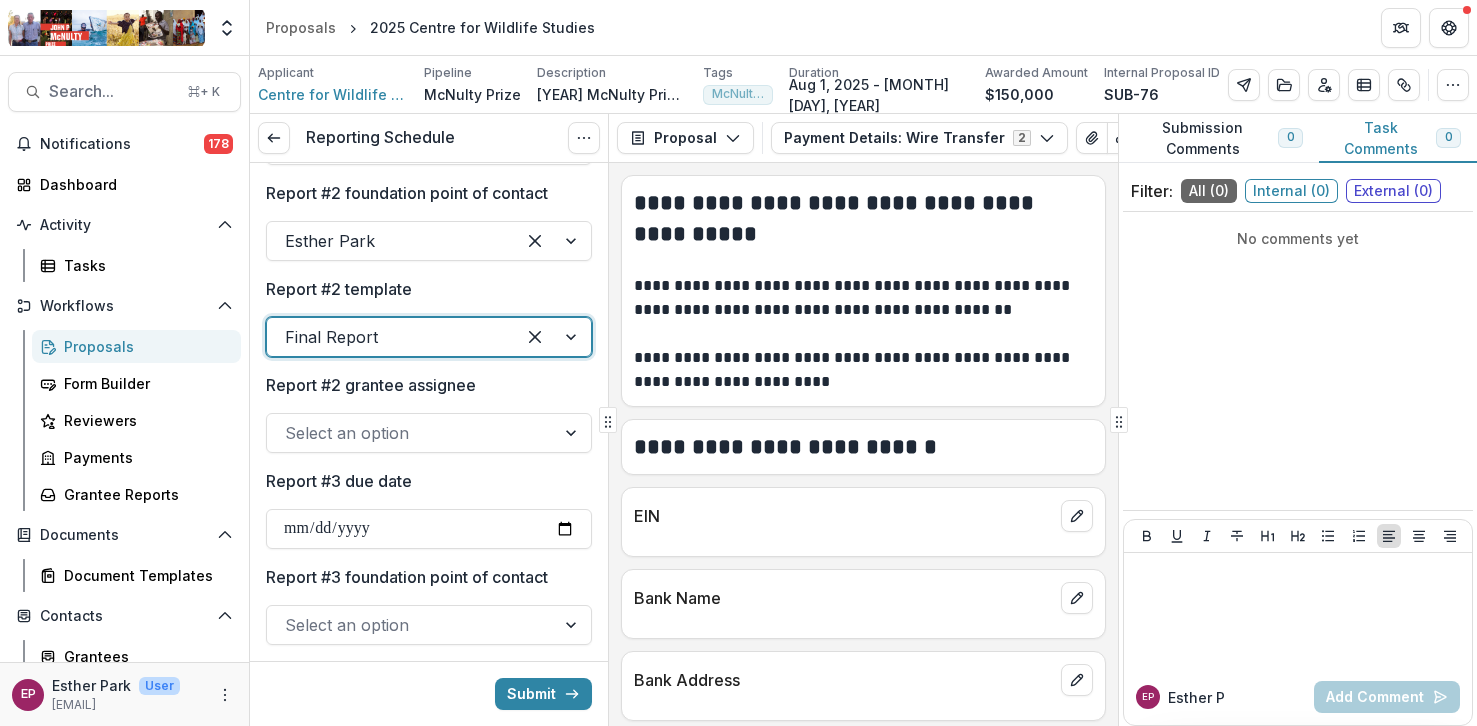 scroll, scrollTop: 481, scrollLeft: 0, axis: vertical 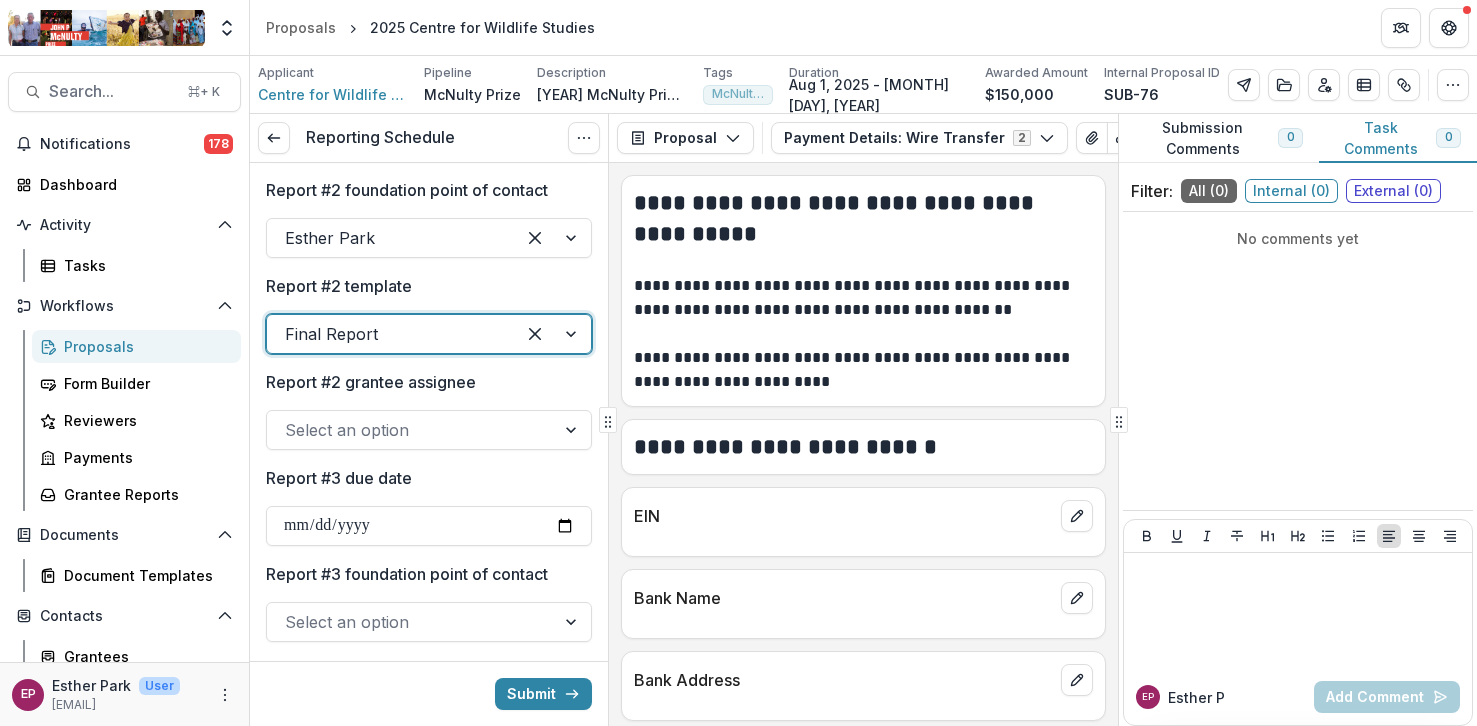 click at bounding box center (411, 430) 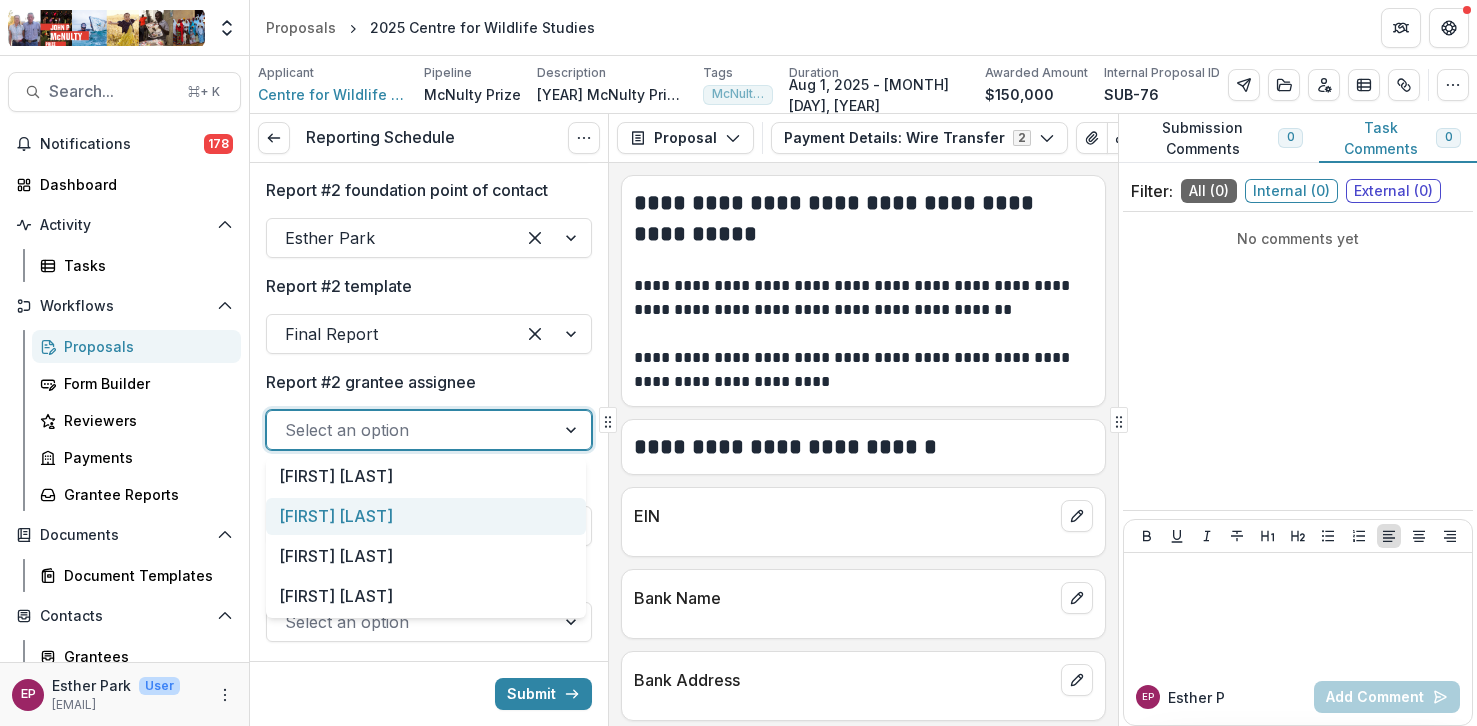 click on "[FIRST] [LAST]" at bounding box center [426, 516] 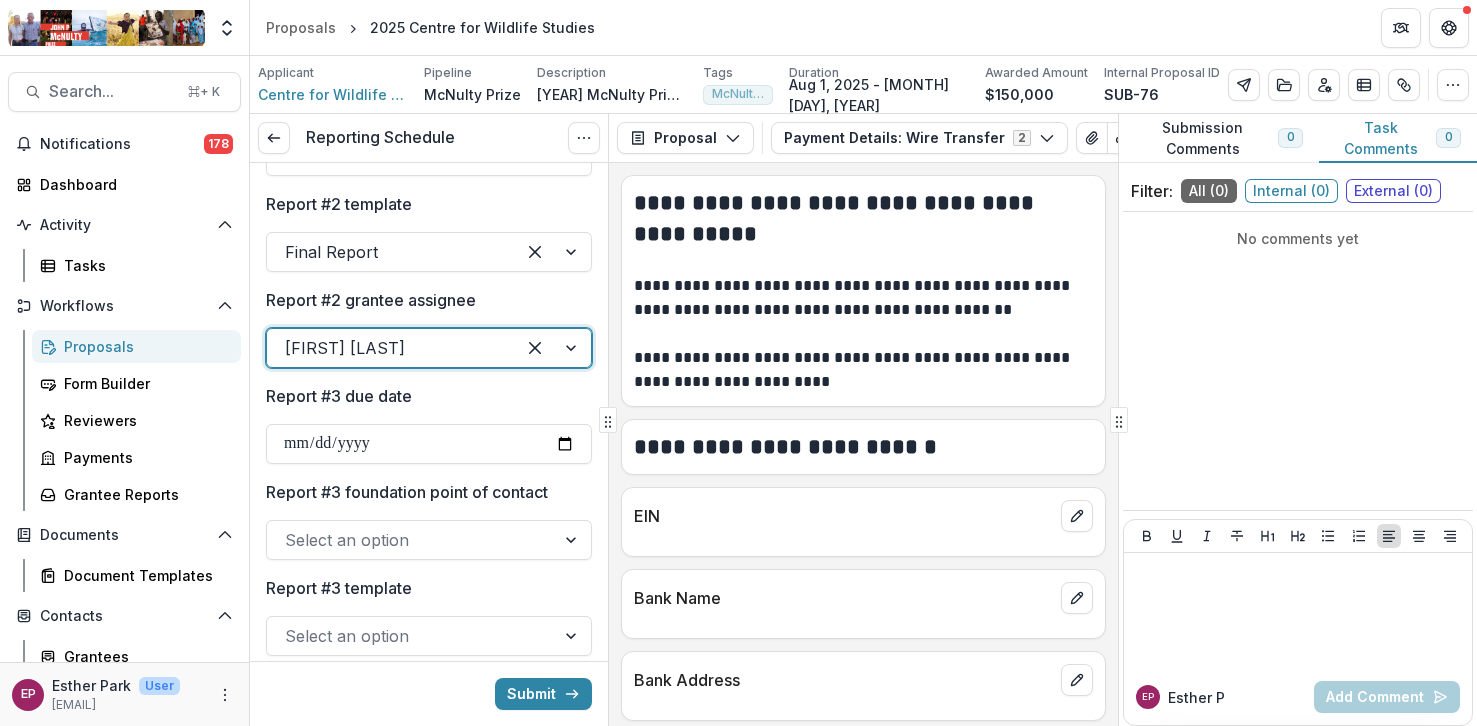 scroll, scrollTop: 601, scrollLeft: 0, axis: vertical 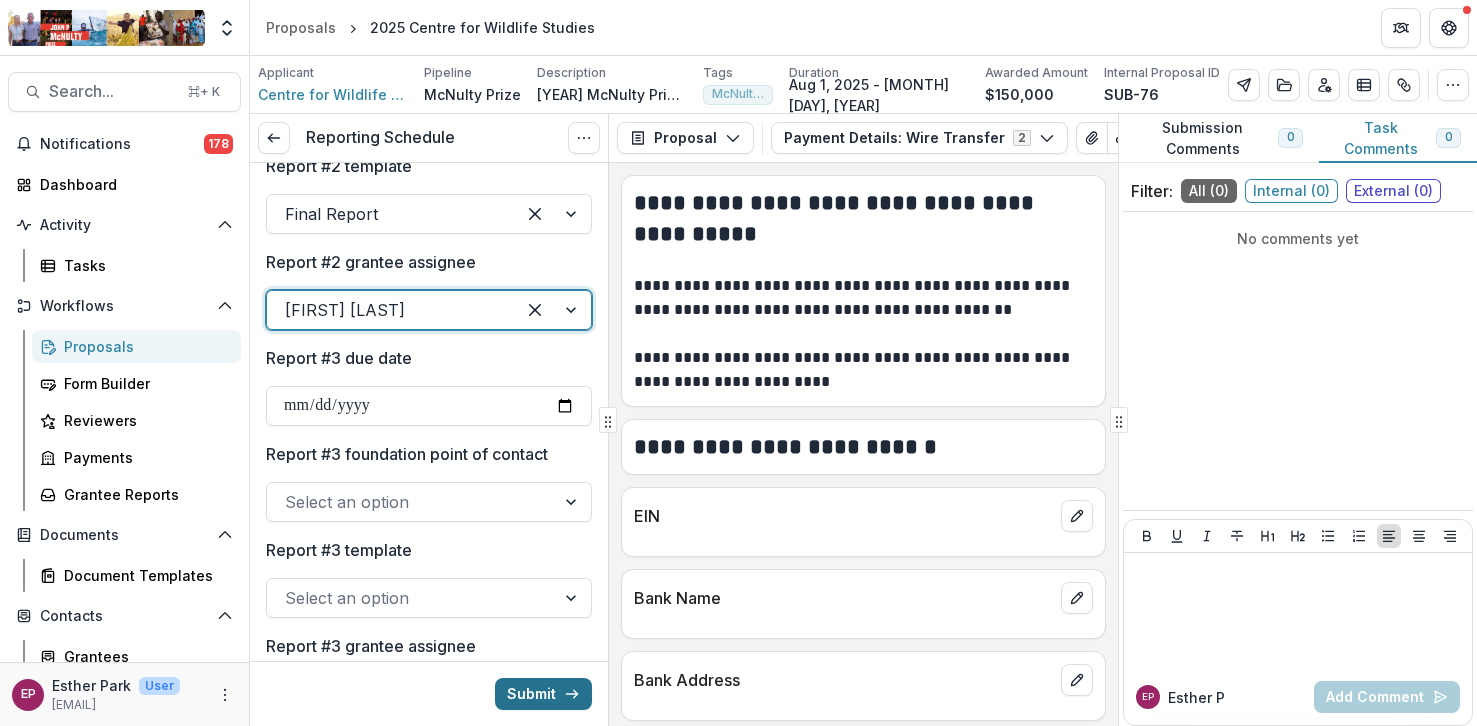 click 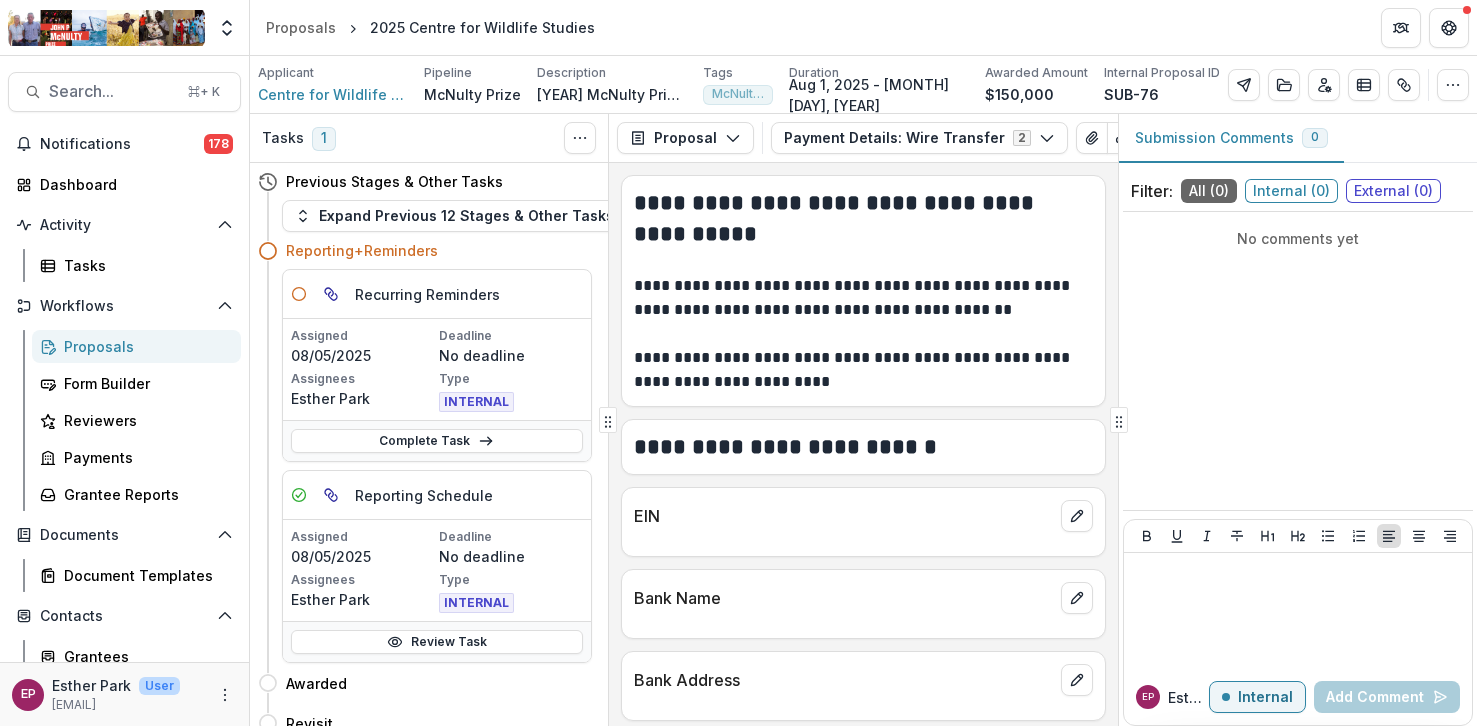 scroll, scrollTop: 33, scrollLeft: 0, axis: vertical 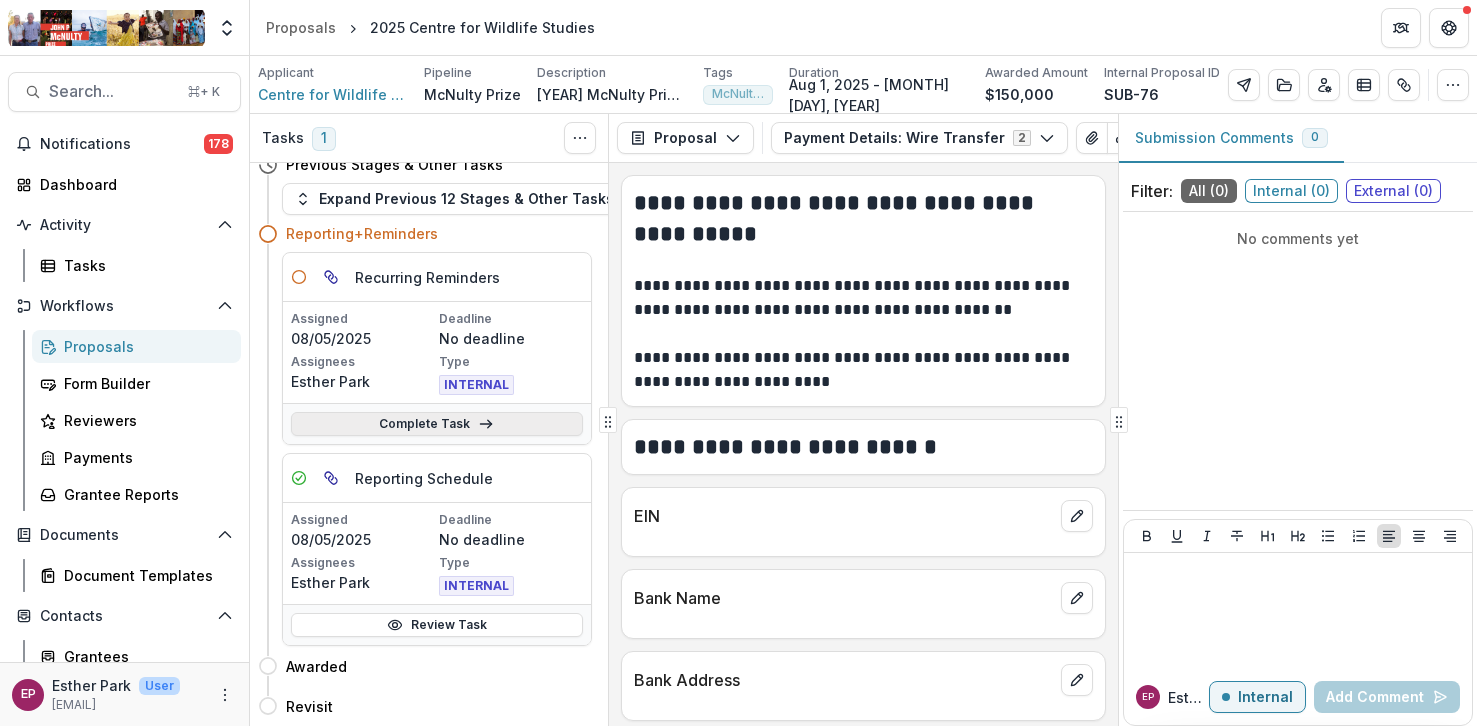 click 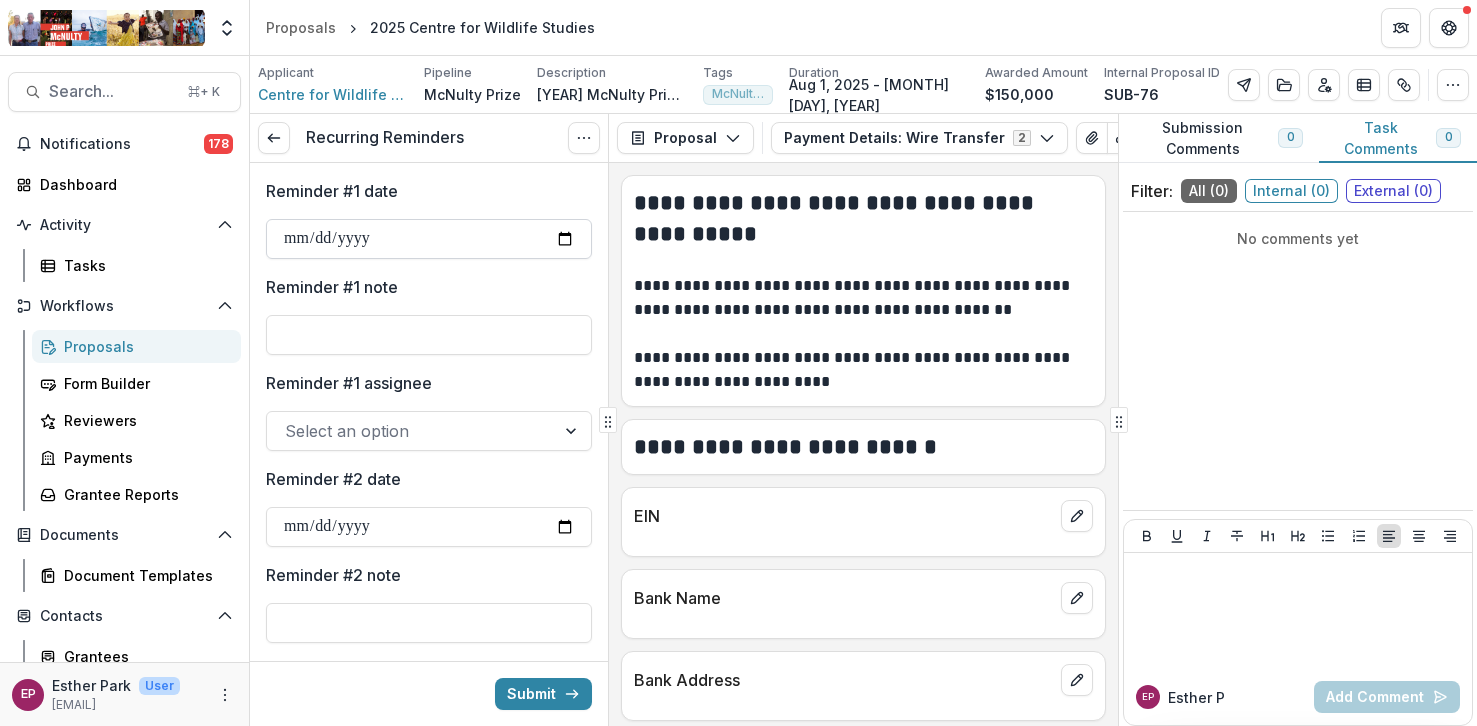 click on "Reminder #1 date" at bounding box center [429, 239] 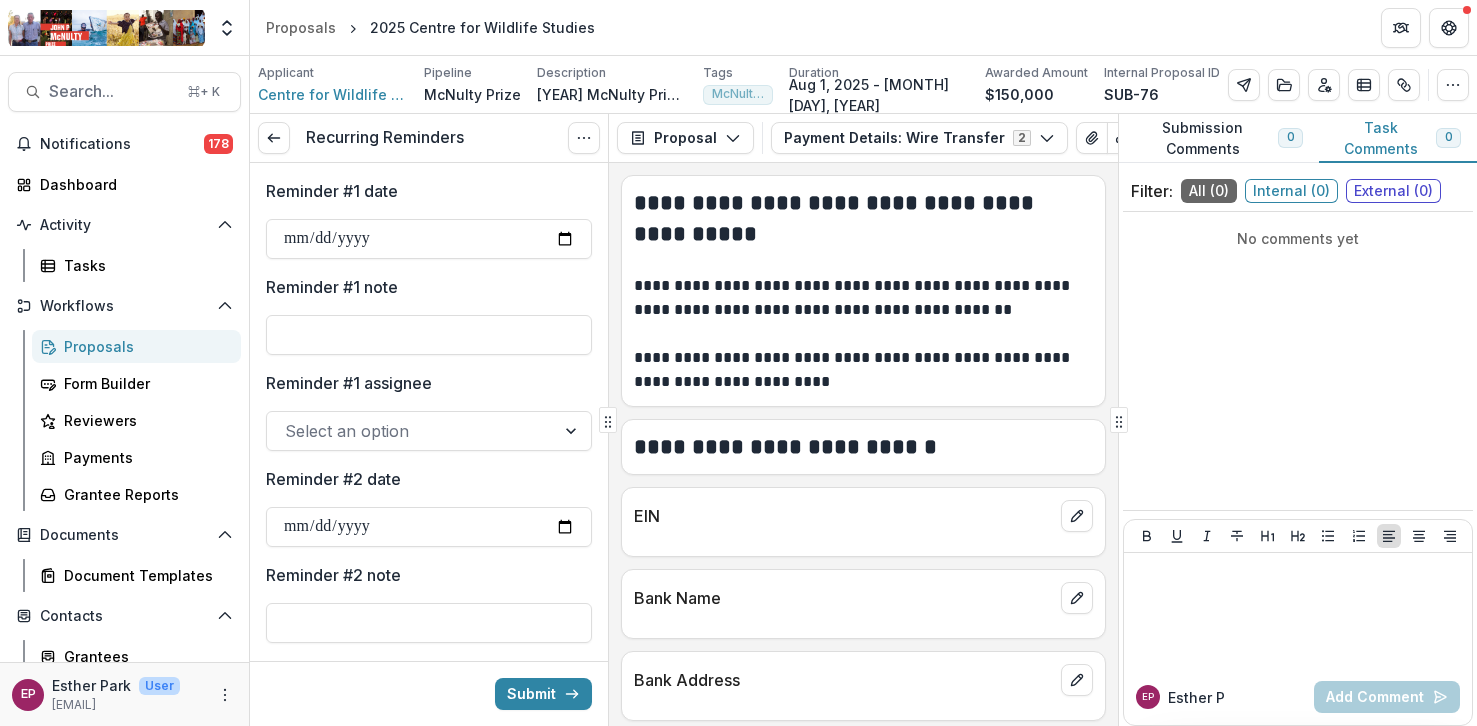 type on "**********" 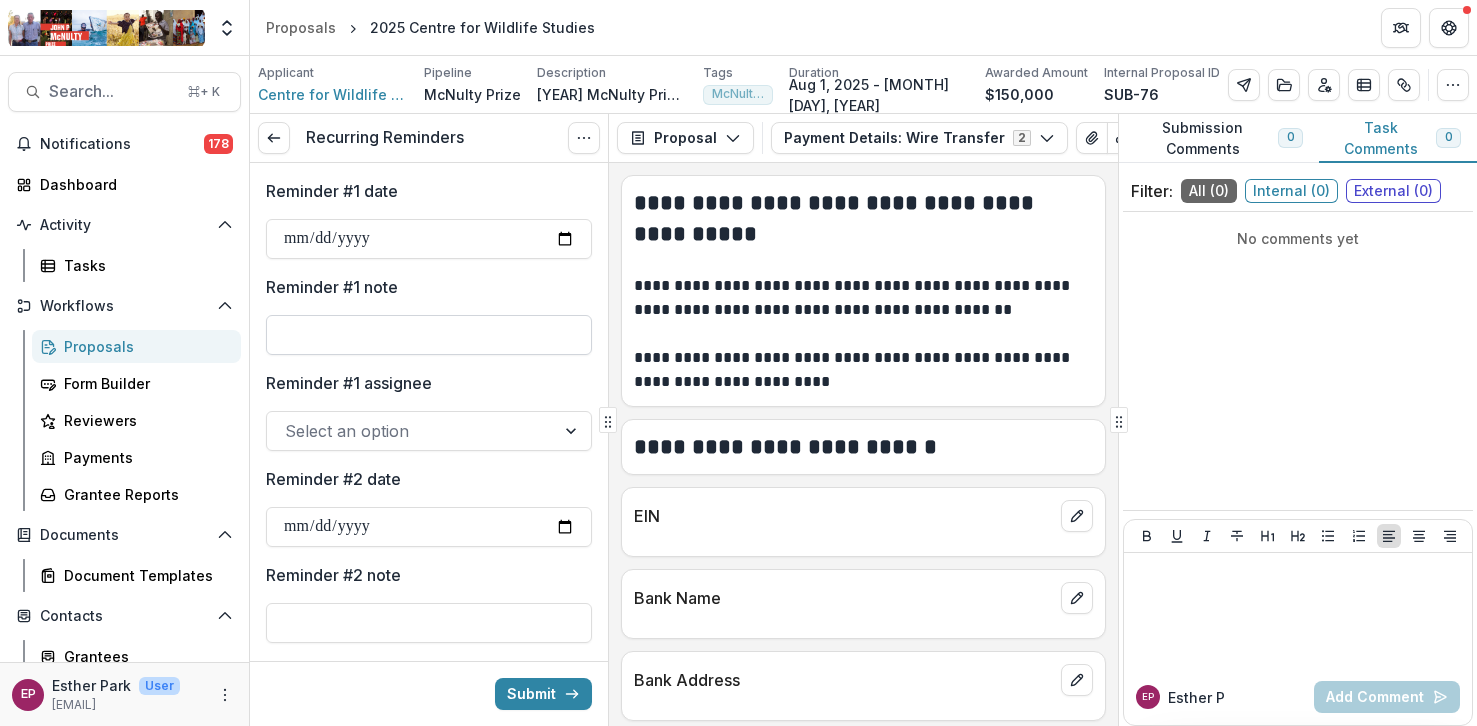 click on "Reminder #1 note" at bounding box center [429, 335] 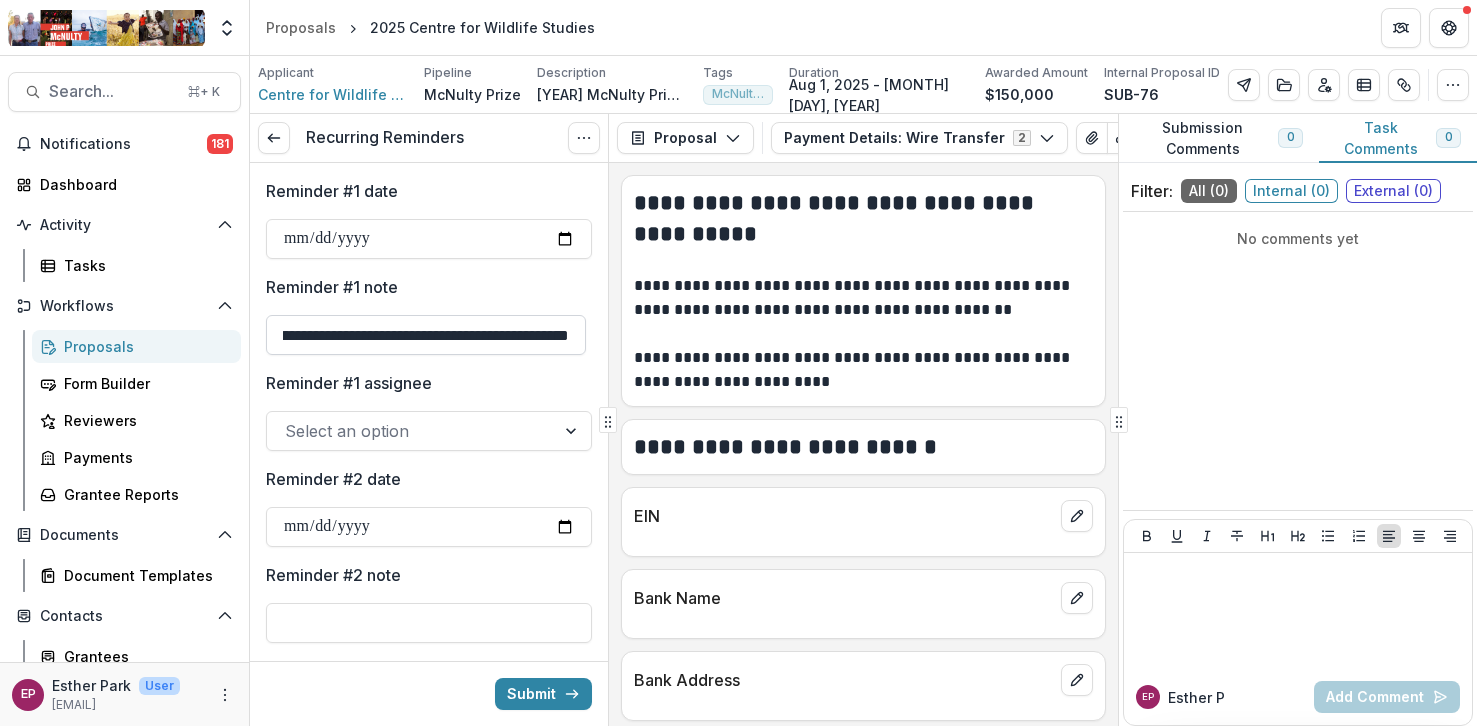 scroll, scrollTop: 0, scrollLeft: 1156, axis: horizontal 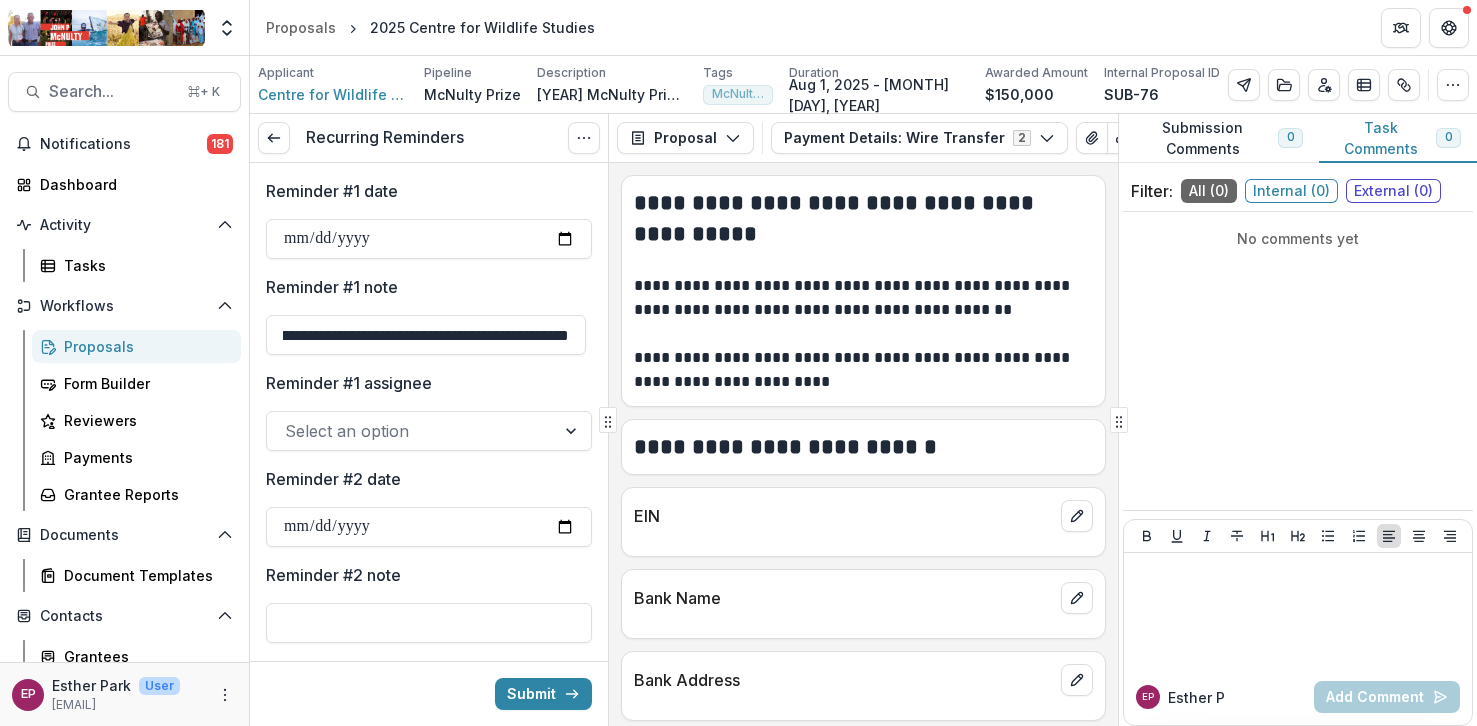 type on "**********" 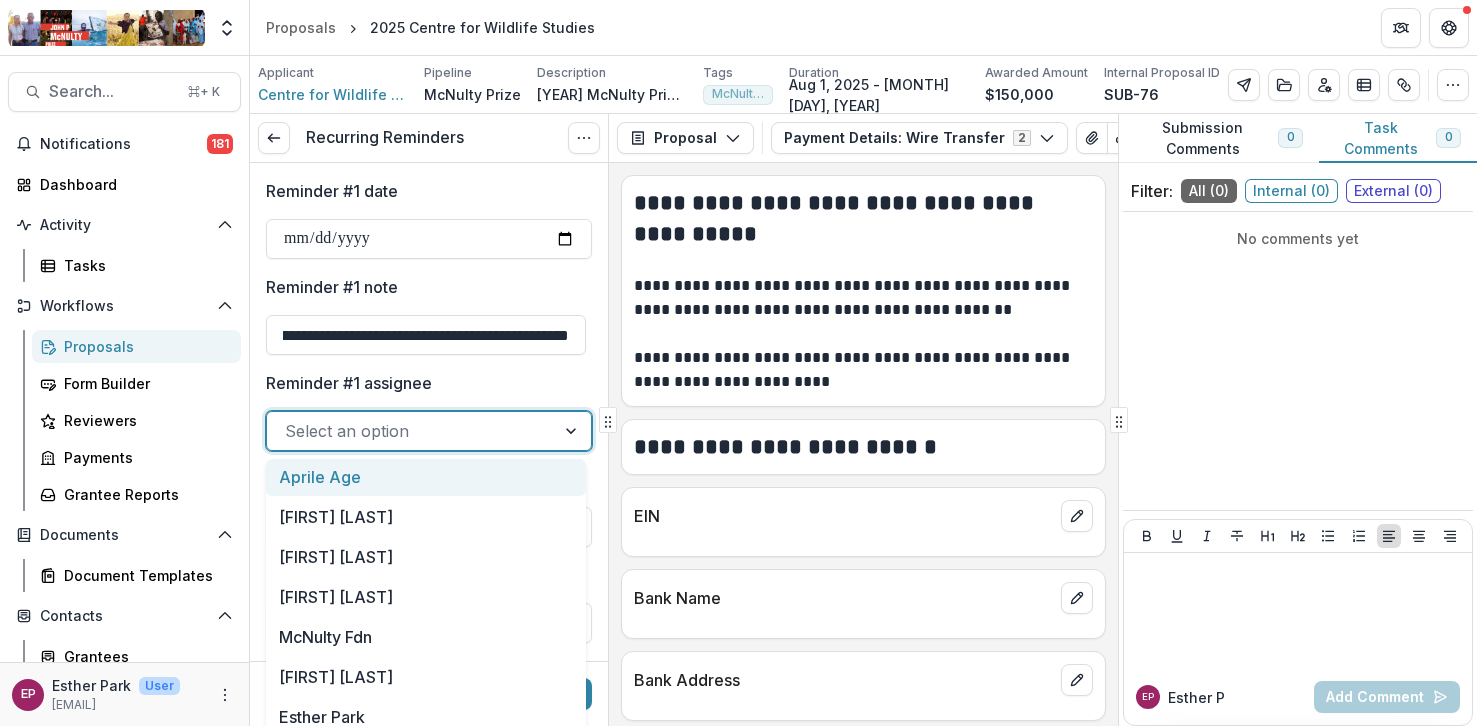 click at bounding box center [411, 431] 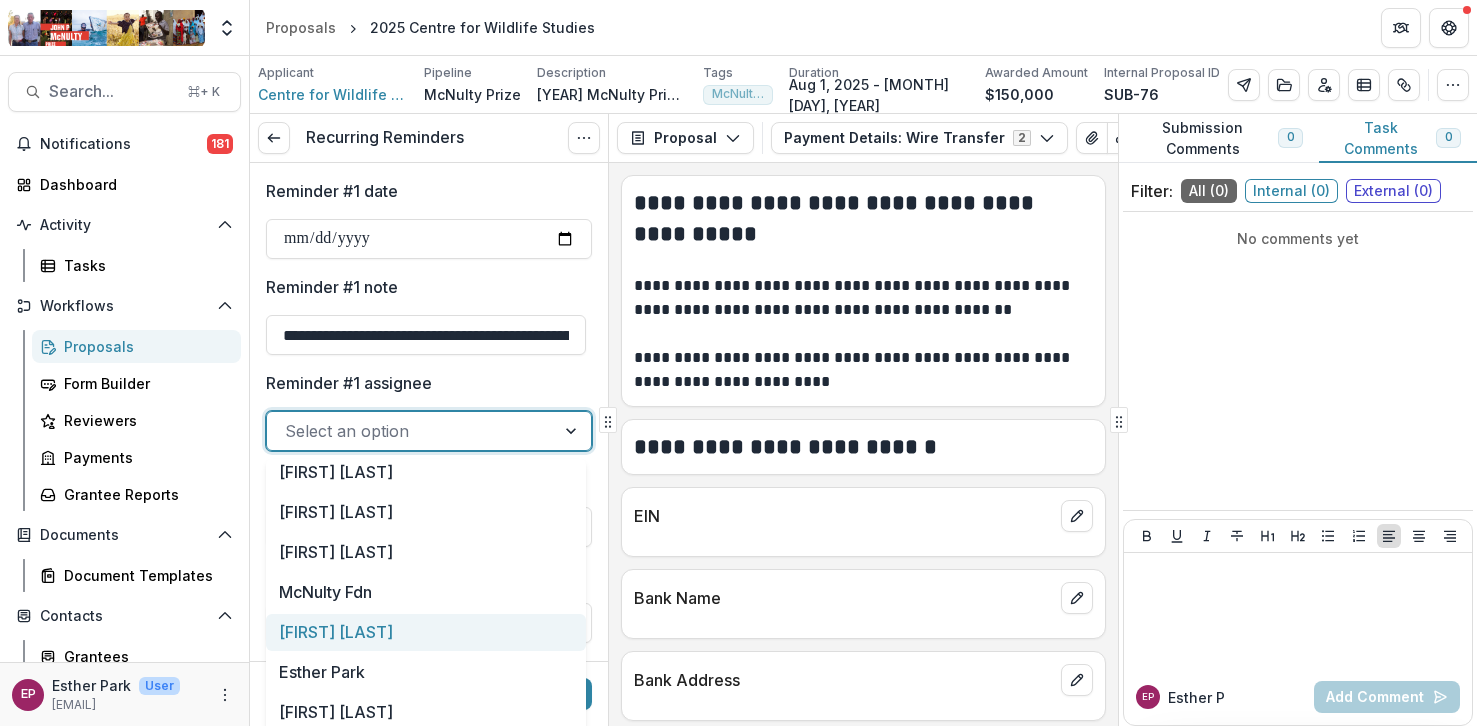 scroll, scrollTop: 60, scrollLeft: 0, axis: vertical 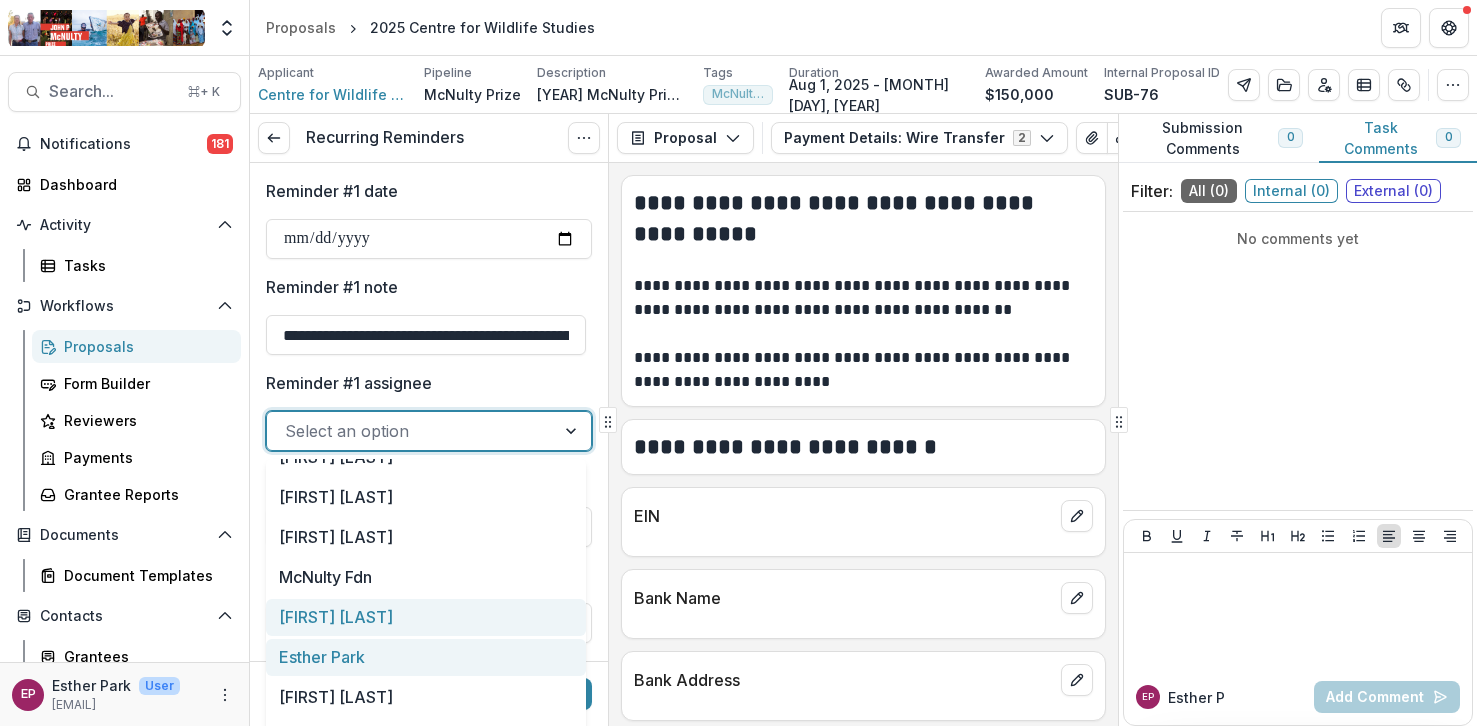 click on "Esther Park" at bounding box center [426, 657] 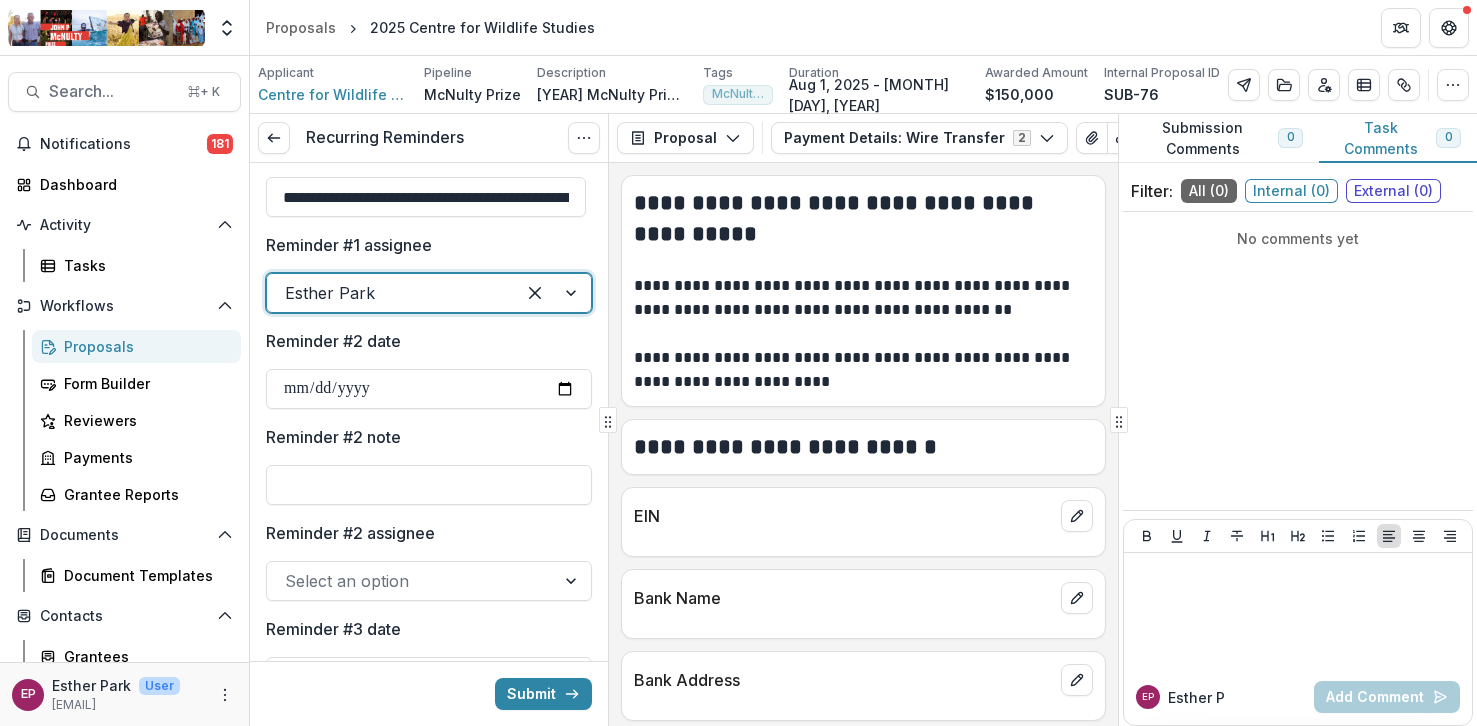 scroll, scrollTop: 148, scrollLeft: 0, axis: vertical 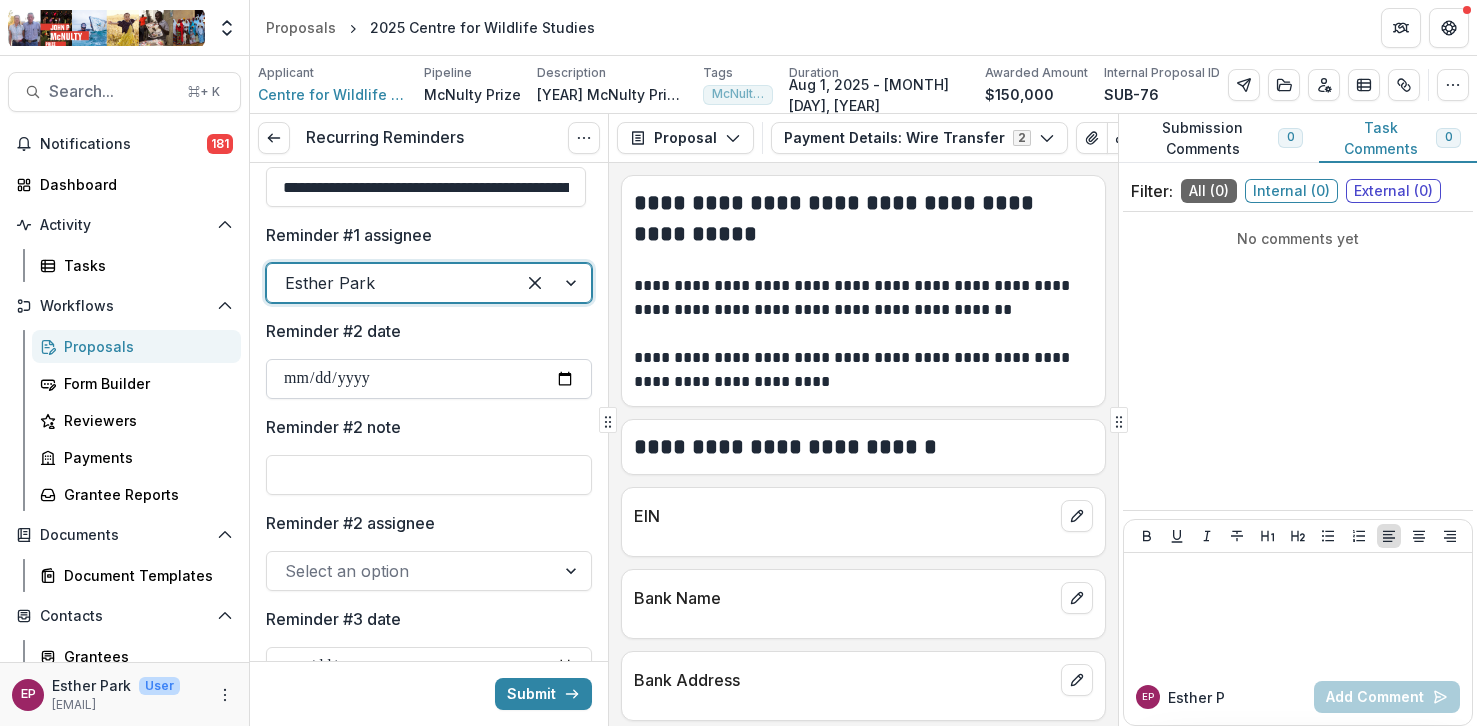 click on "Reminder #2 date" at bounding box center [429, 379] 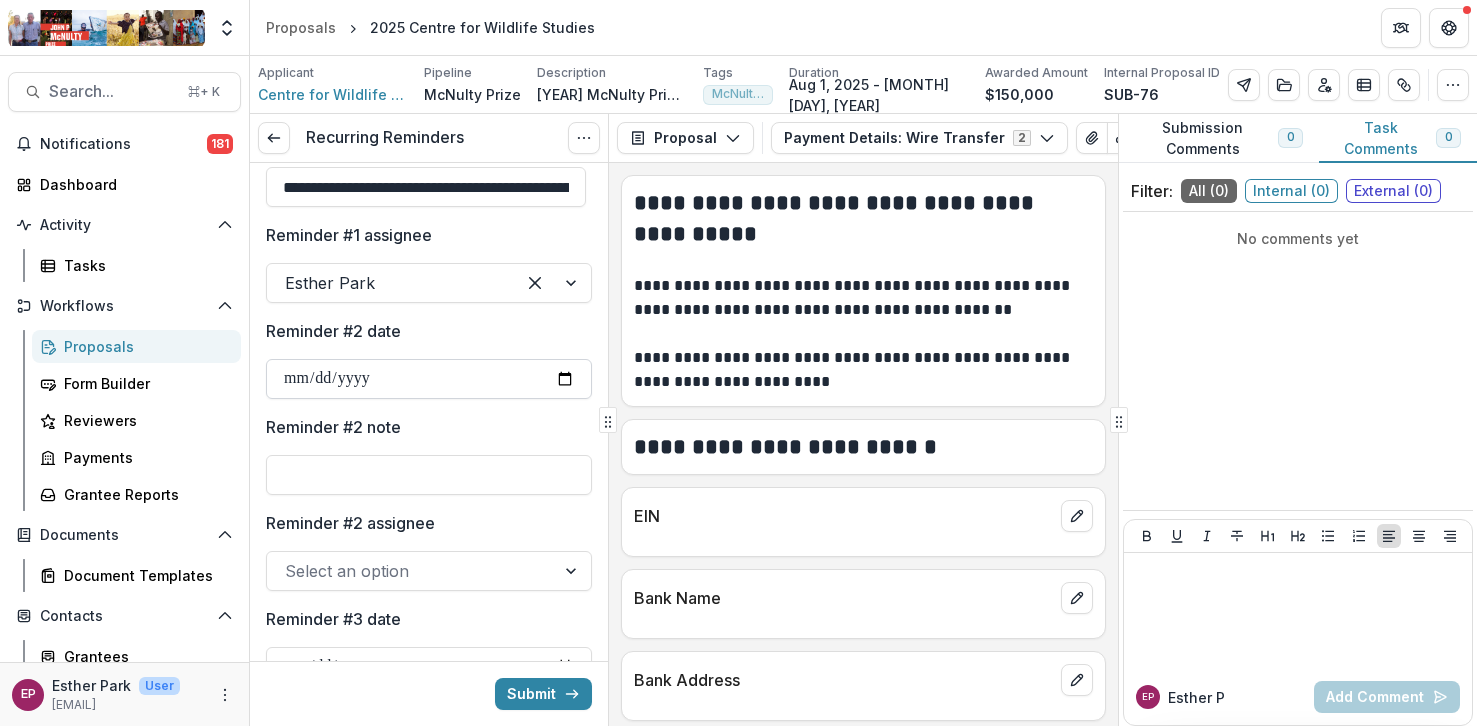 type on "**********" 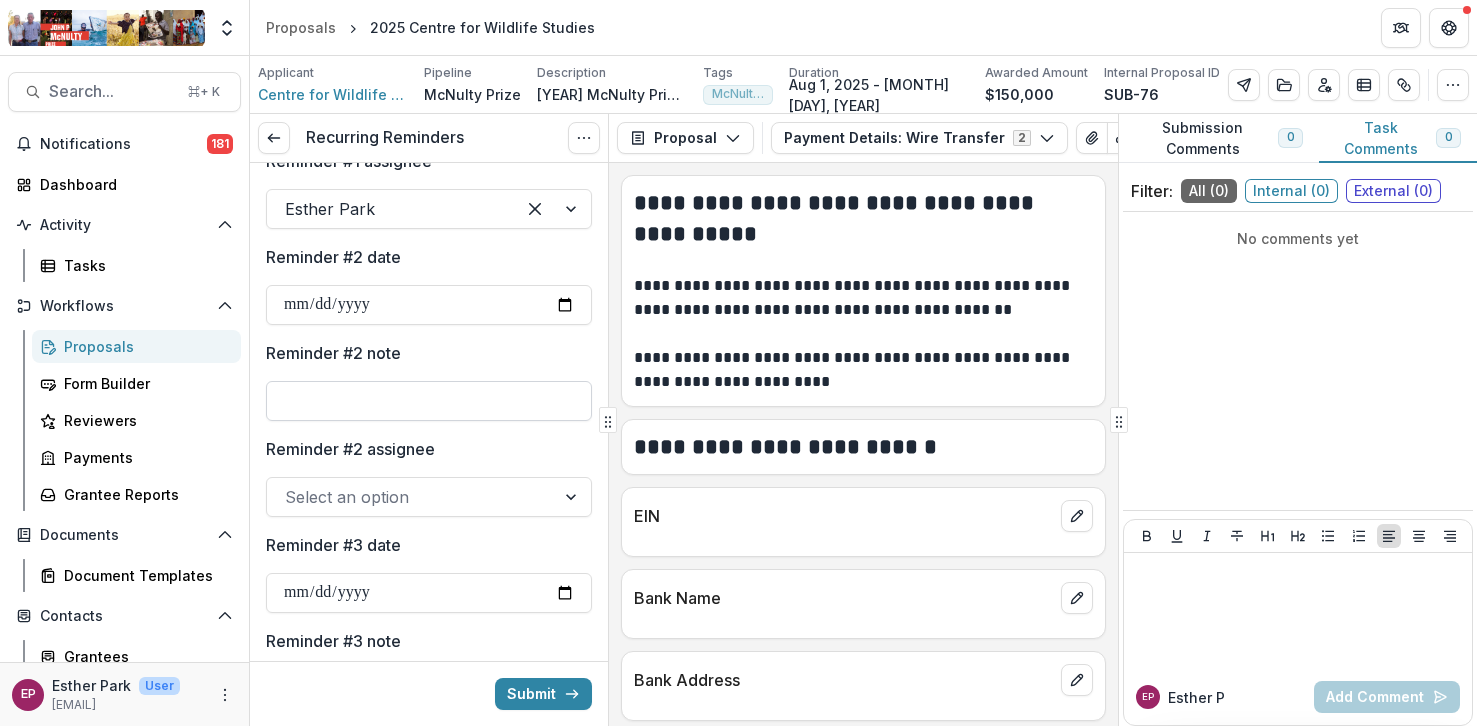scroll, scrollTop: 239, scrollLeft: 0, axis: vertical 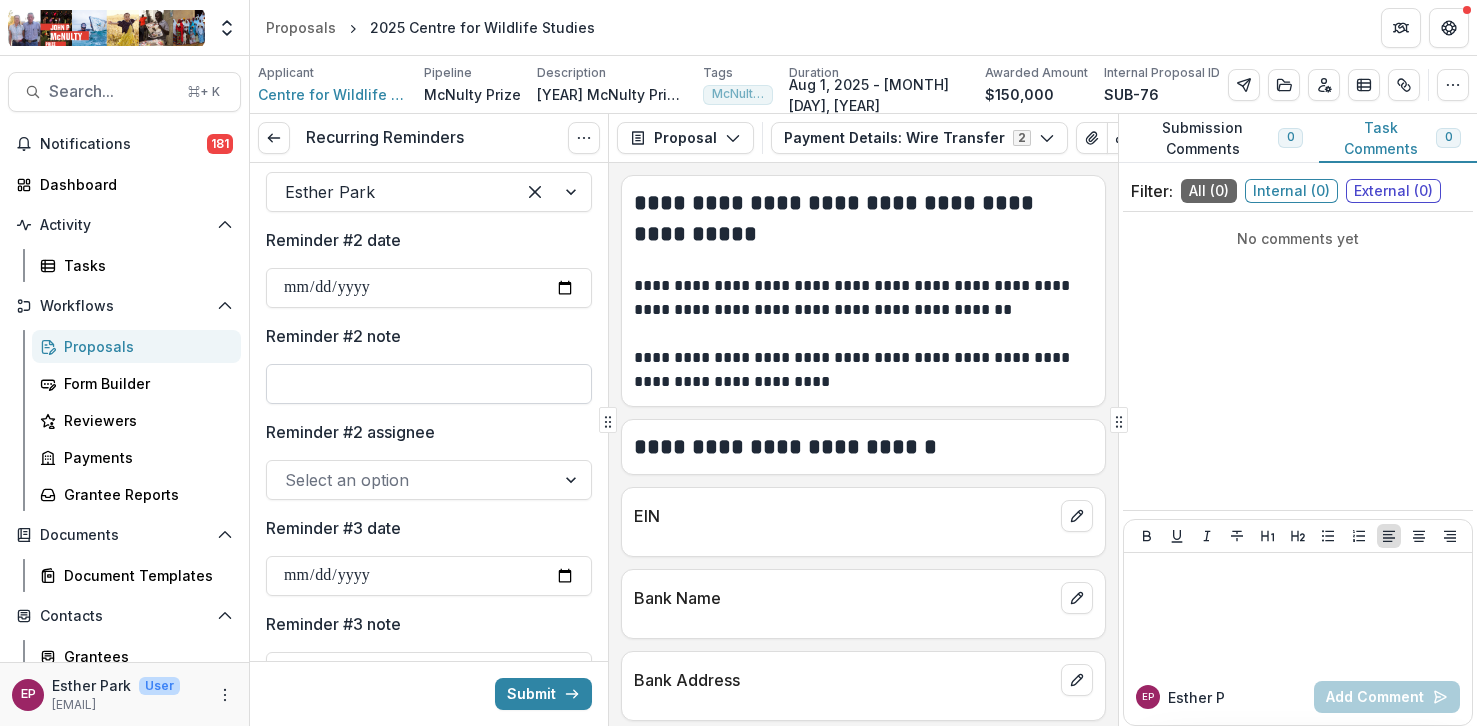 click on "Reminder #2 note" at bounding box center (429, 384) 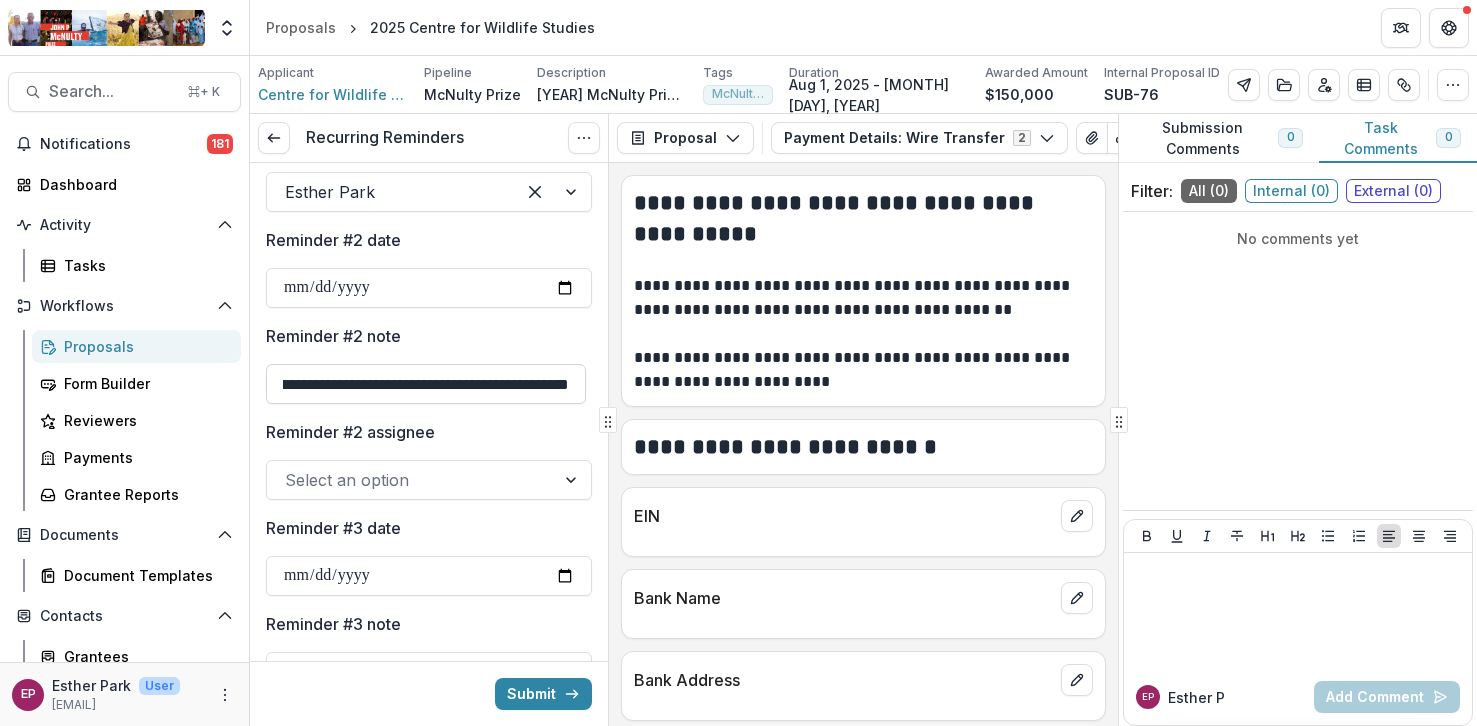 scroll, scrollTop: 0, scrollLeft: 1197, axis: horizontal 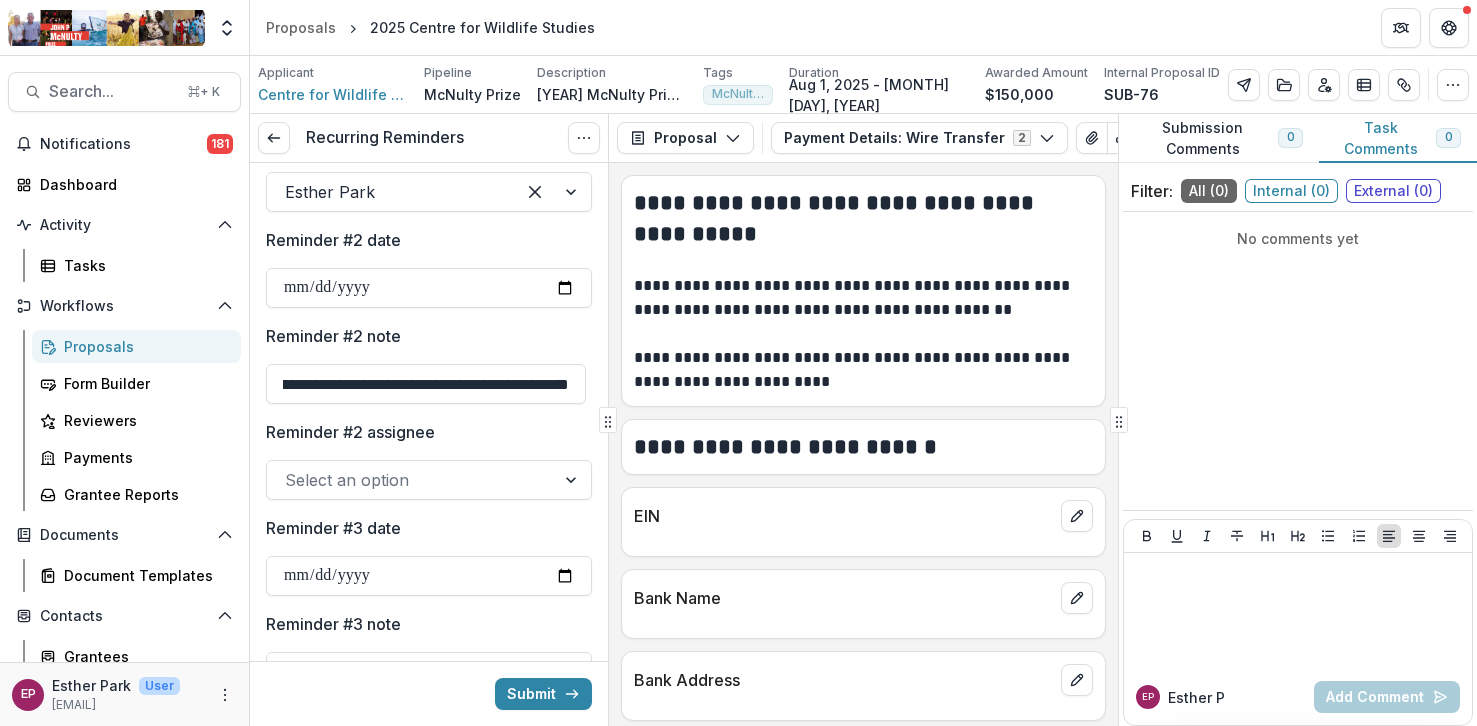 type on "**********" 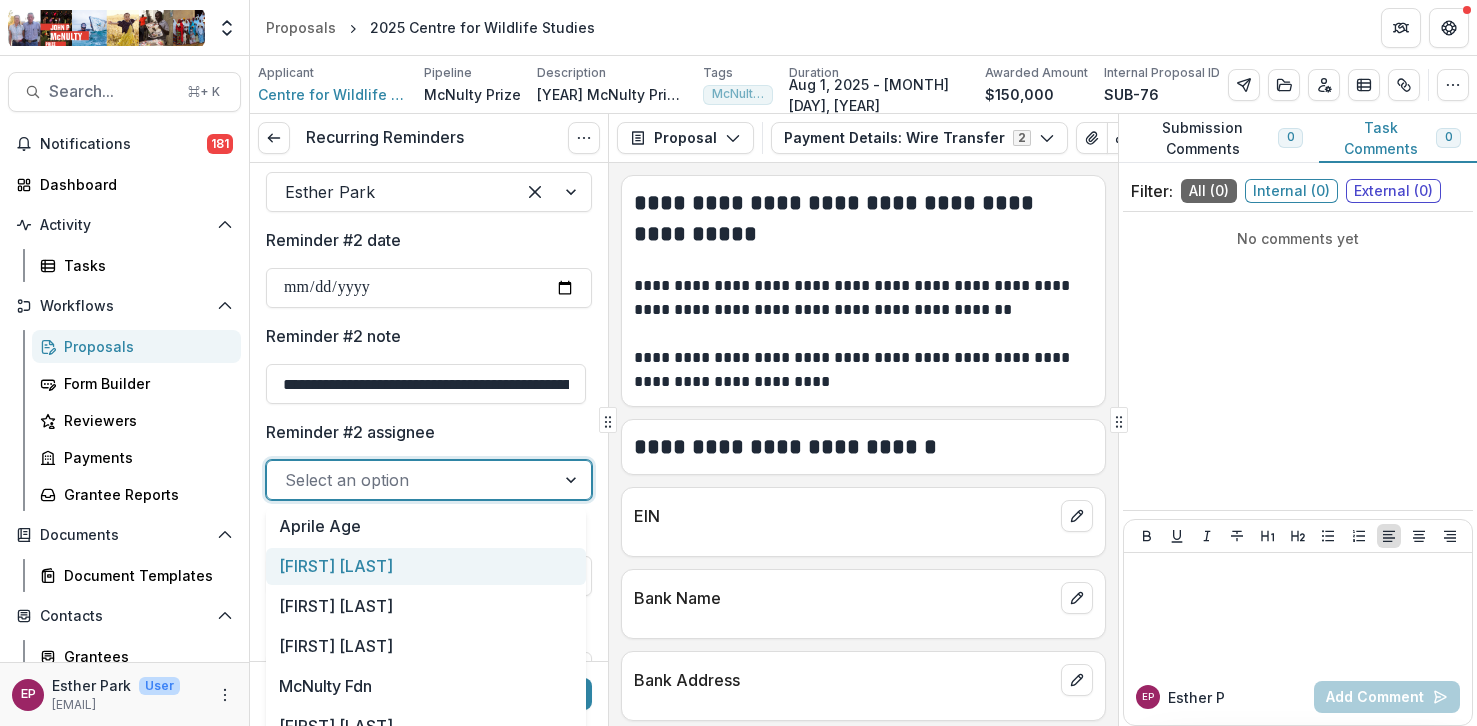 scroll, scrollTop: 60, scrollLeft: 0, axis: vertical 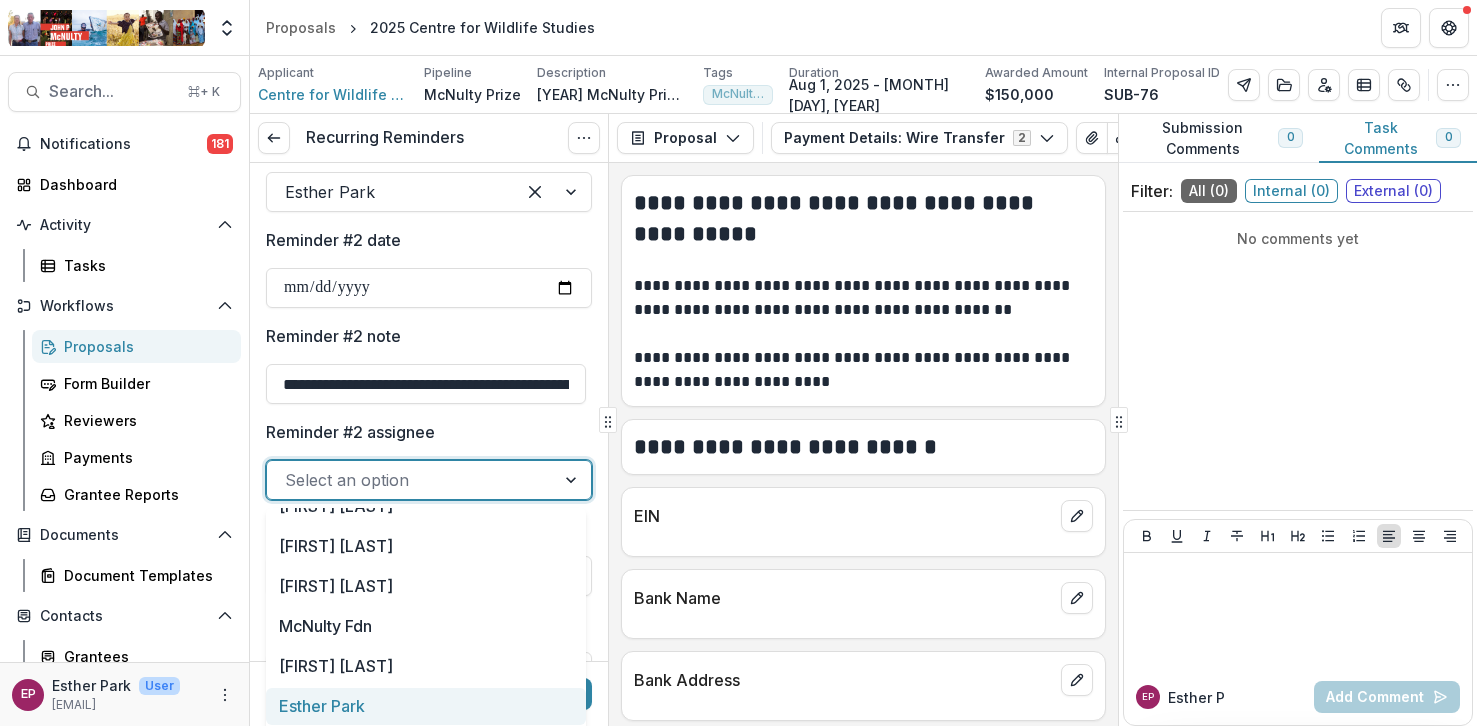 click on "Esther Park" at bounding box center (426, 706) 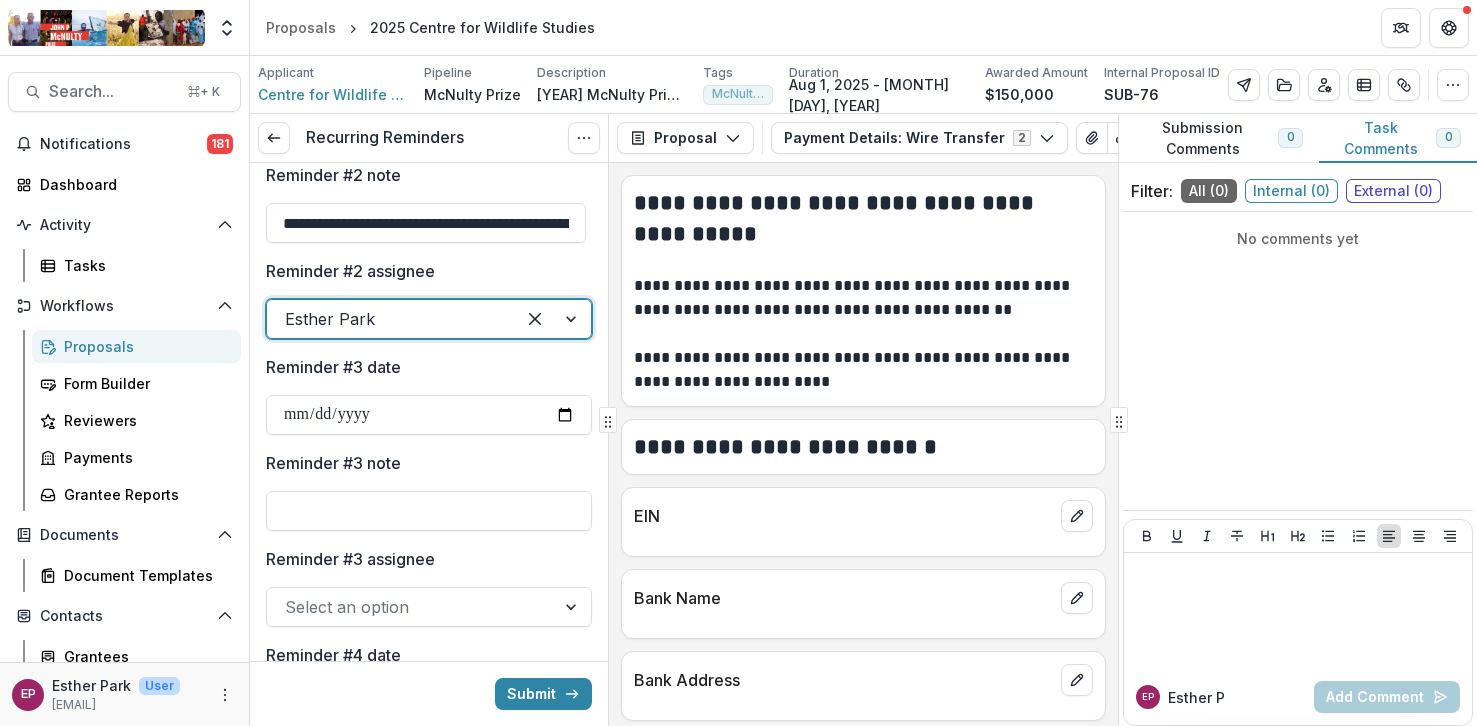 scroll, scrollTop: 405, scrollLeft: 0, axis: vertical 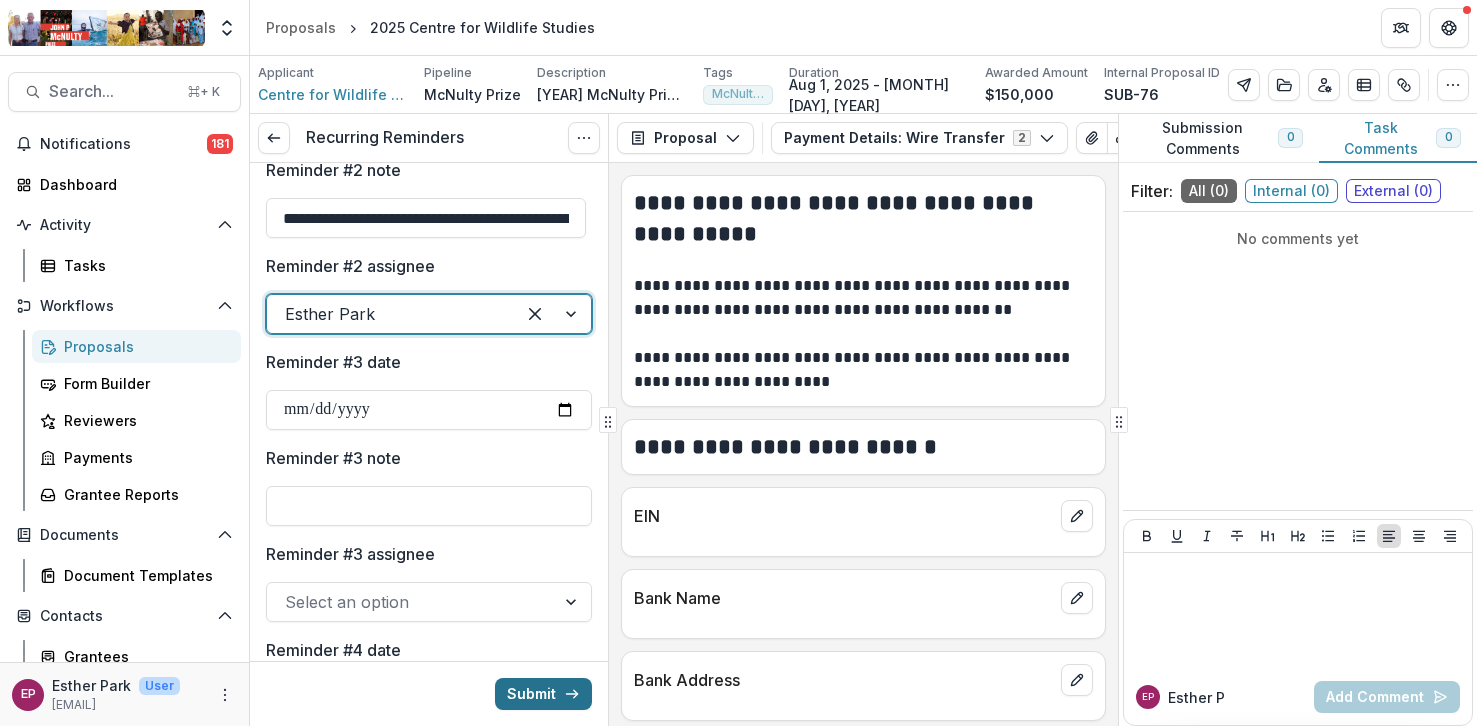 click on "Submit" at bounding box center (543, 694) 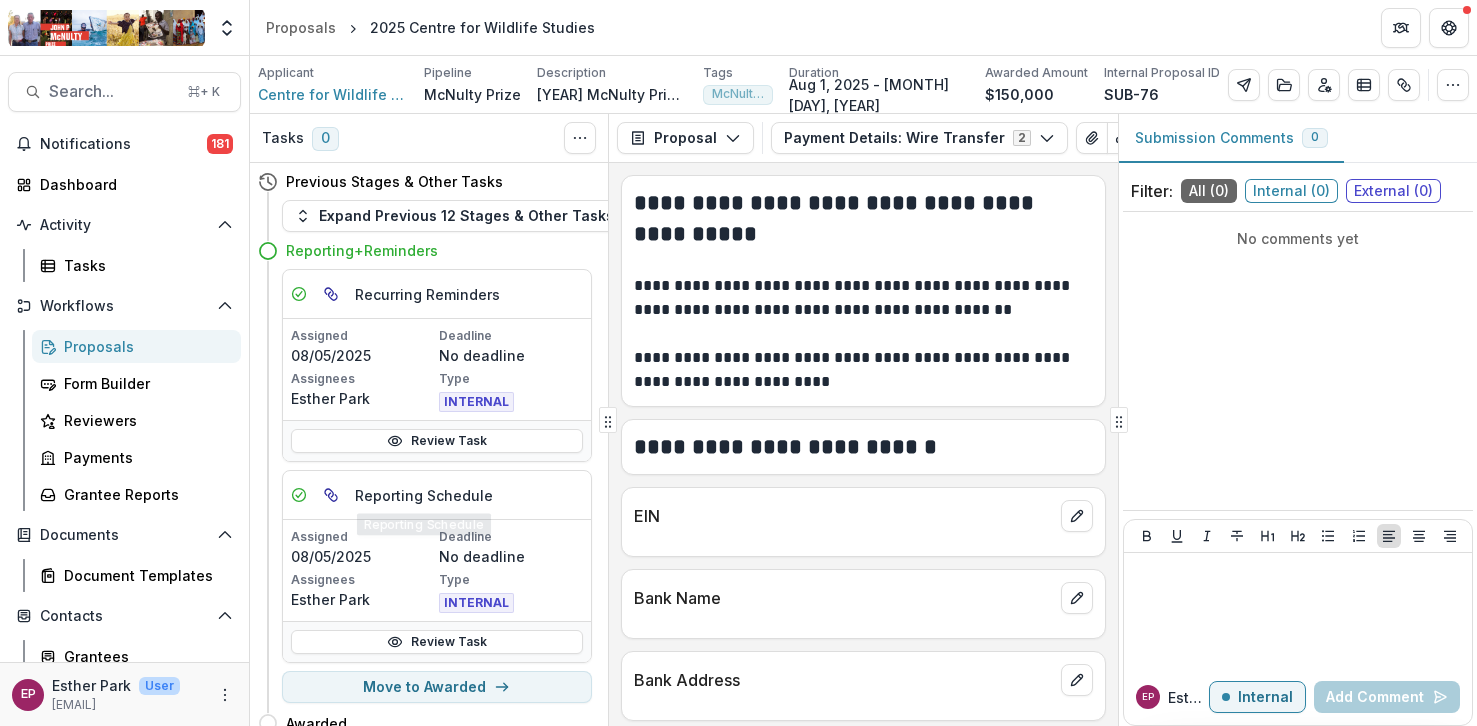 scroll, scrollTop: 73, scrollLeft: 0, axis: vertical 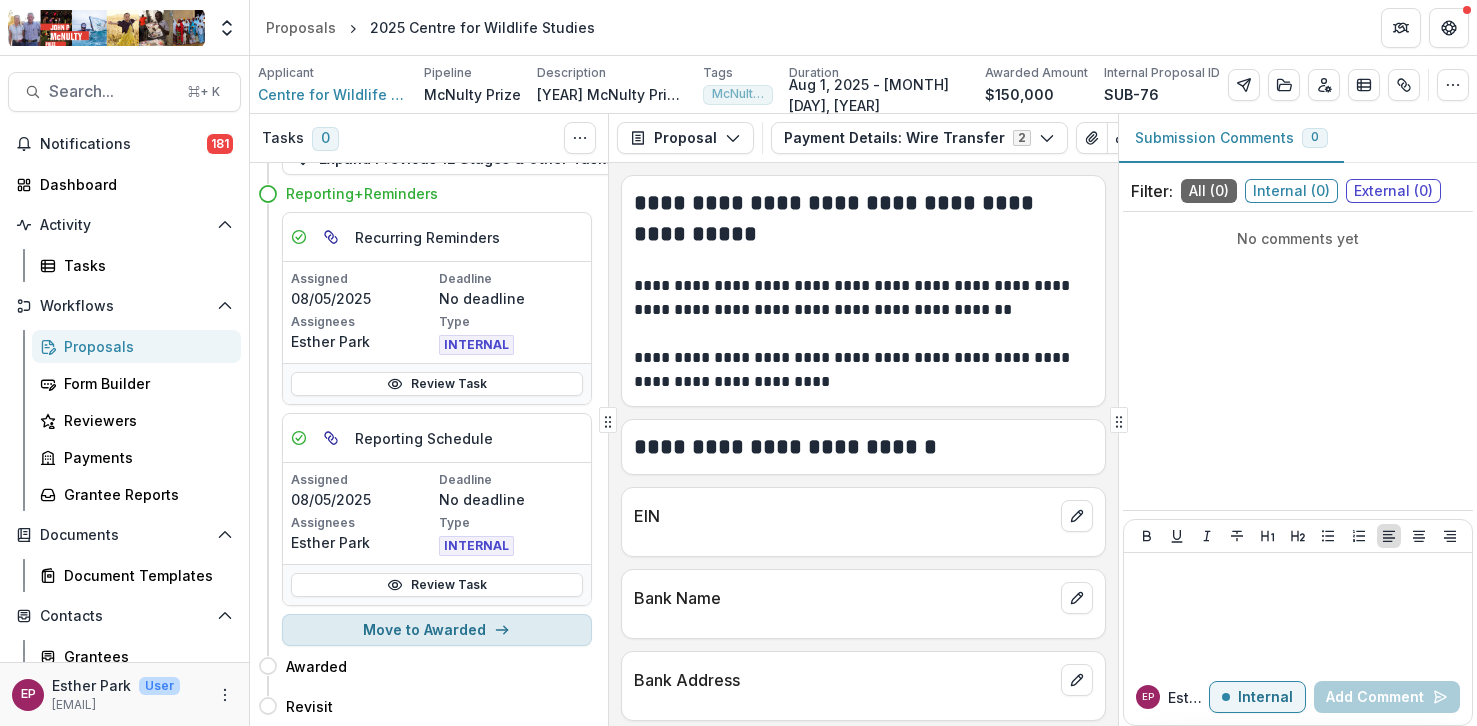 click on "Move to Awarded" at bounding box center [437, 630] 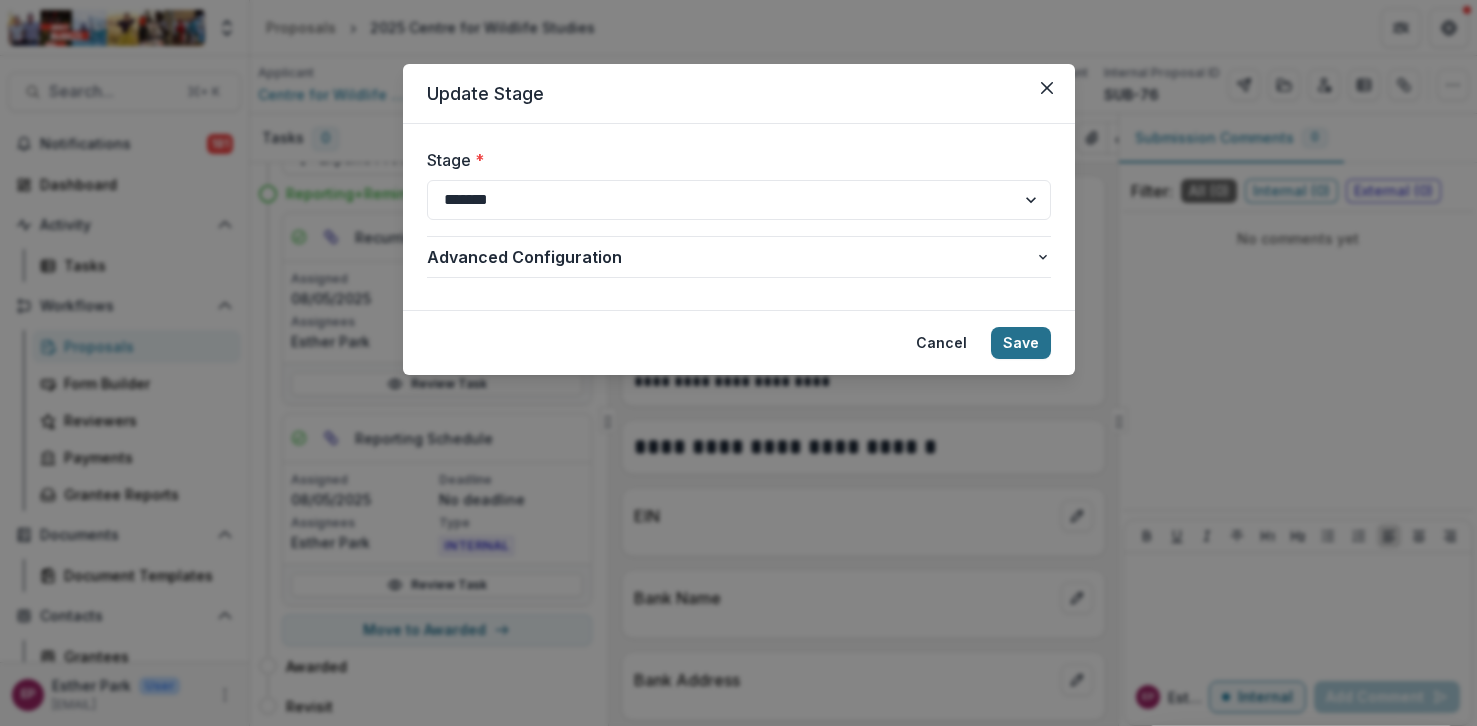 click on "Save" at bounding box center [1021, 343] 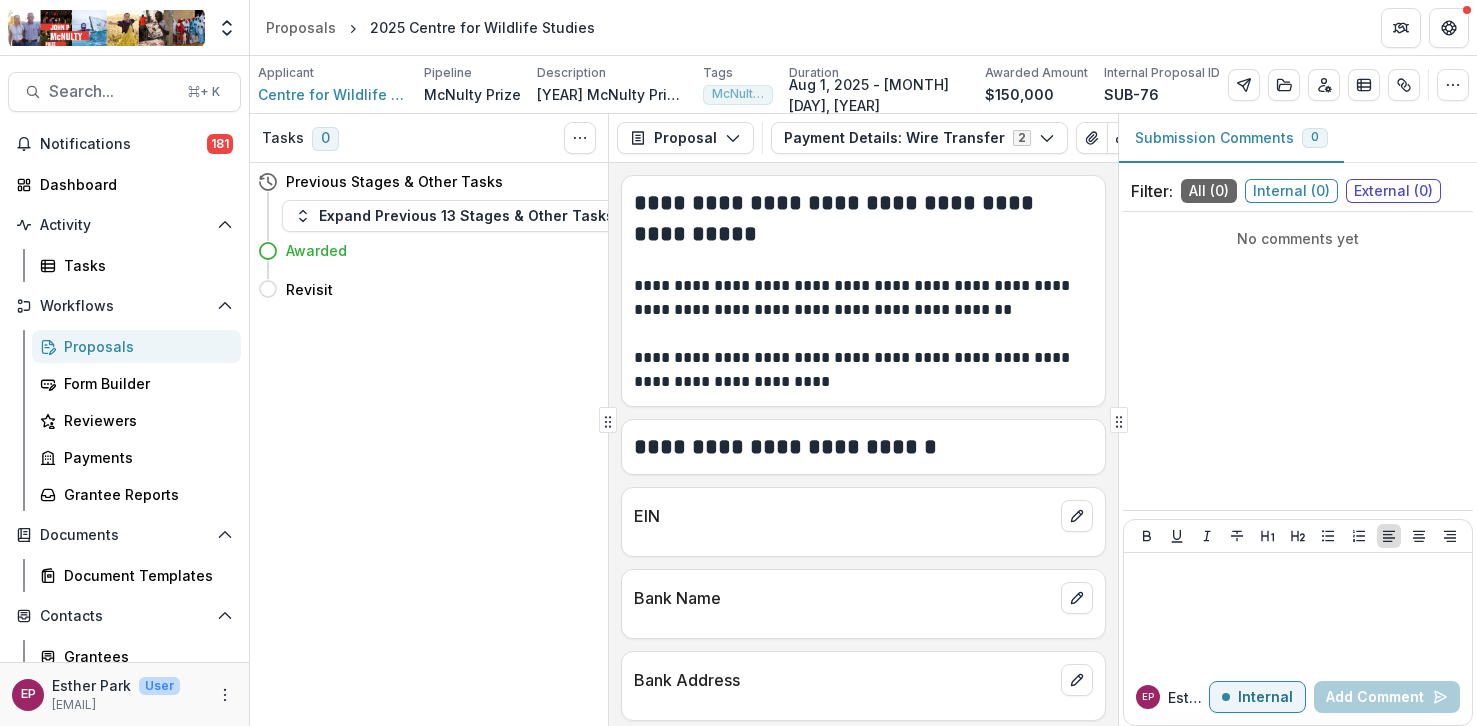 scroll, scrollTop: 0, scrollLeft: 0, axis: both 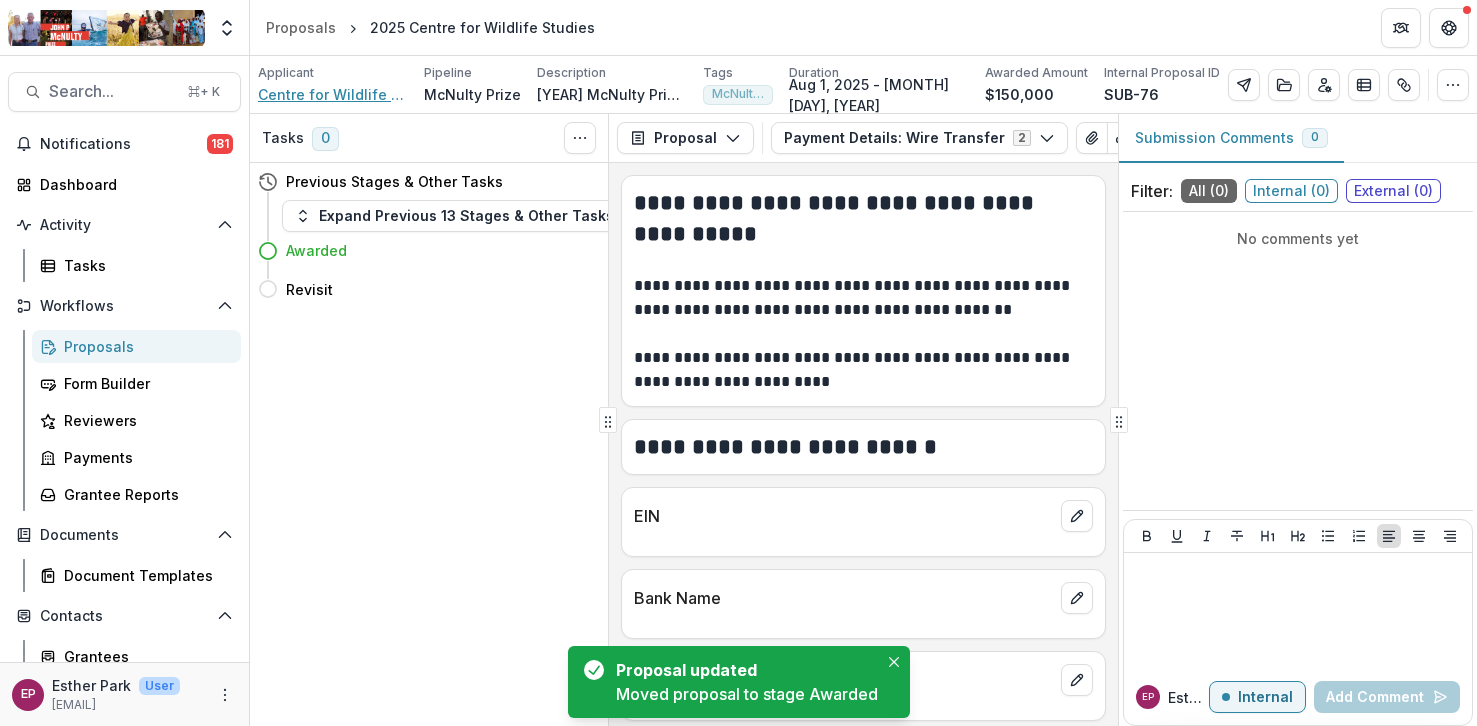 click on "Centre for Wildlife Studies Inc" at bounding box center [333, 94] 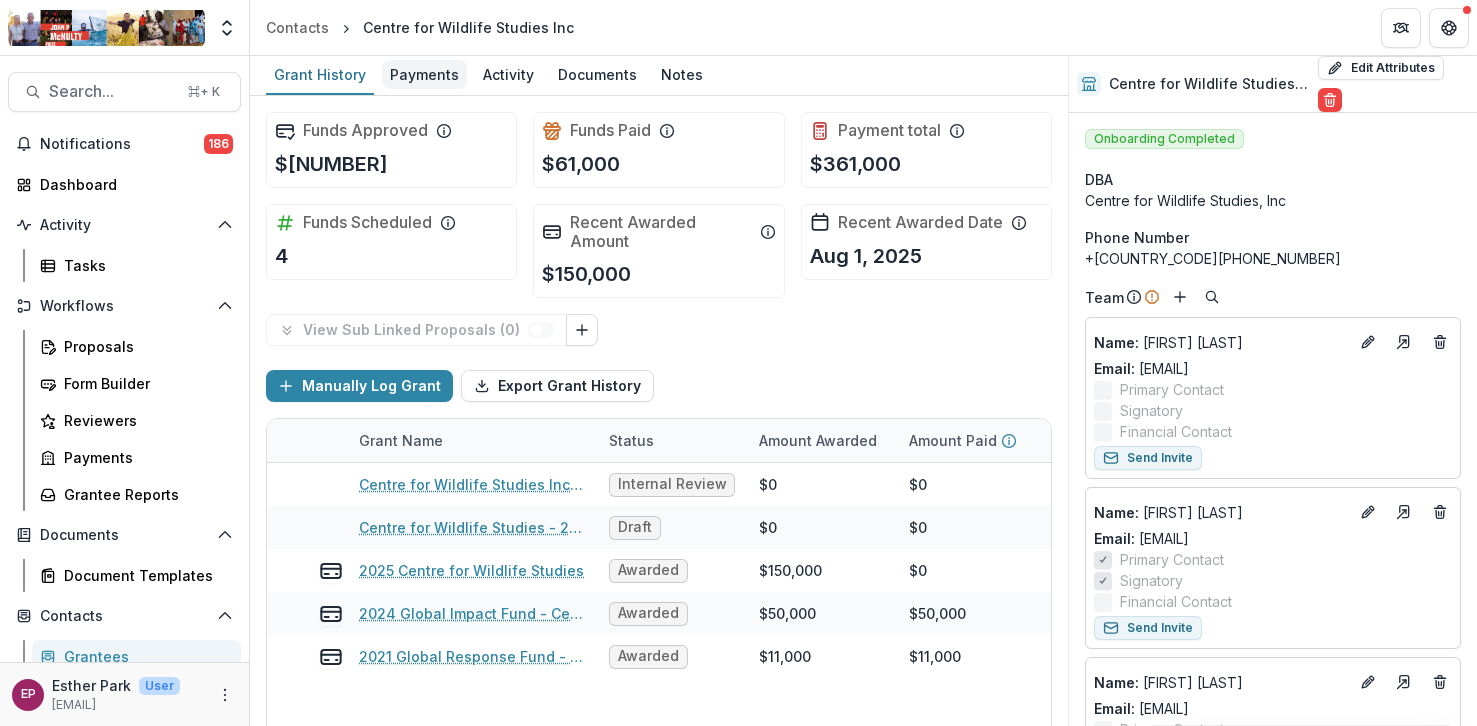 click on "Payments" at bounding box center [424, 74] 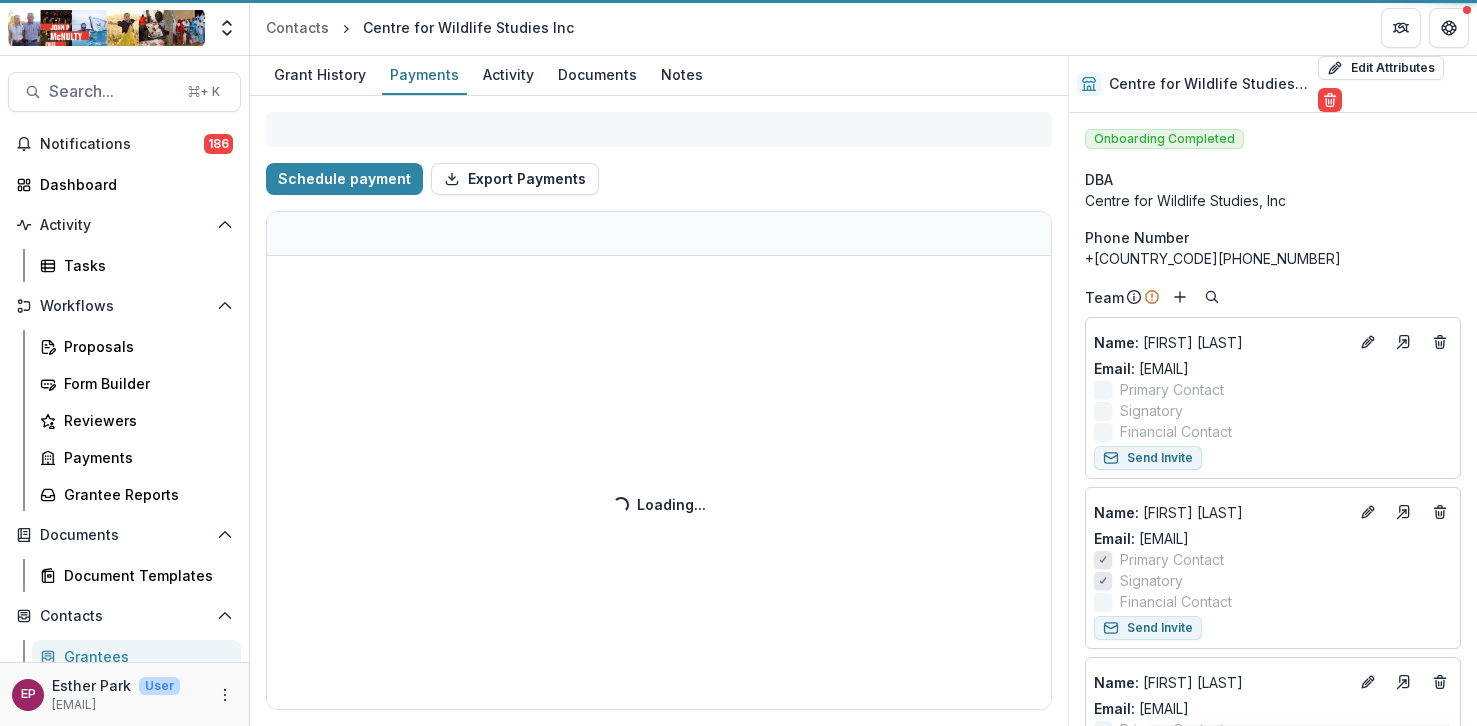 select on "****" 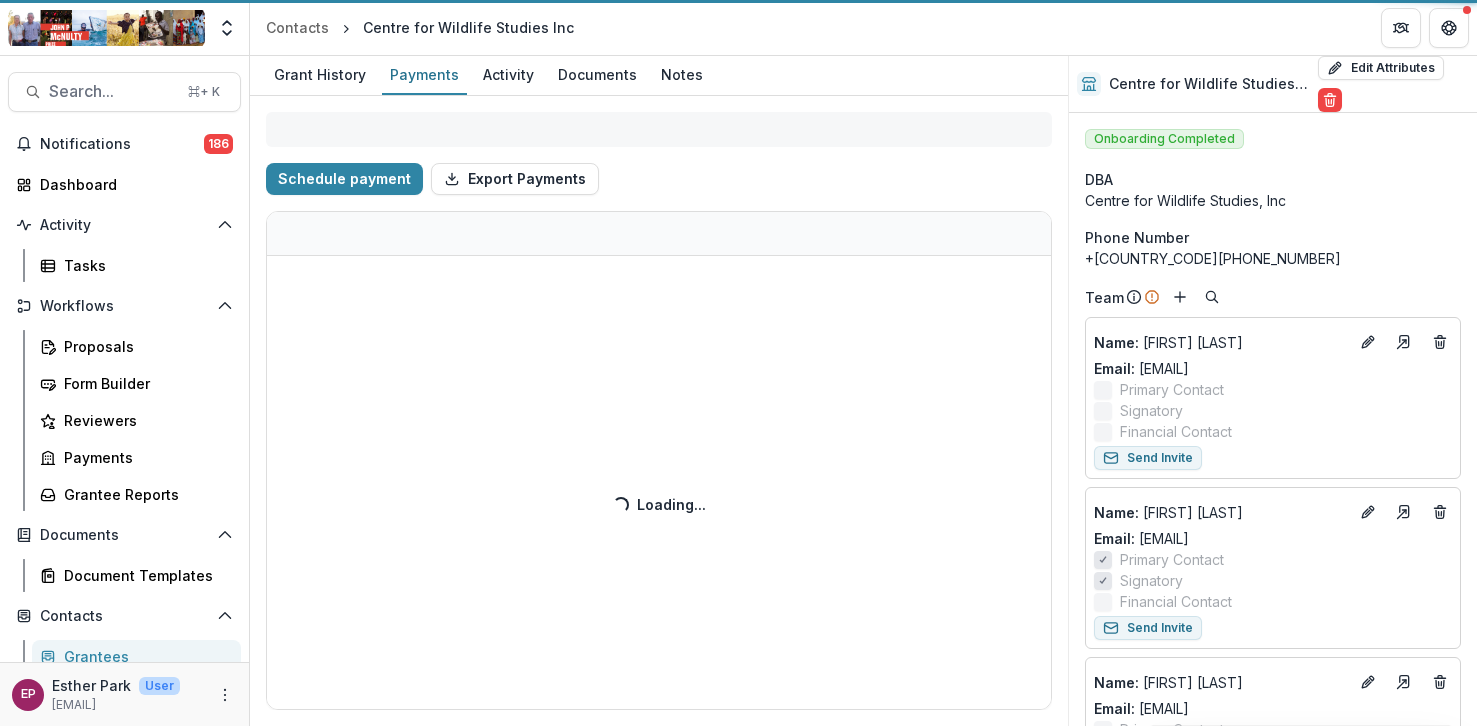 select on "****" 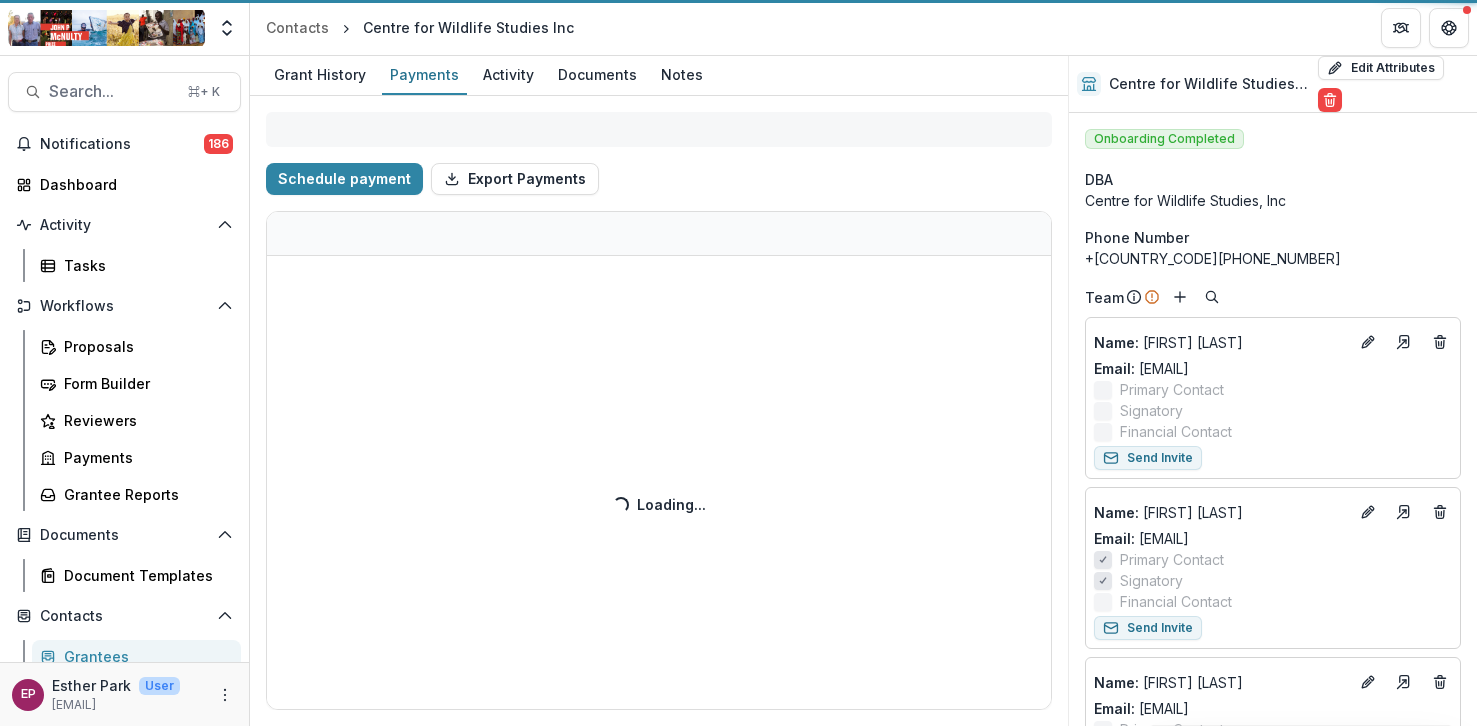 select on "****" 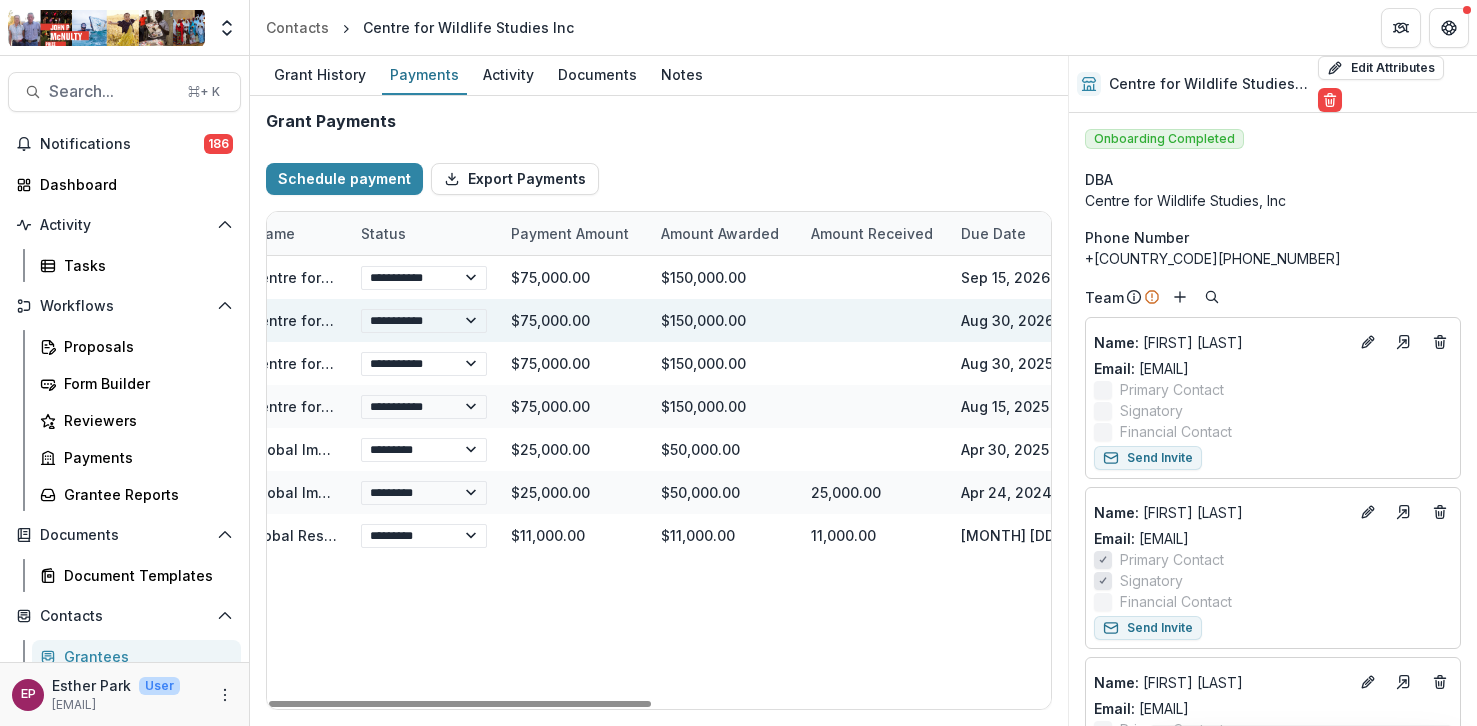 scroll, scrollTop: 0, scrollLeft: 169, axis: horizontal 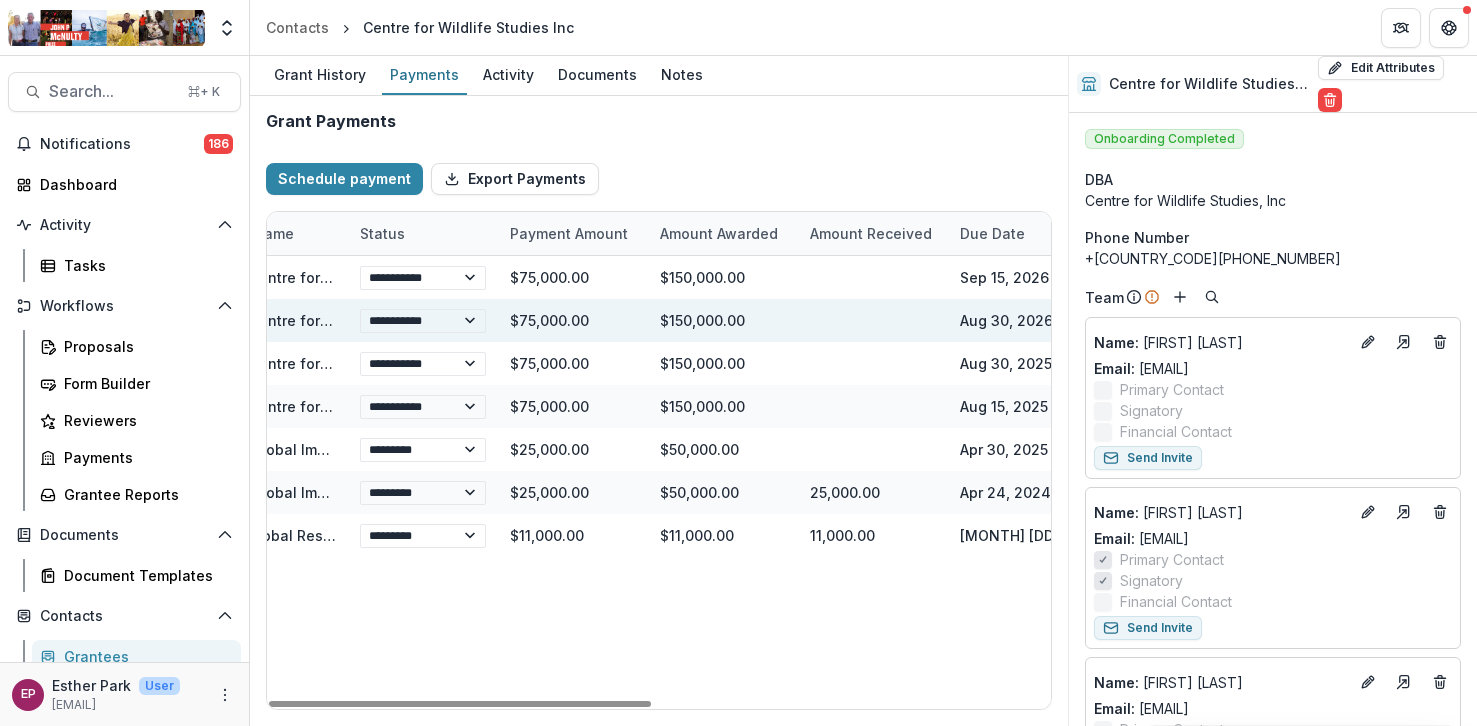 select on "****" 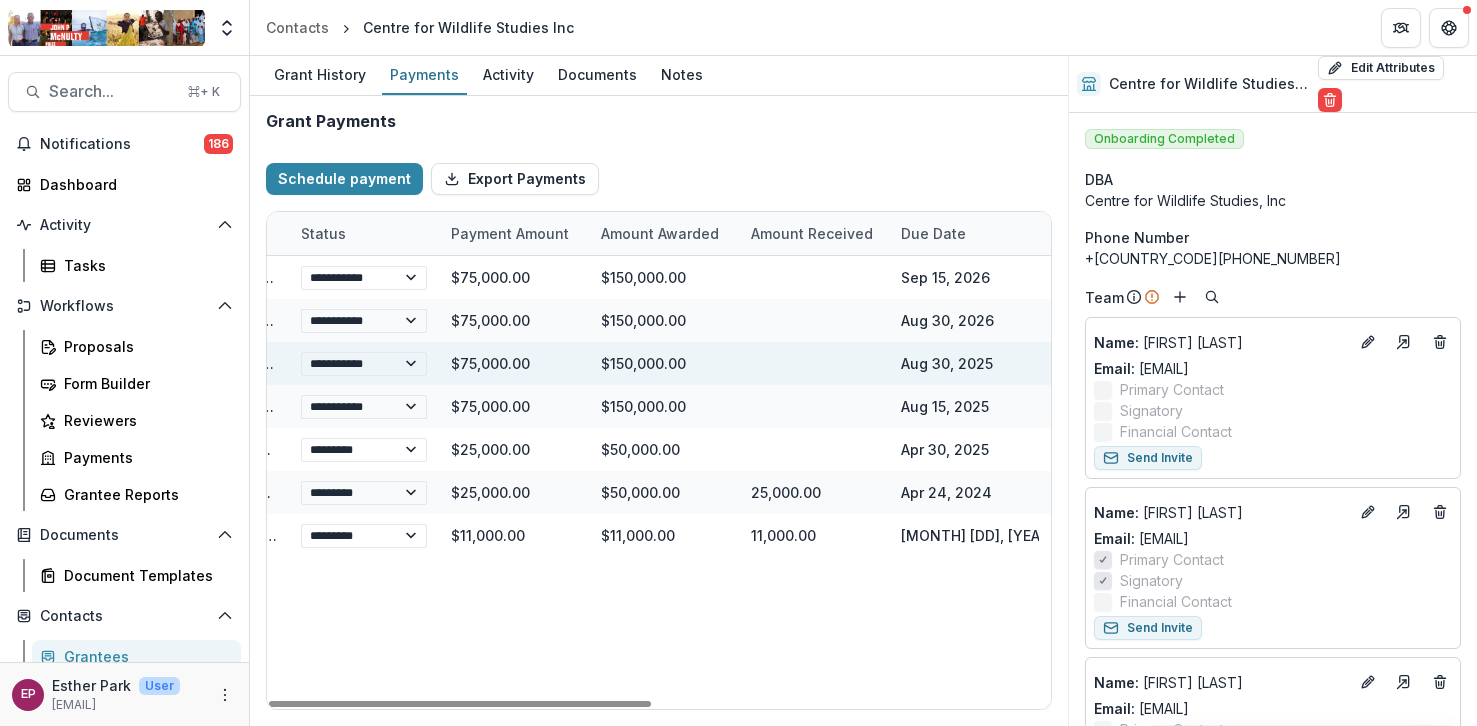 scroll, scrollTop: 0, scrollLeft: 0, axis: both 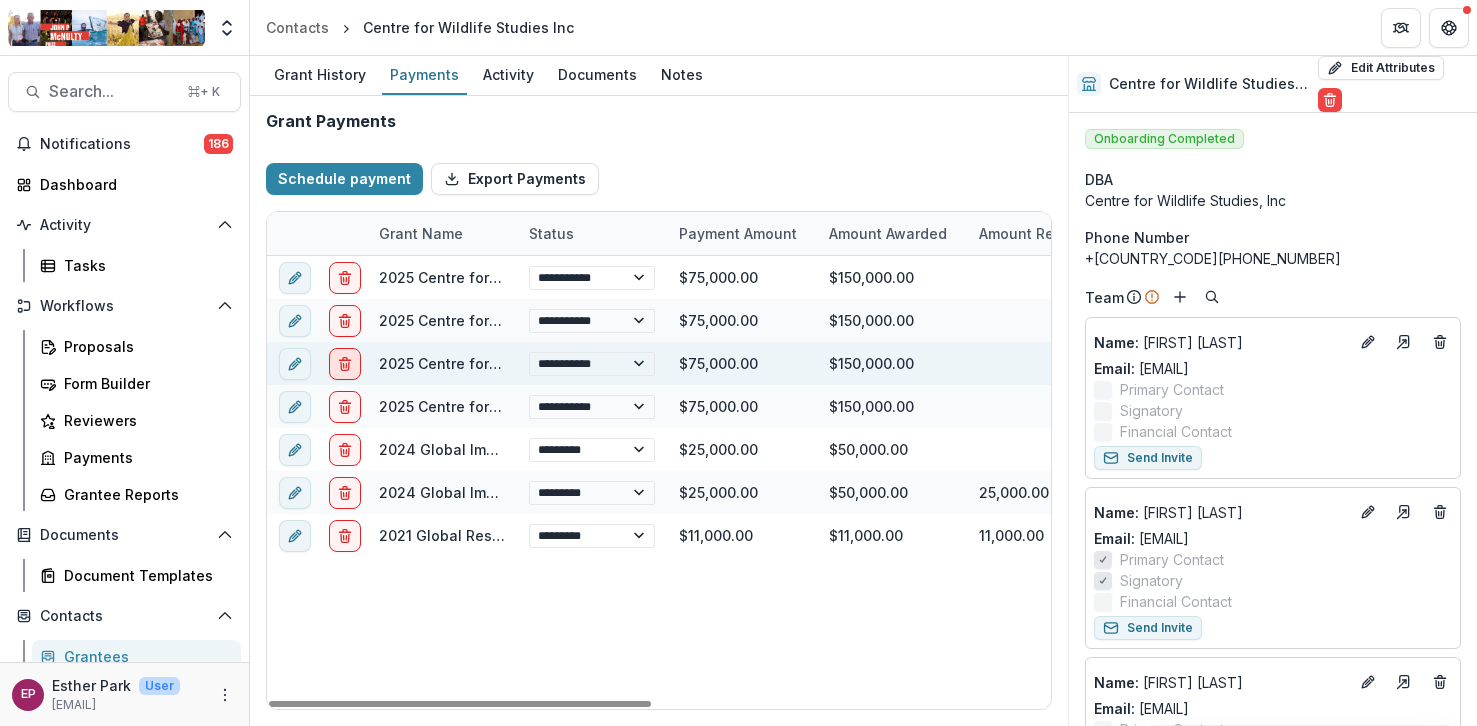 click 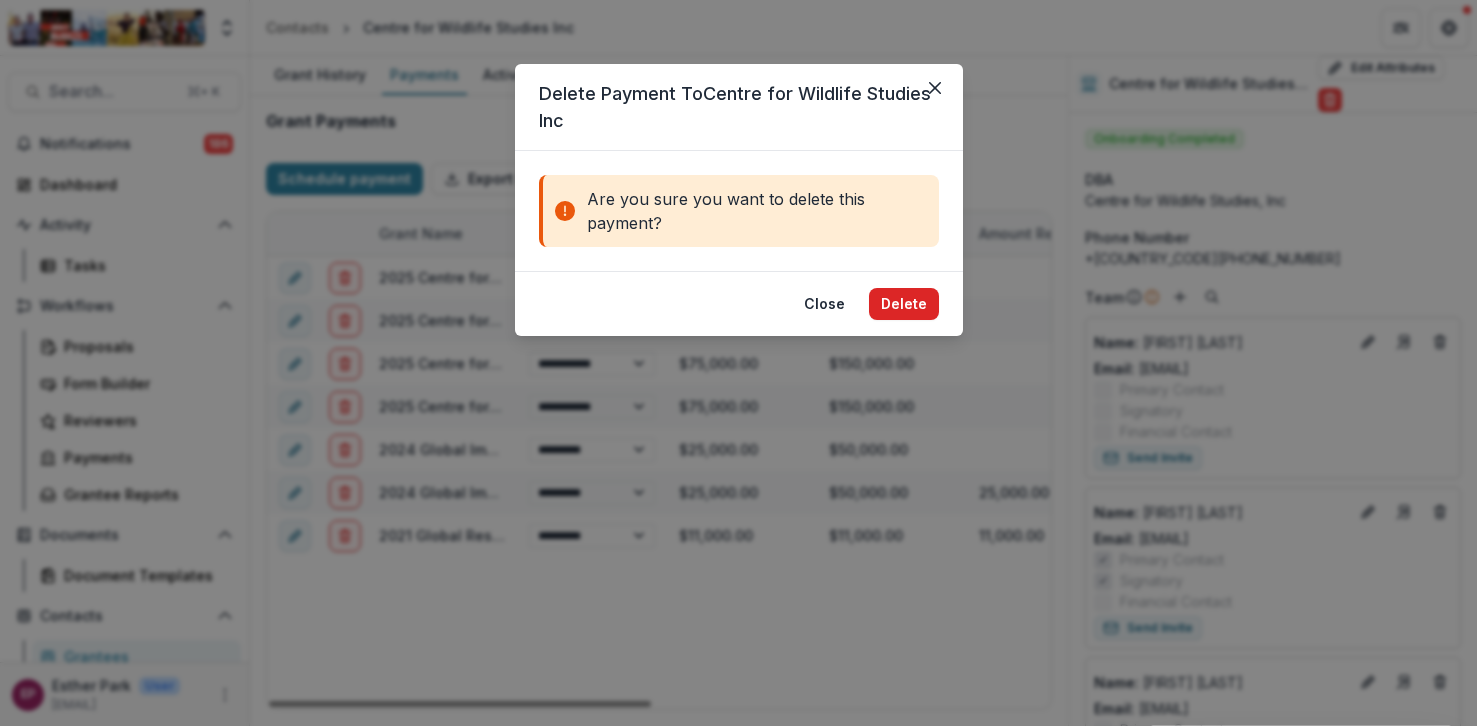 click on "Delete" at bounding box center [904, 304] 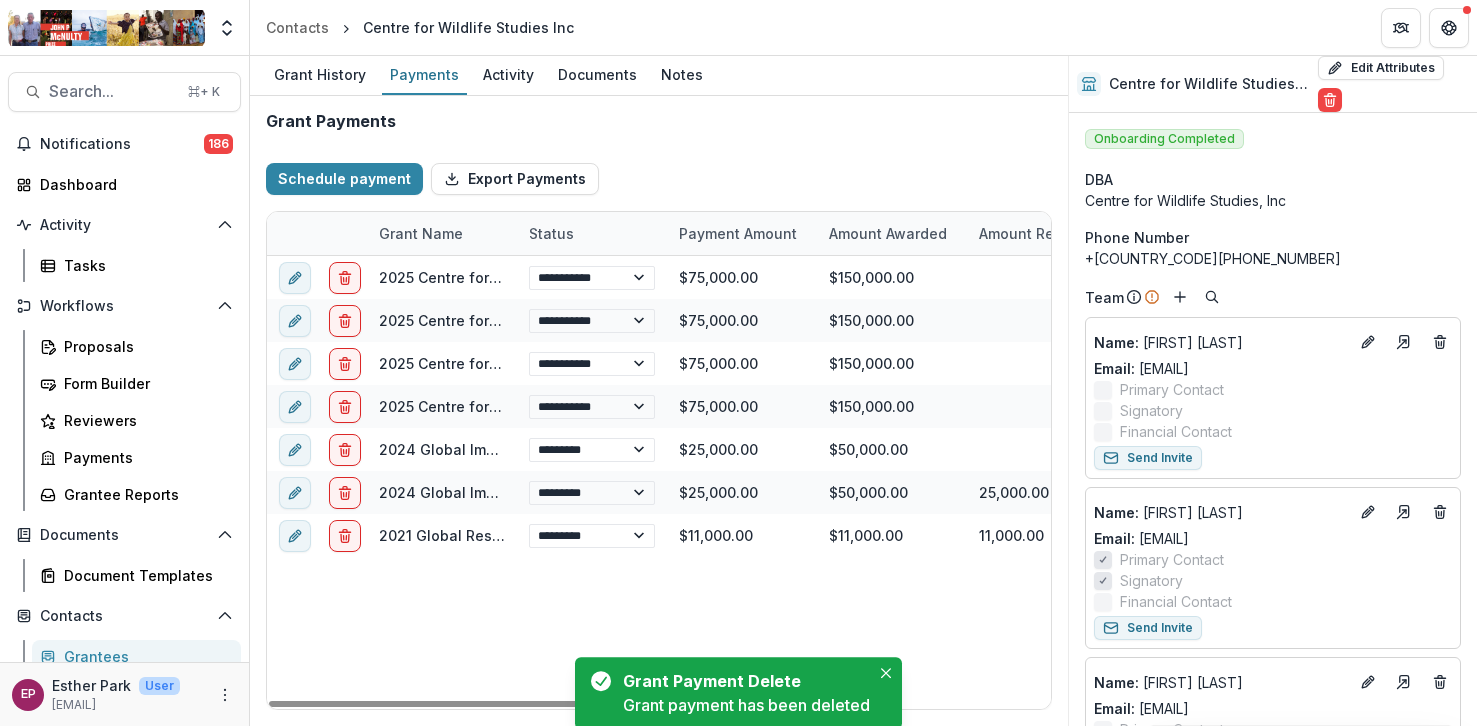 select on "****" 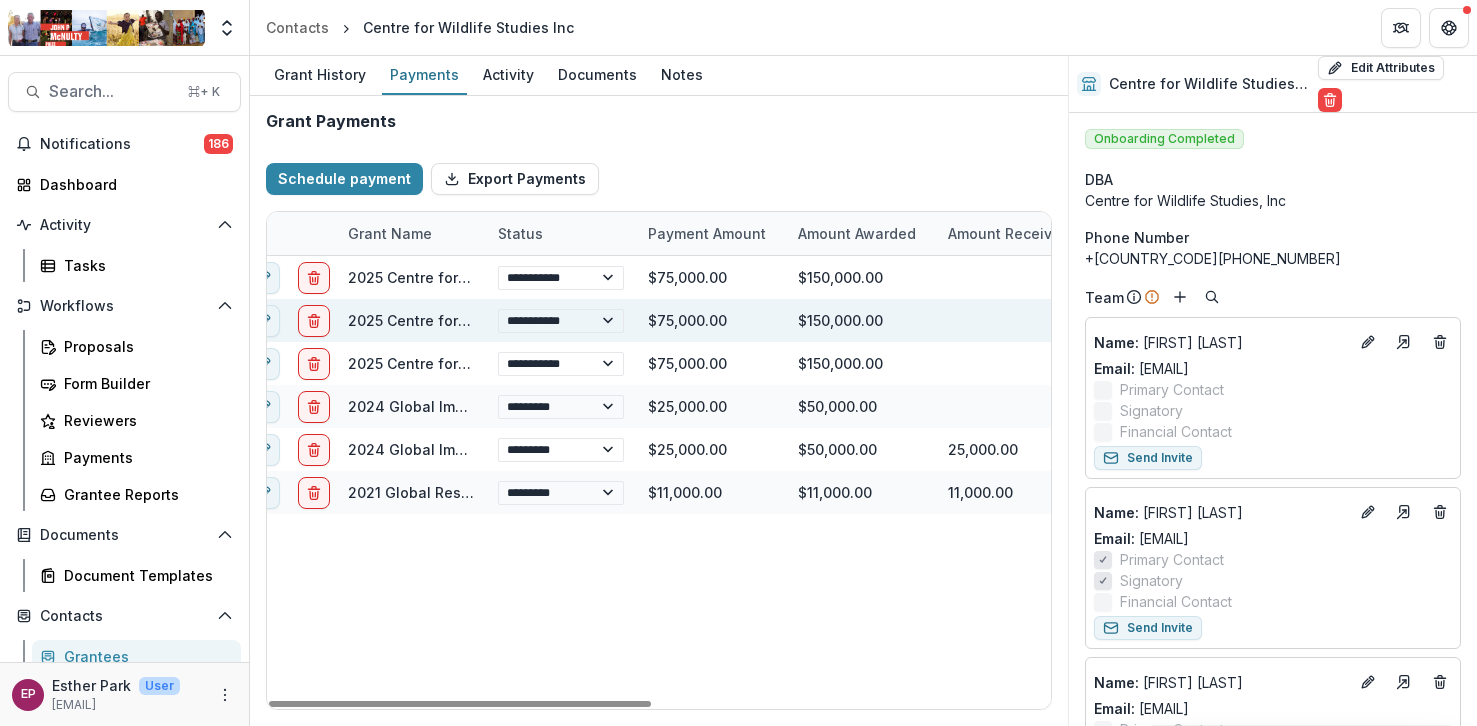 scroll, scrollTop: 0, scrollLeft: 0, axis: both 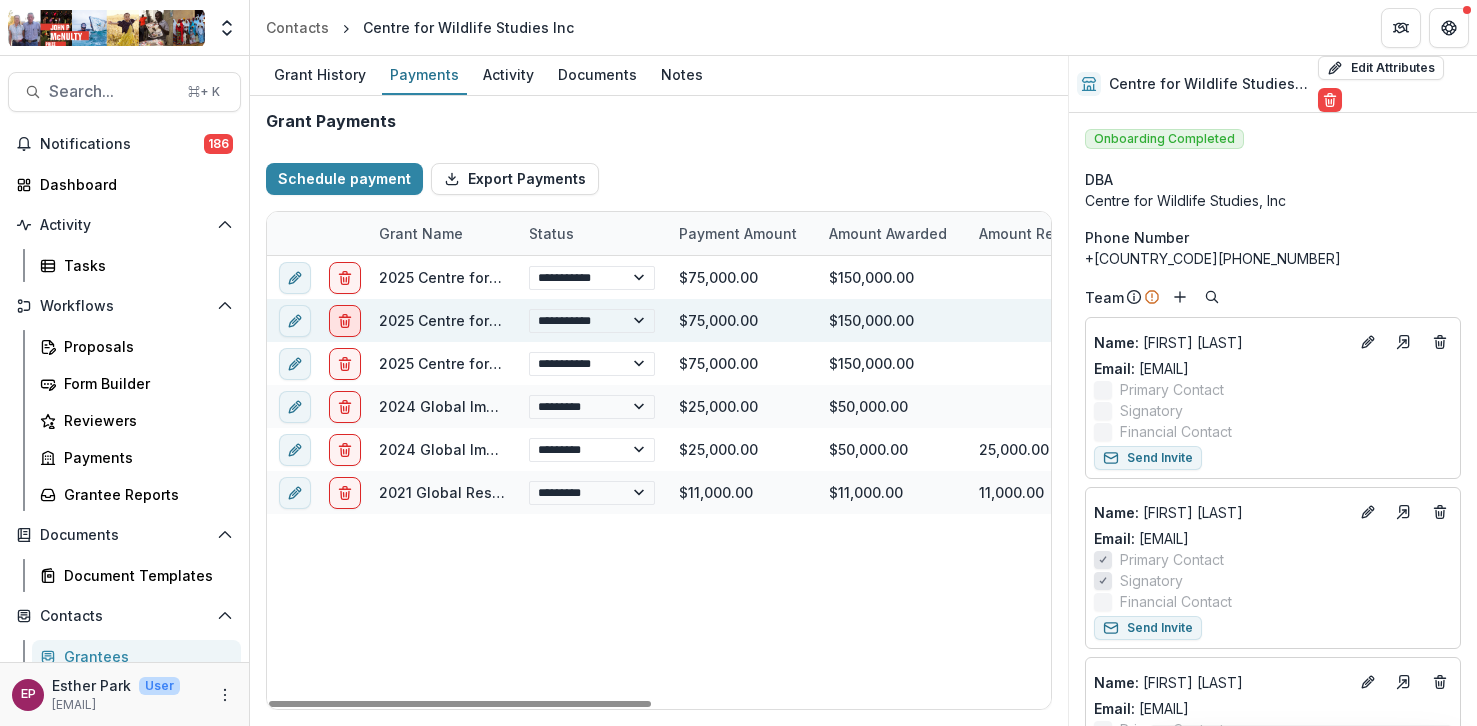 click at bounding box center [345, 321] 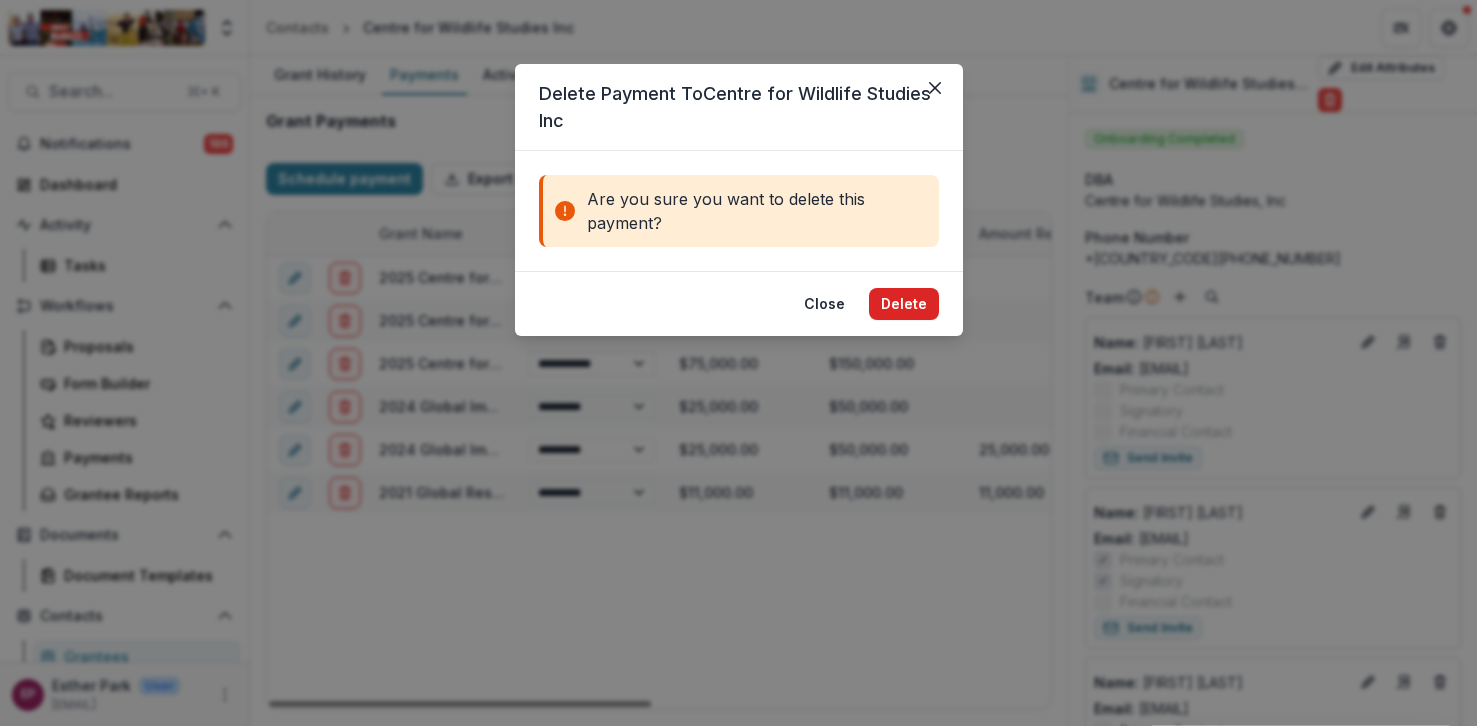 click on "Delete" at bounding box center (904, 304) 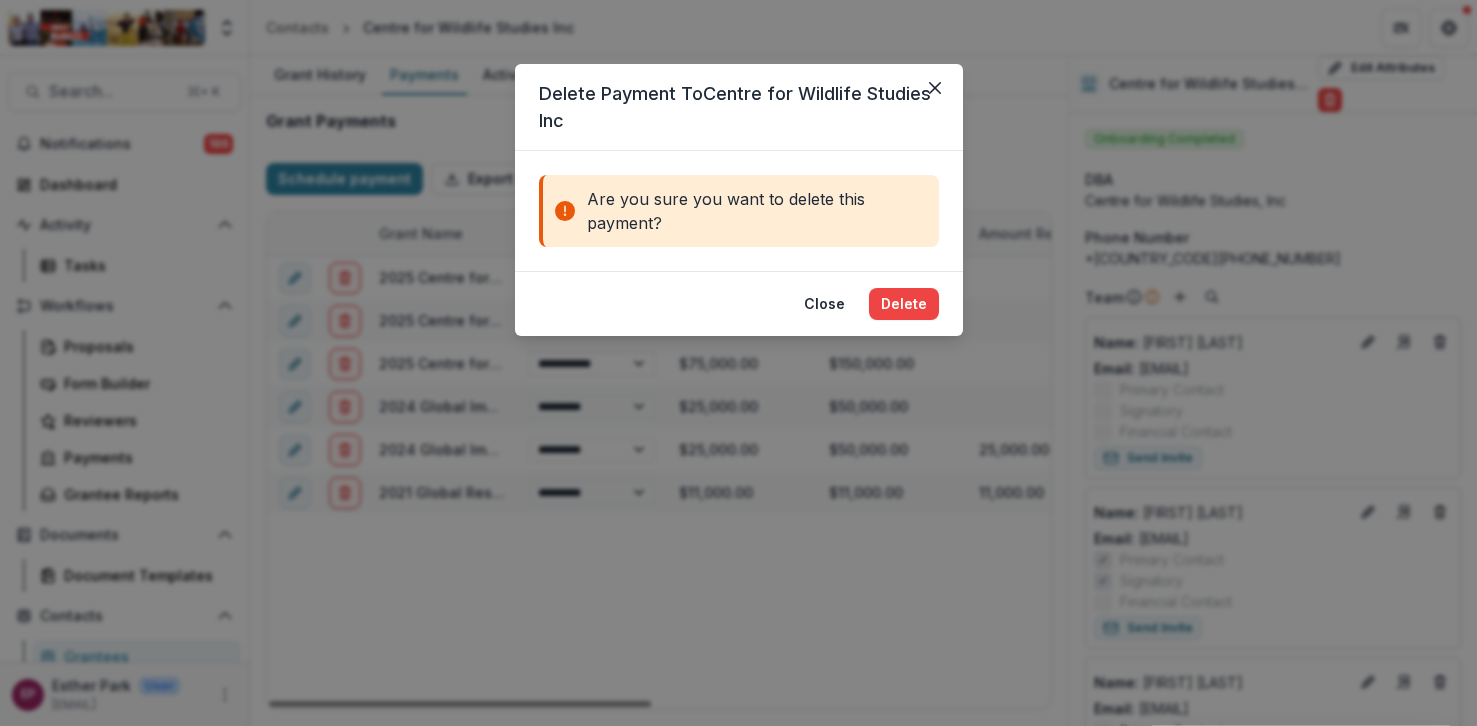 select on "****" 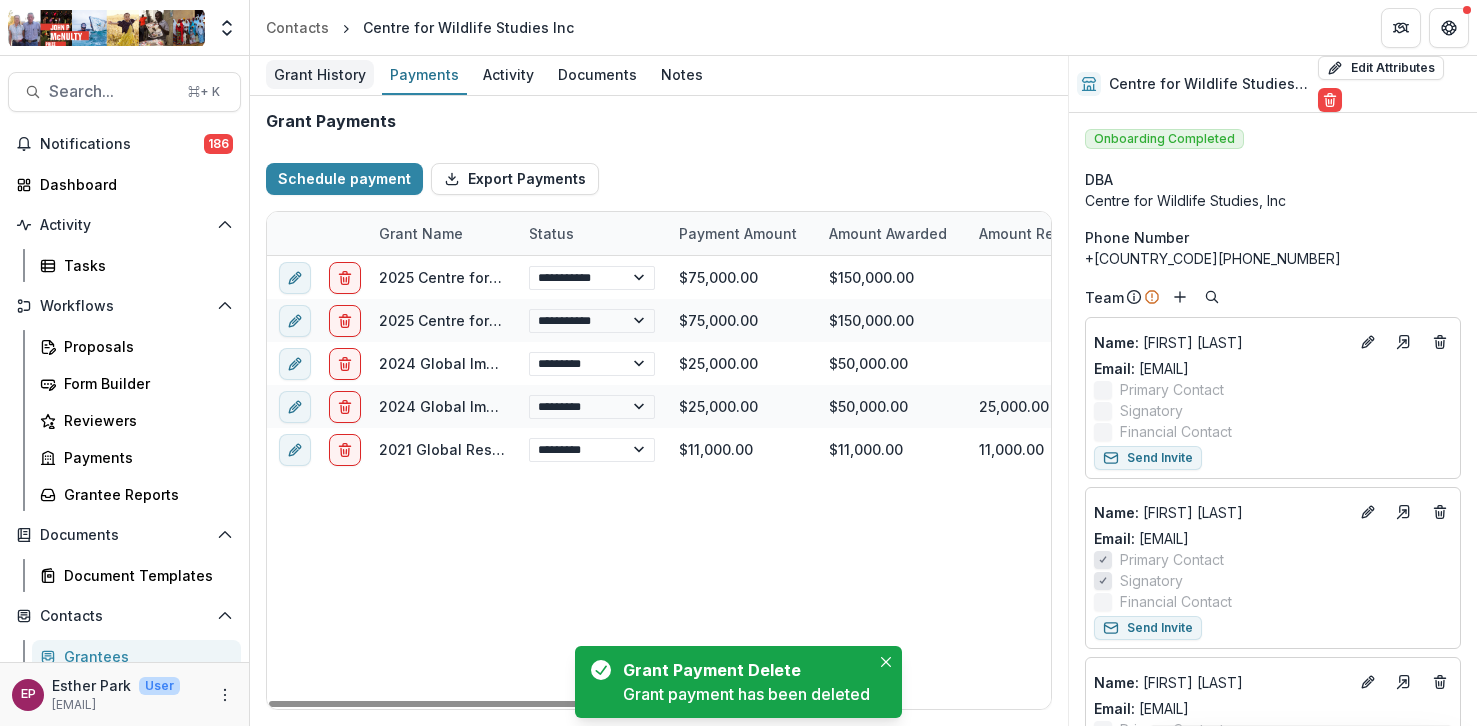 click on "Grant History" at bounding box center [320, 74] 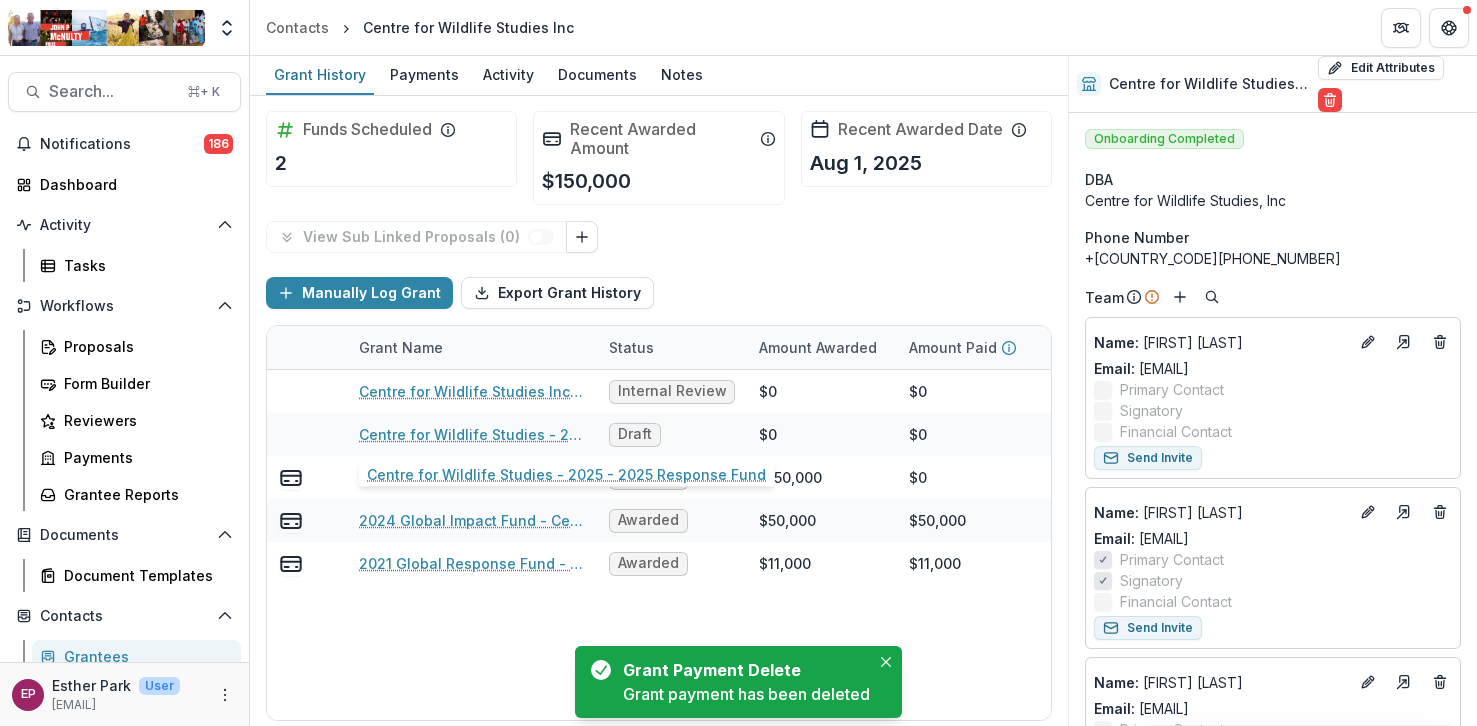 scroll, scrollTop: 96, scrollLeft: 0, axis: vertical 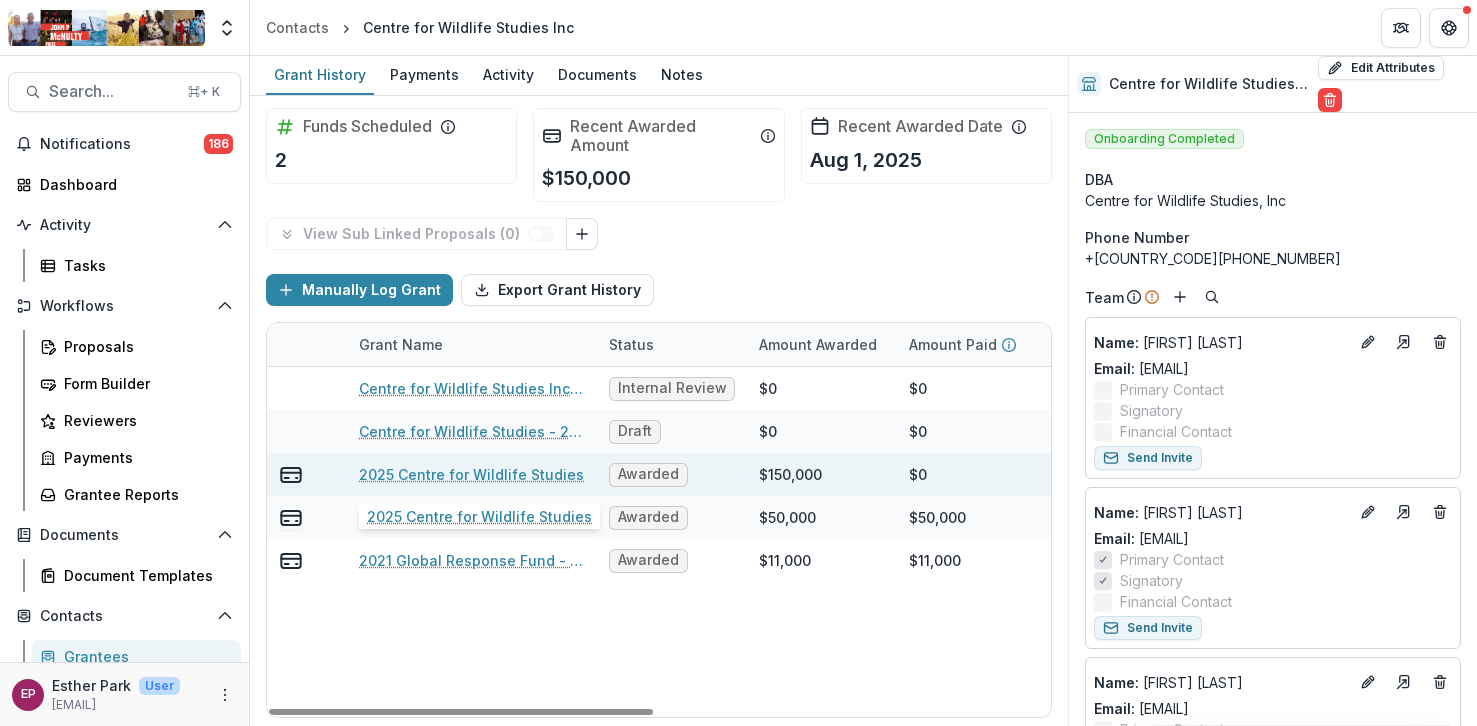 click on "2025 Centre for Wildlife Studies" at bounding box center (471, 474) 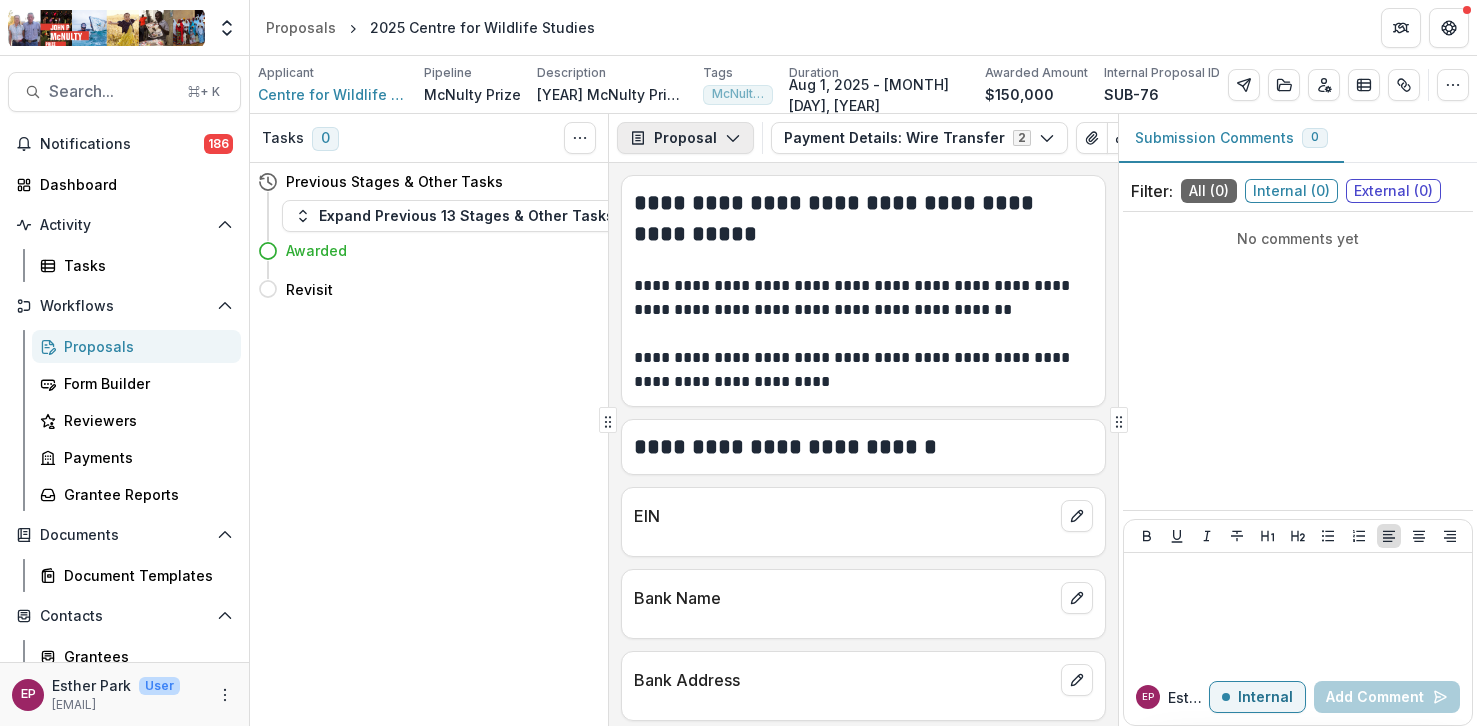 click on "Proposal" at bounding box center [685, 138] 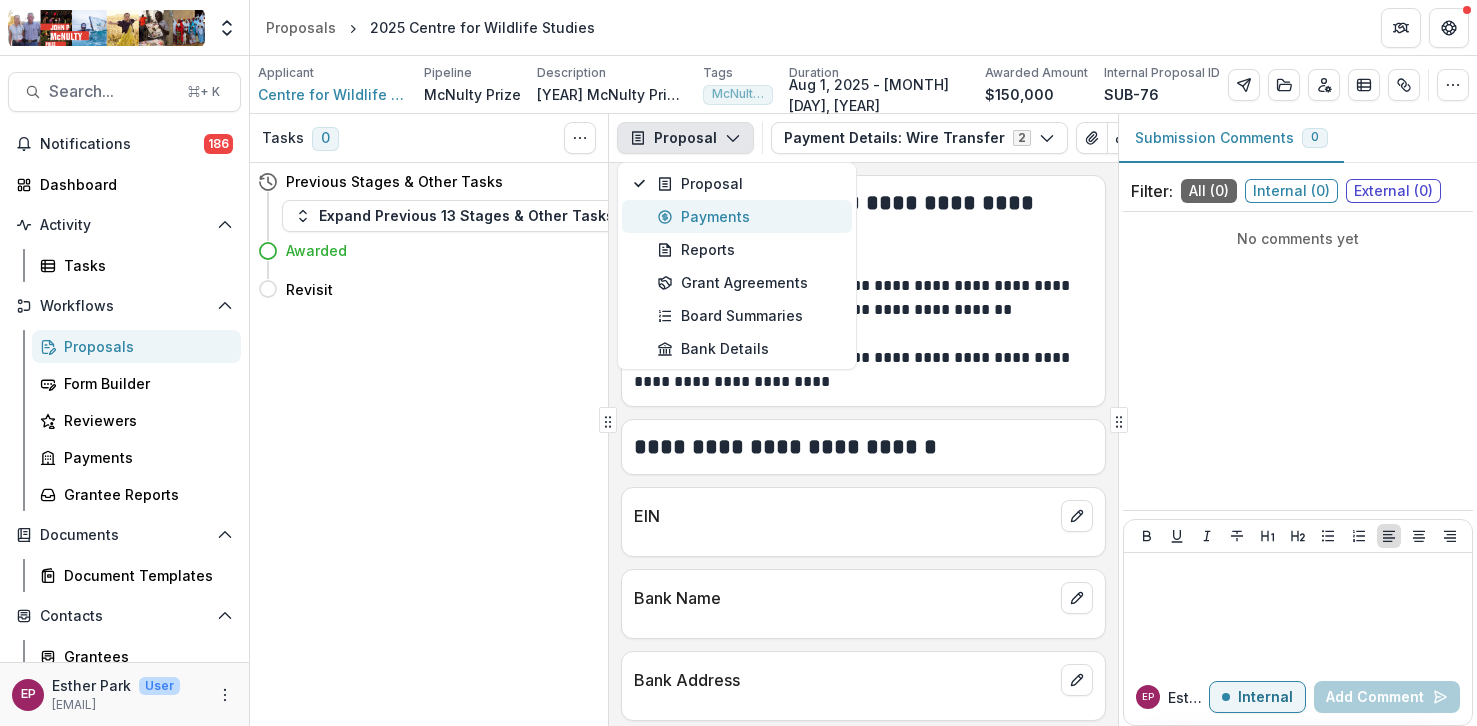 click on "Payments" at bounding box center [748, 216] 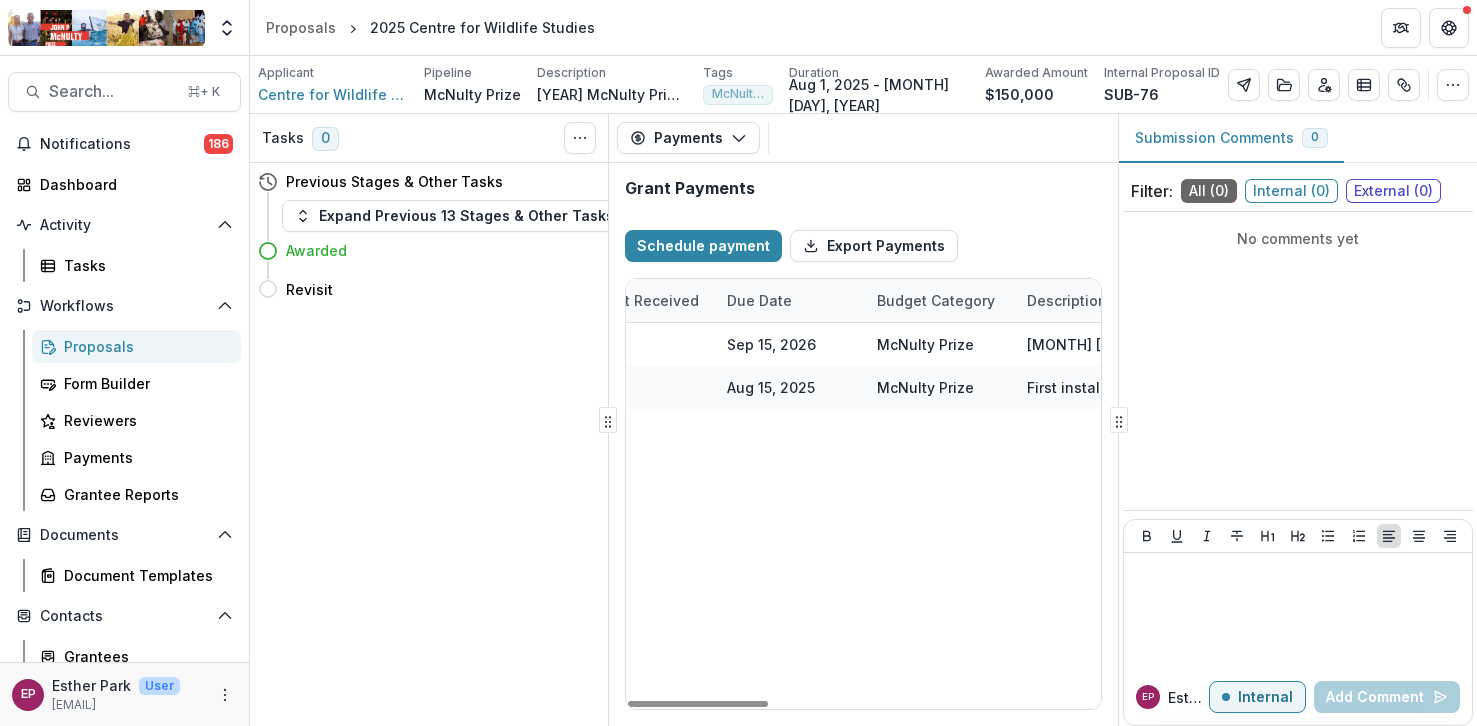 scroll, scrollTop: 0, scrollLeft: 767, axis: horizontal 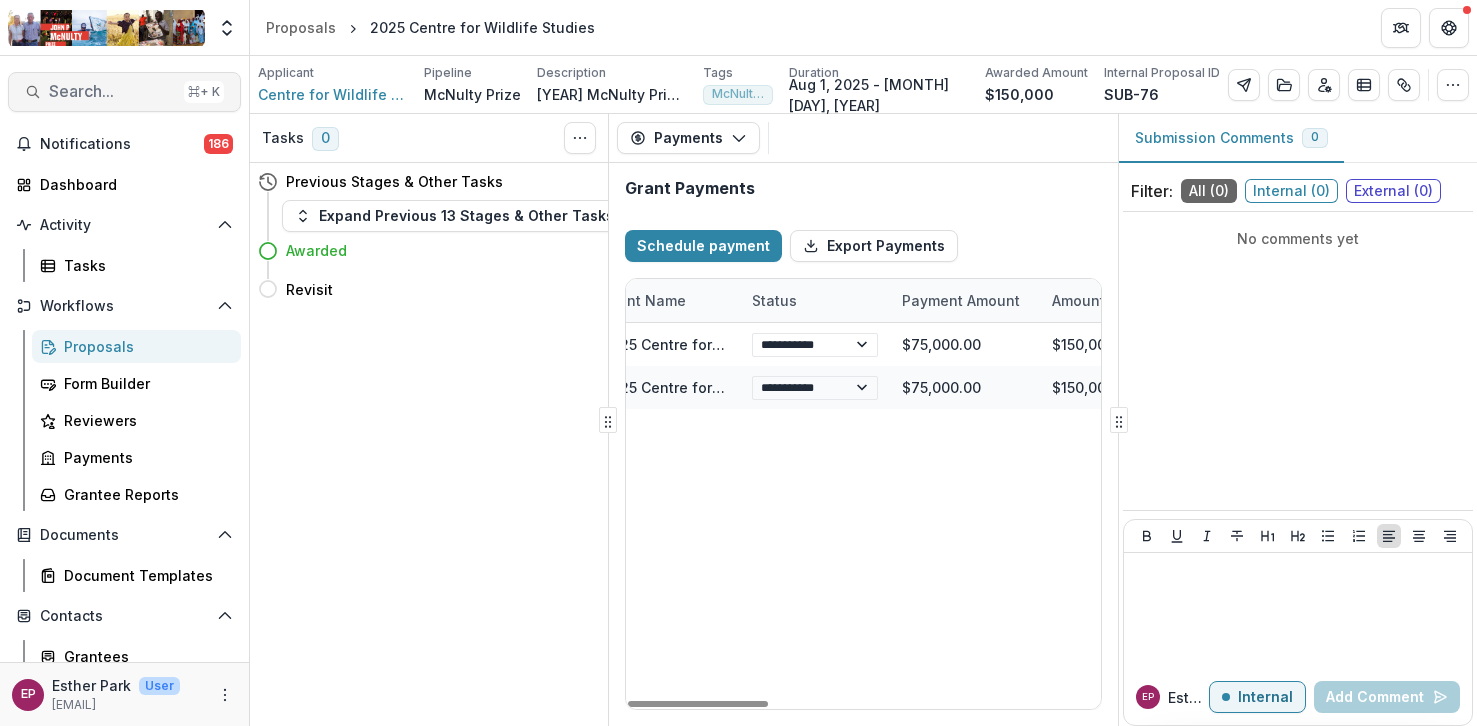 click on "Search..." at bounding box center [112, 91] 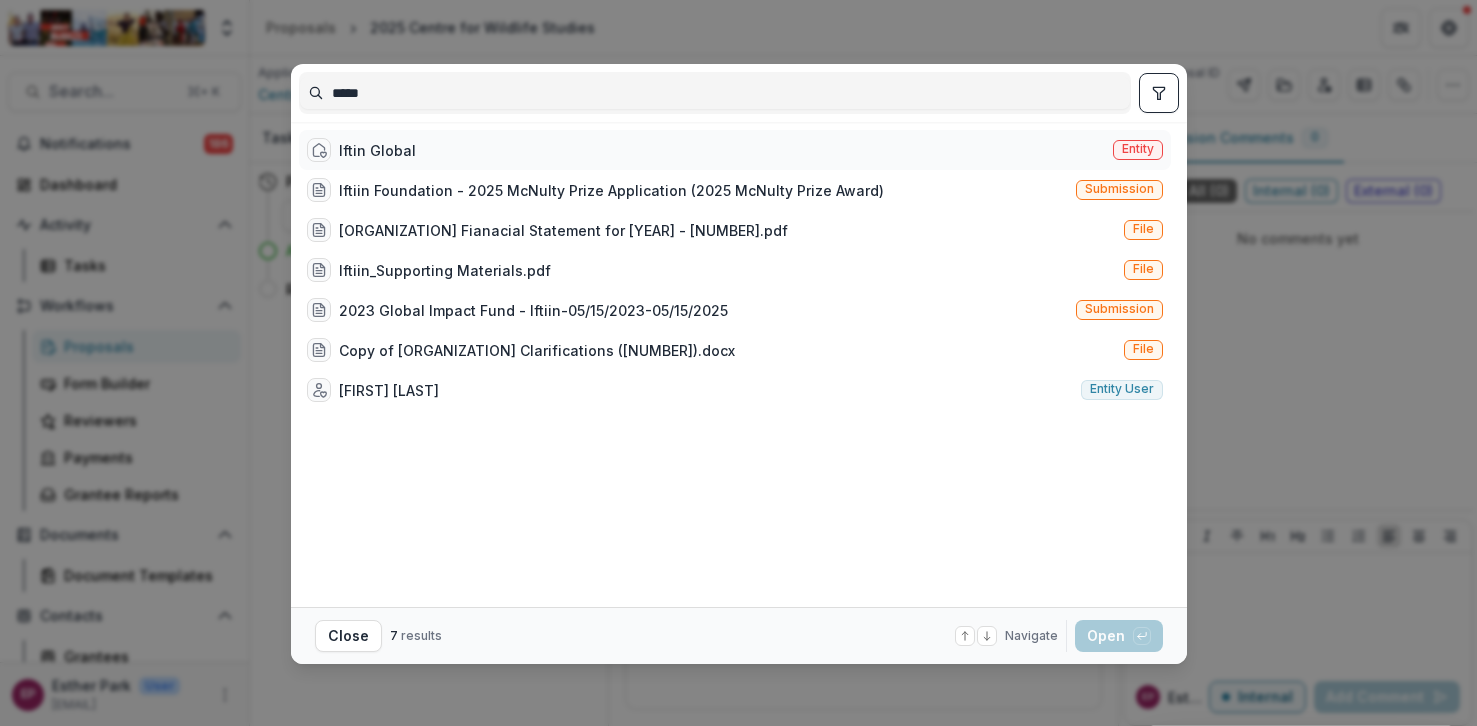type on "*****" 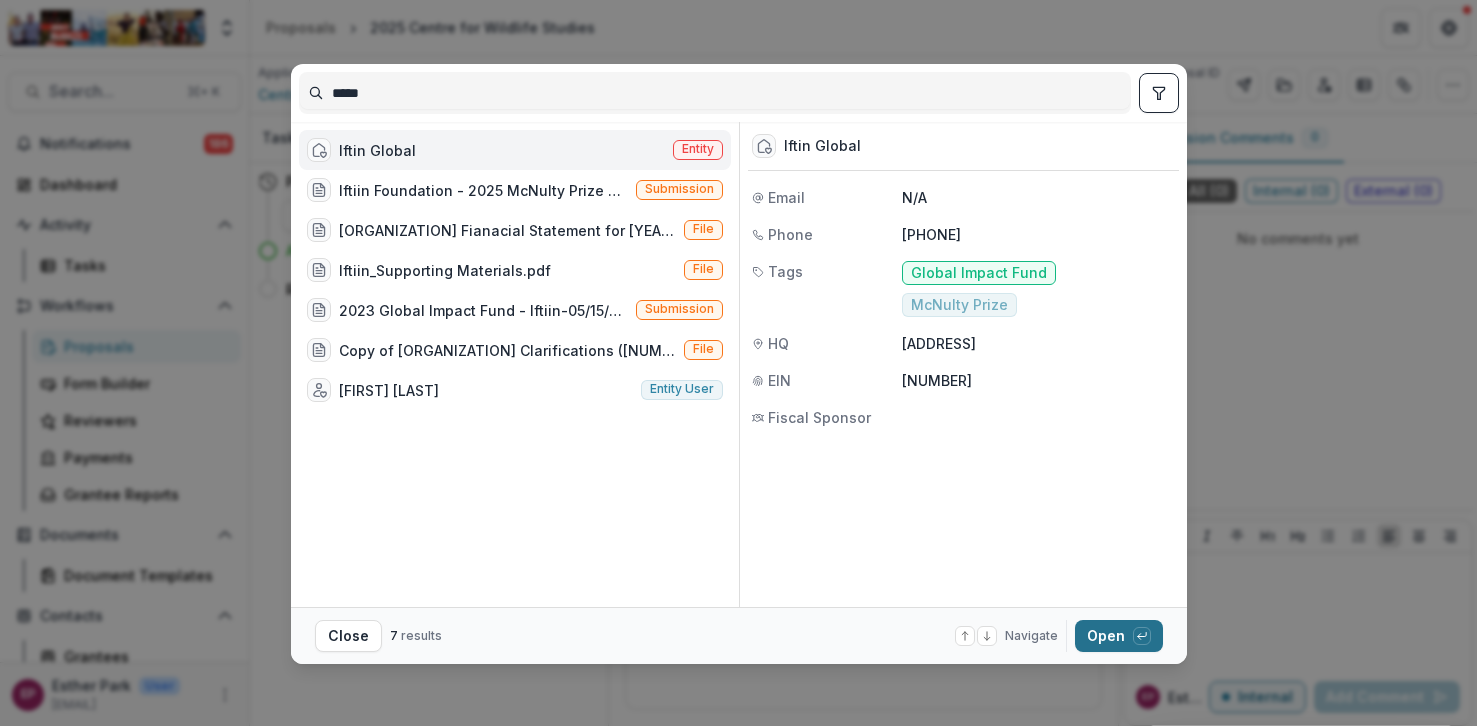 click on "Open with enter key" at bounding box center [1119, 636] 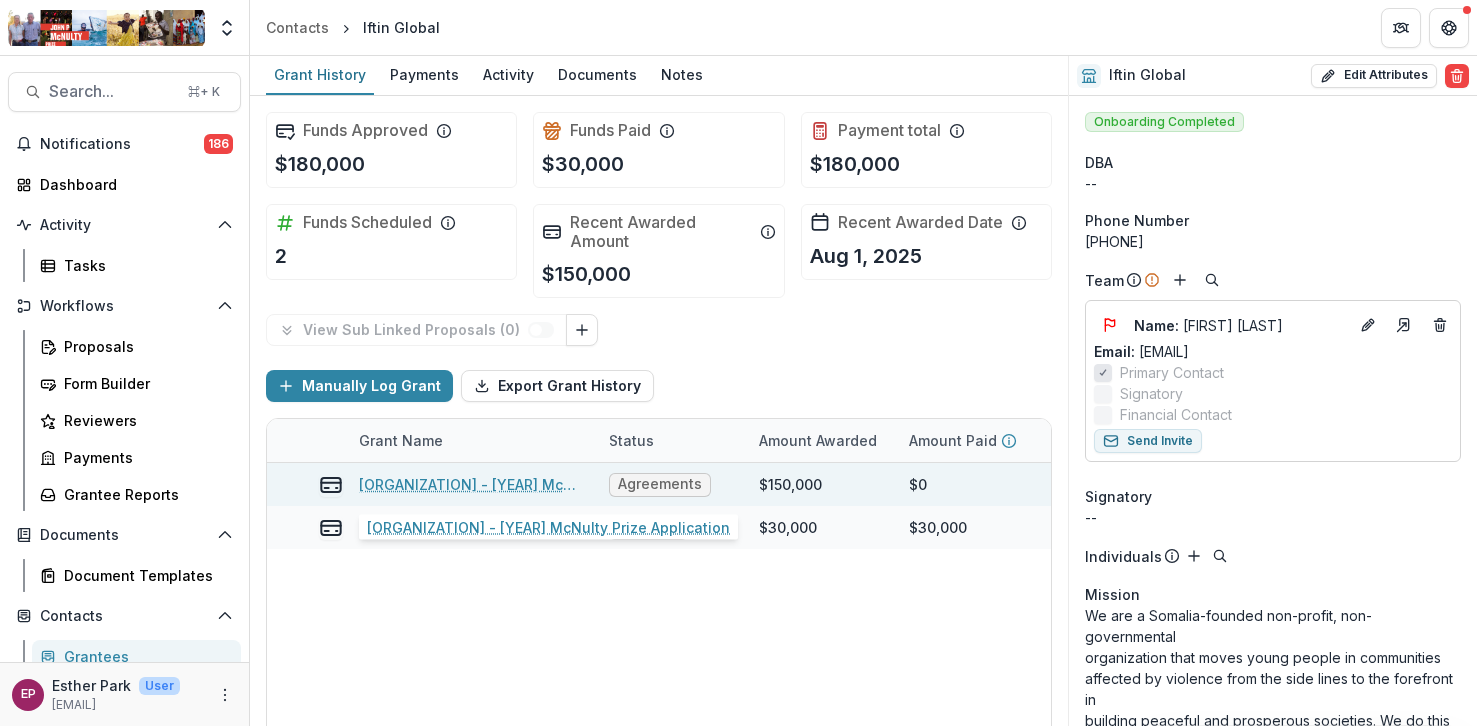 click on "[ORGANIZATION] - [YEAR] McNulty Prize Application" at bounding box center [472, 484] 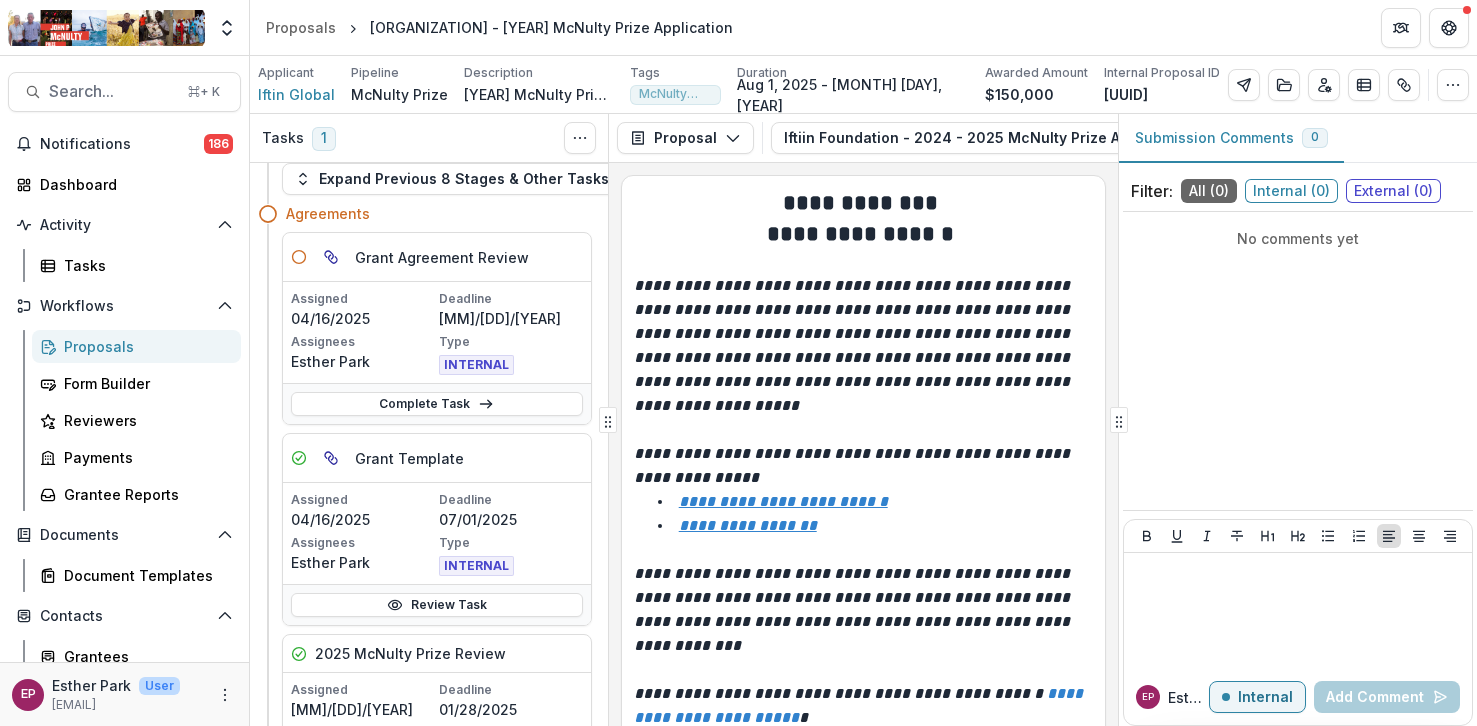 scroll, scrollTop: 38, scrollLeft: 0, axis: vertical 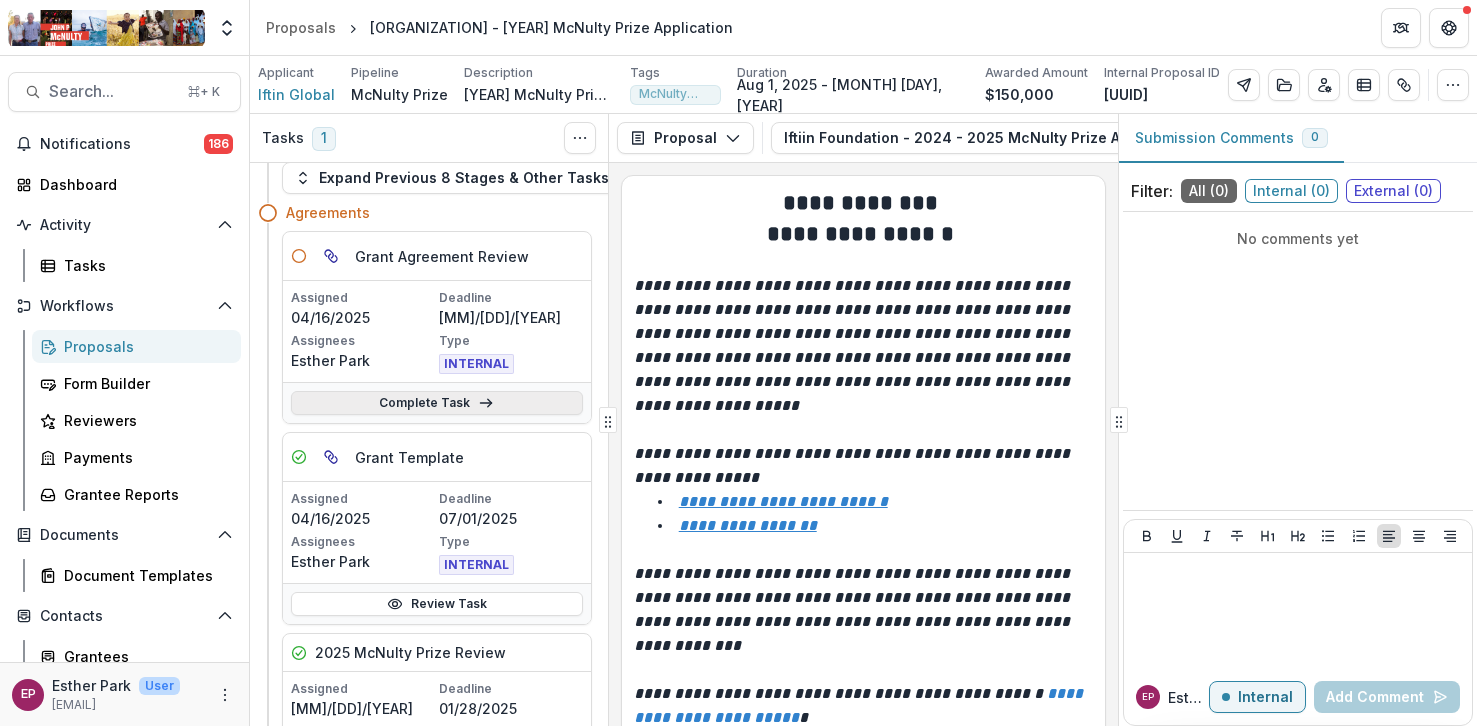 click on "Complete Task" at bounding box center (437, 403) 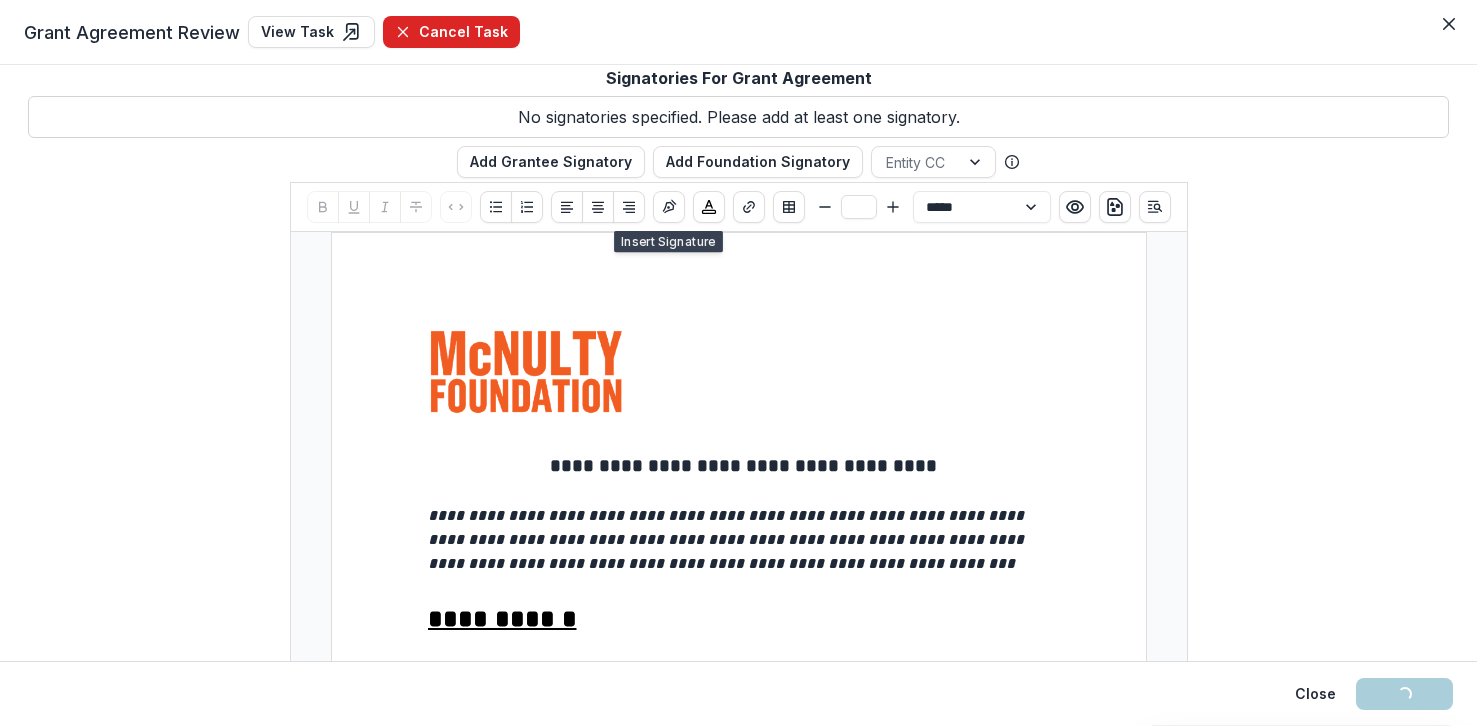 click on "Cancel Task" at bounding box center (451, 32) 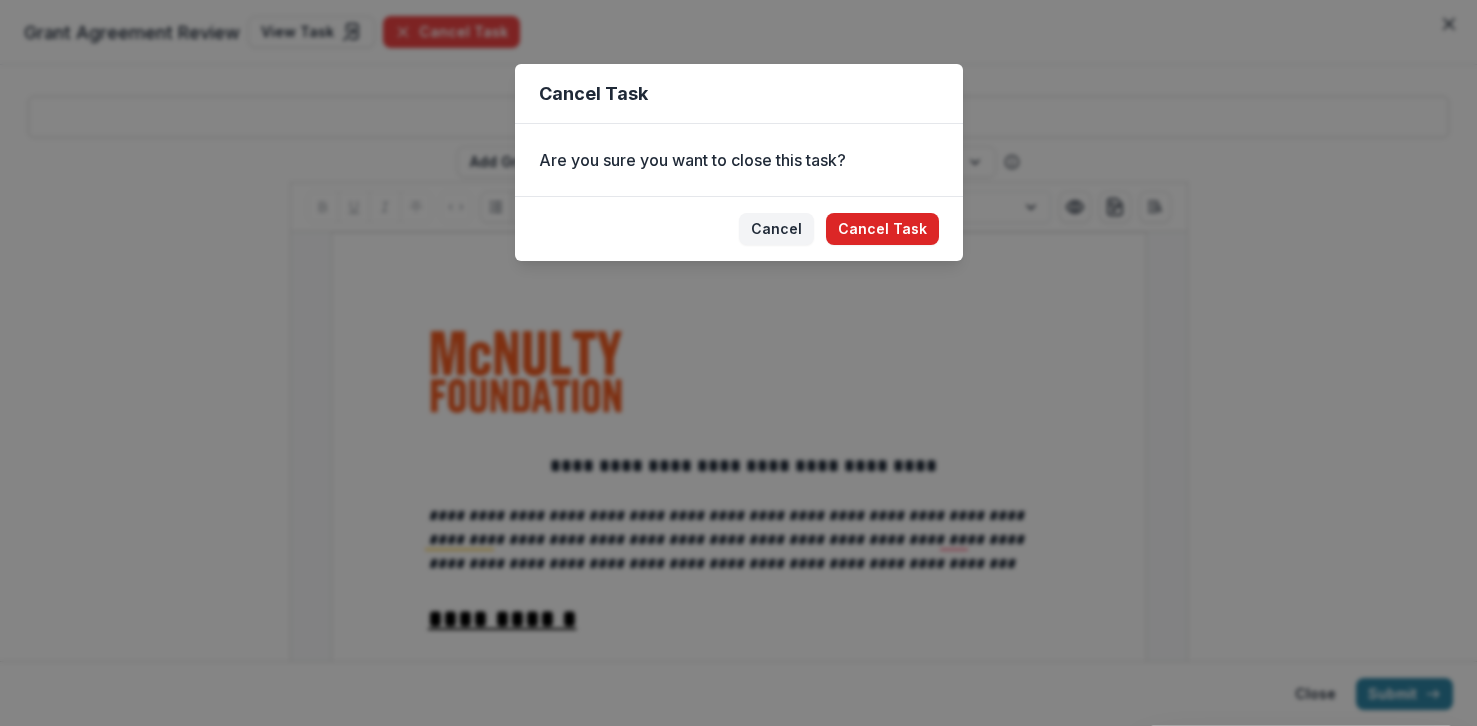 click on "Cancel Task" at bounding box center (882, 229) 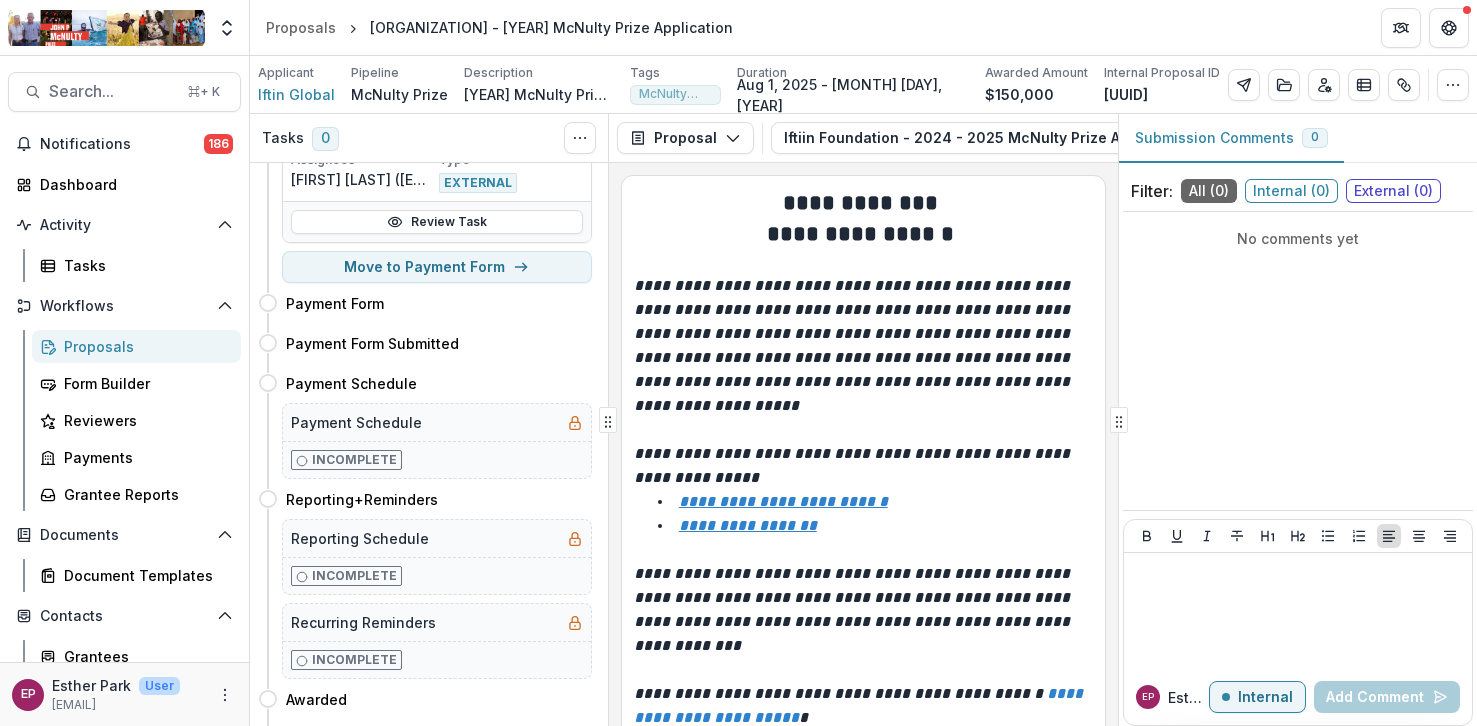 scroll, scrollTop: 1361, scrollLeft: 0, axis: vertical 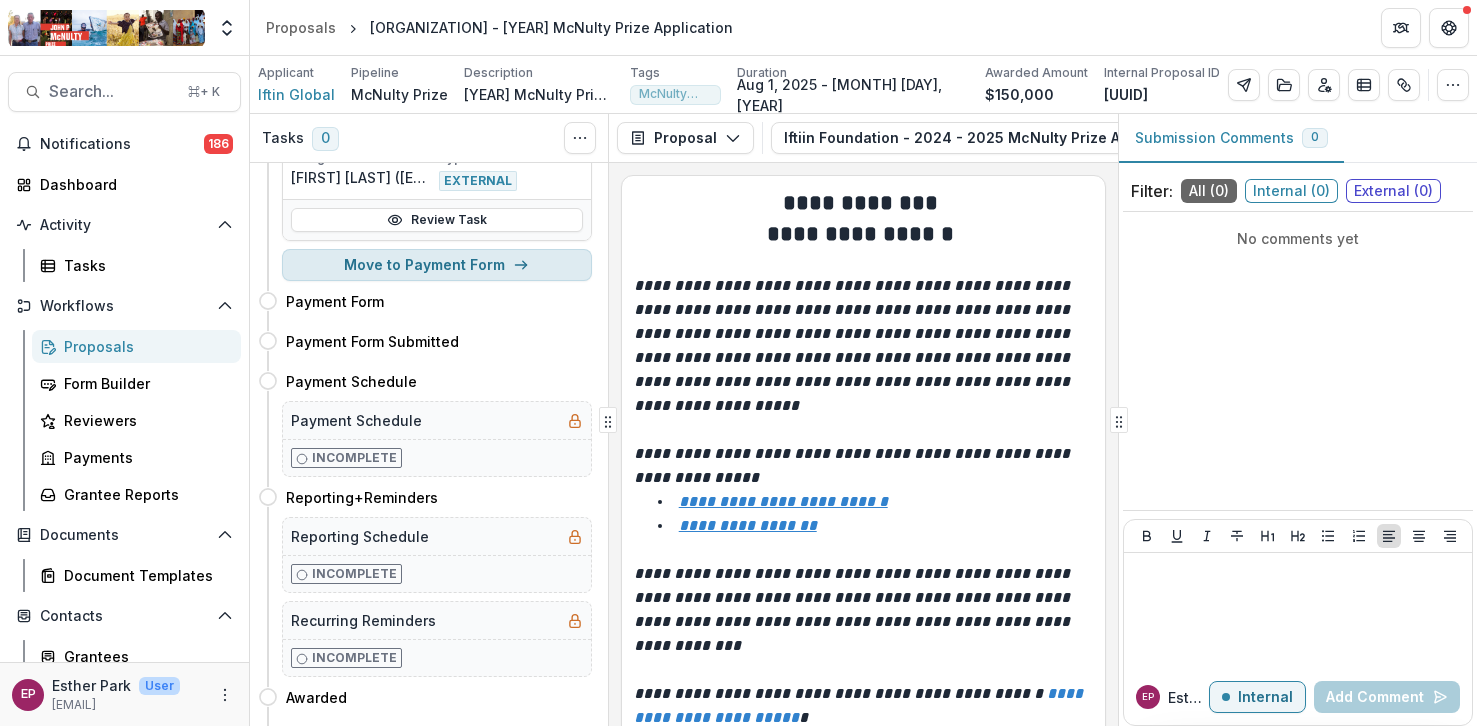 click 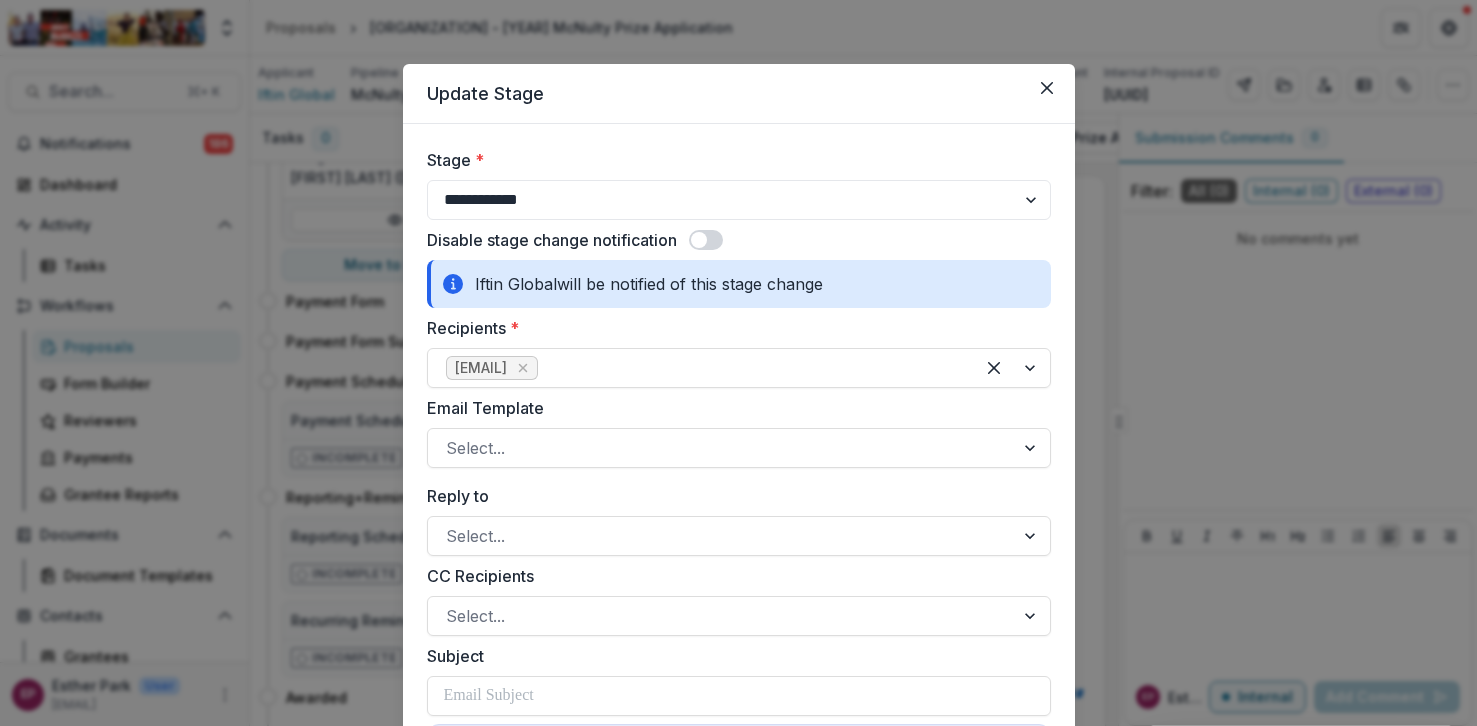 click at bounding box center [699, 240] 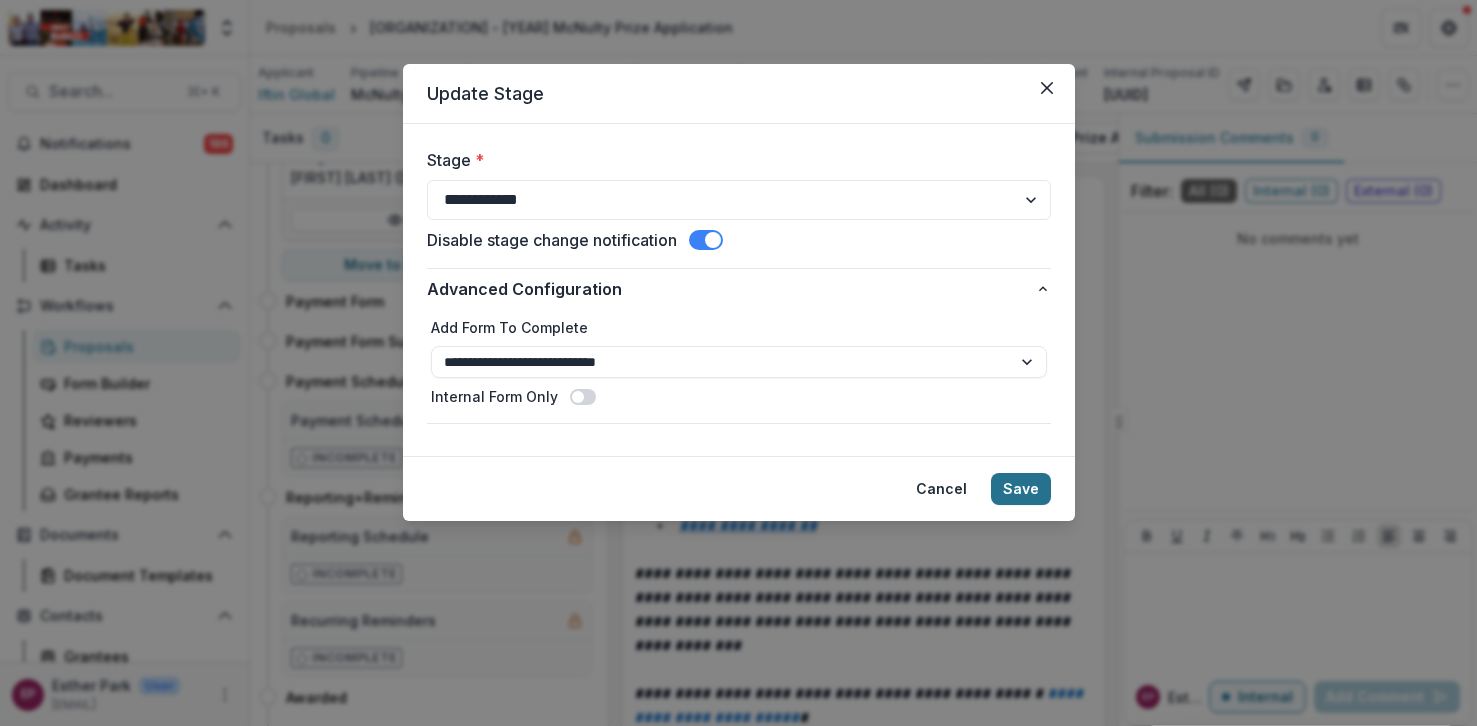 click on "Save" at bounding box center (1021, 489) 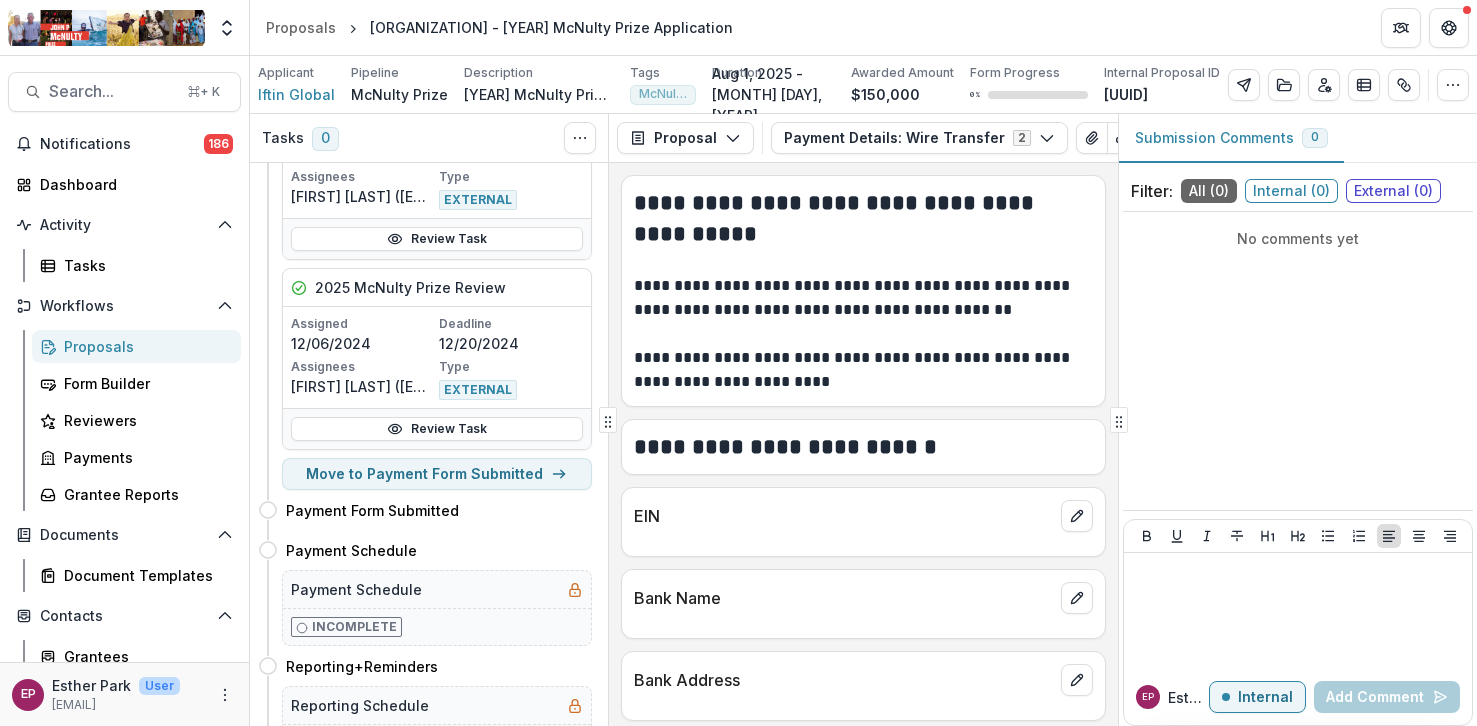 scroll, scrollTop: 951, scrollLeft: 4, axis: both 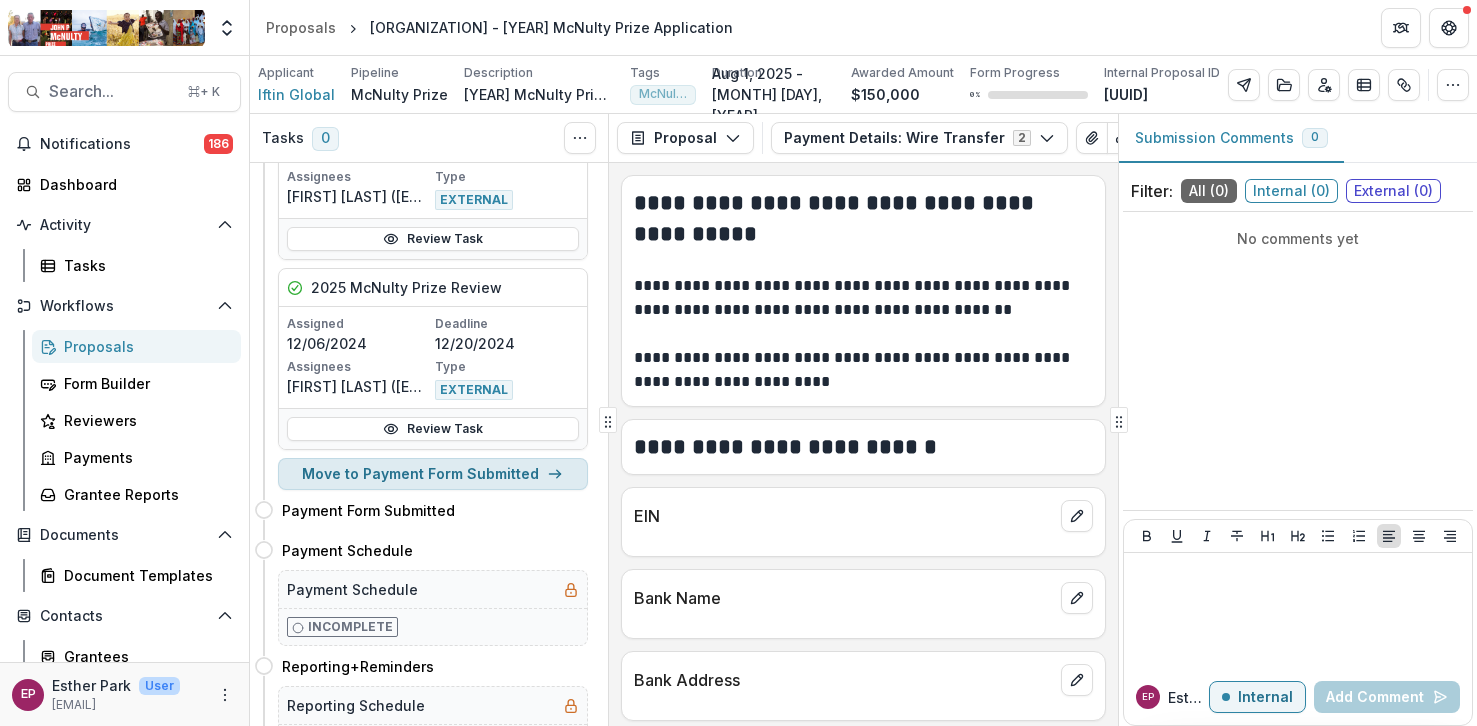 click on "Move to Payment Form Submitted" at bounding box center (433, 474) 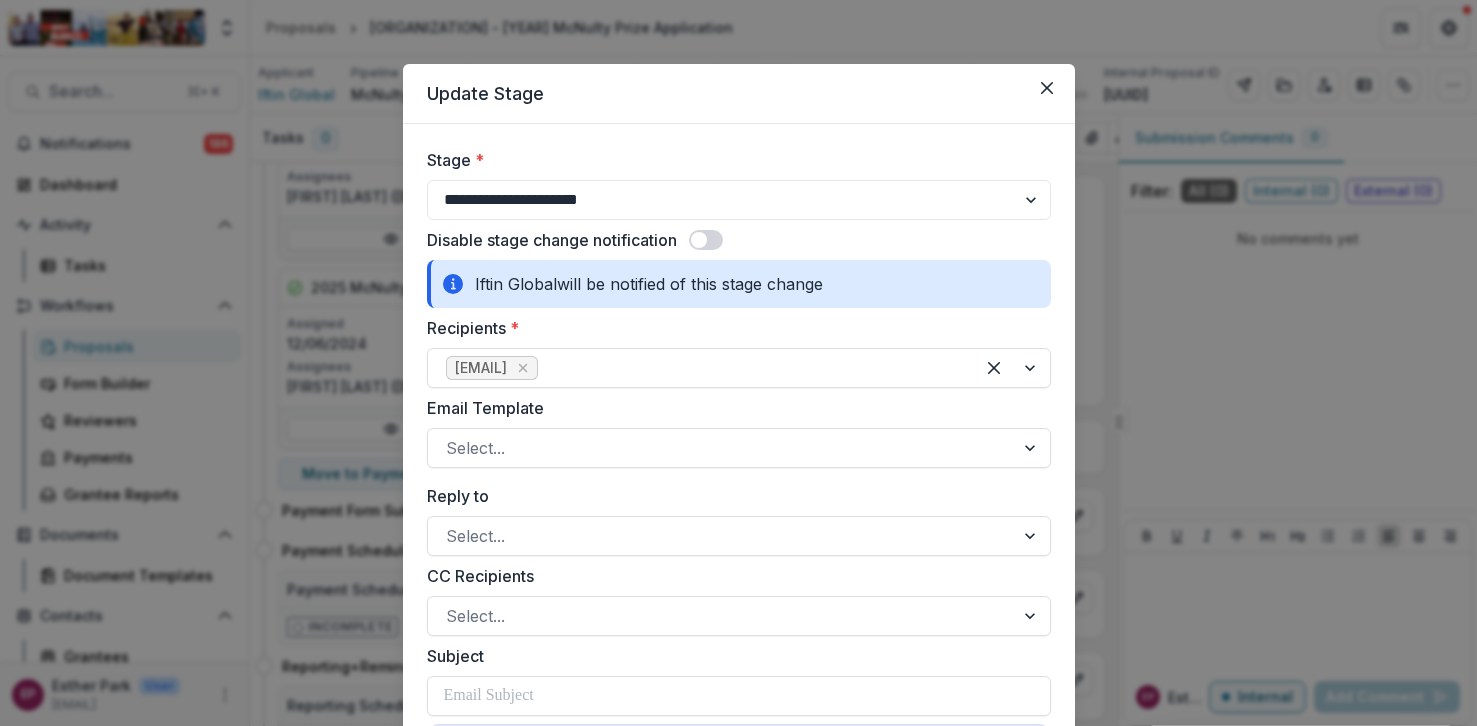 click at bounding box center [699, 240] 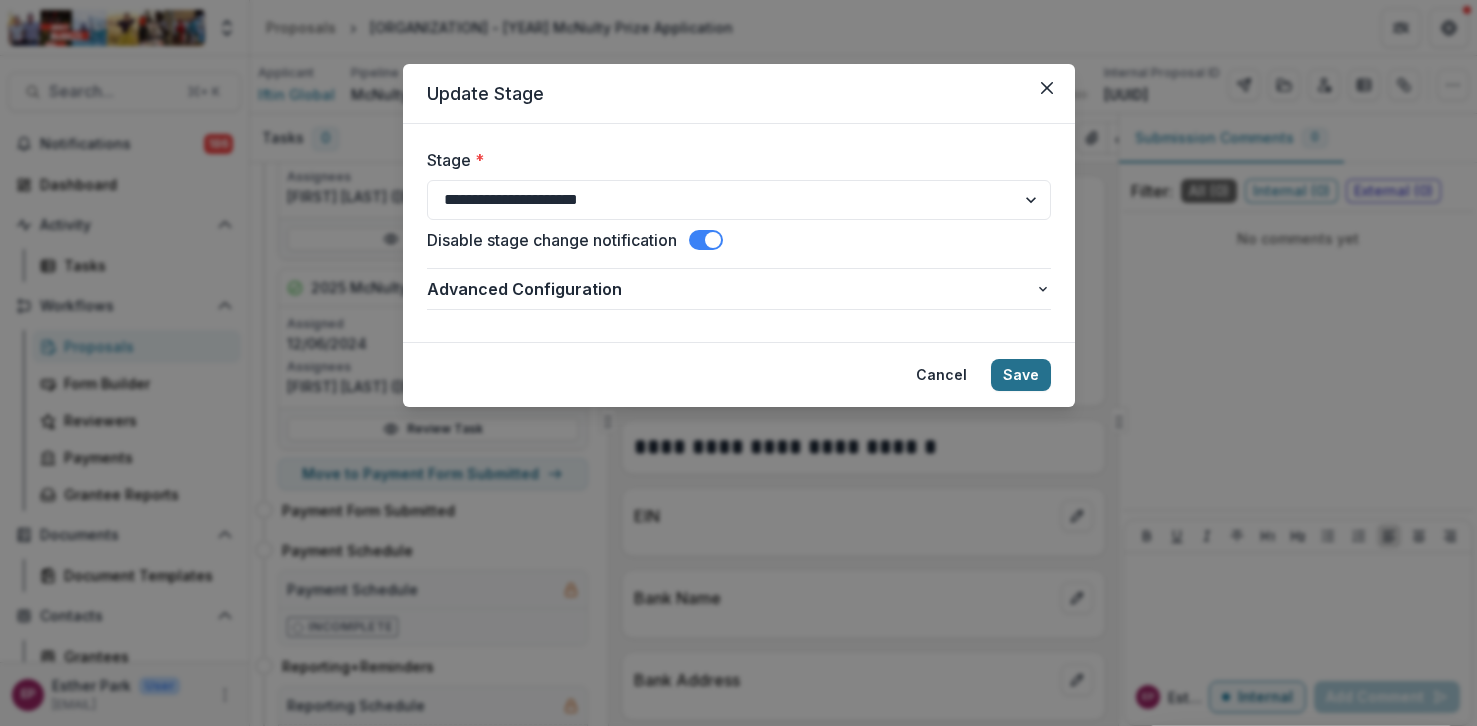 click on "Save" at bounding box center [1021, 375] 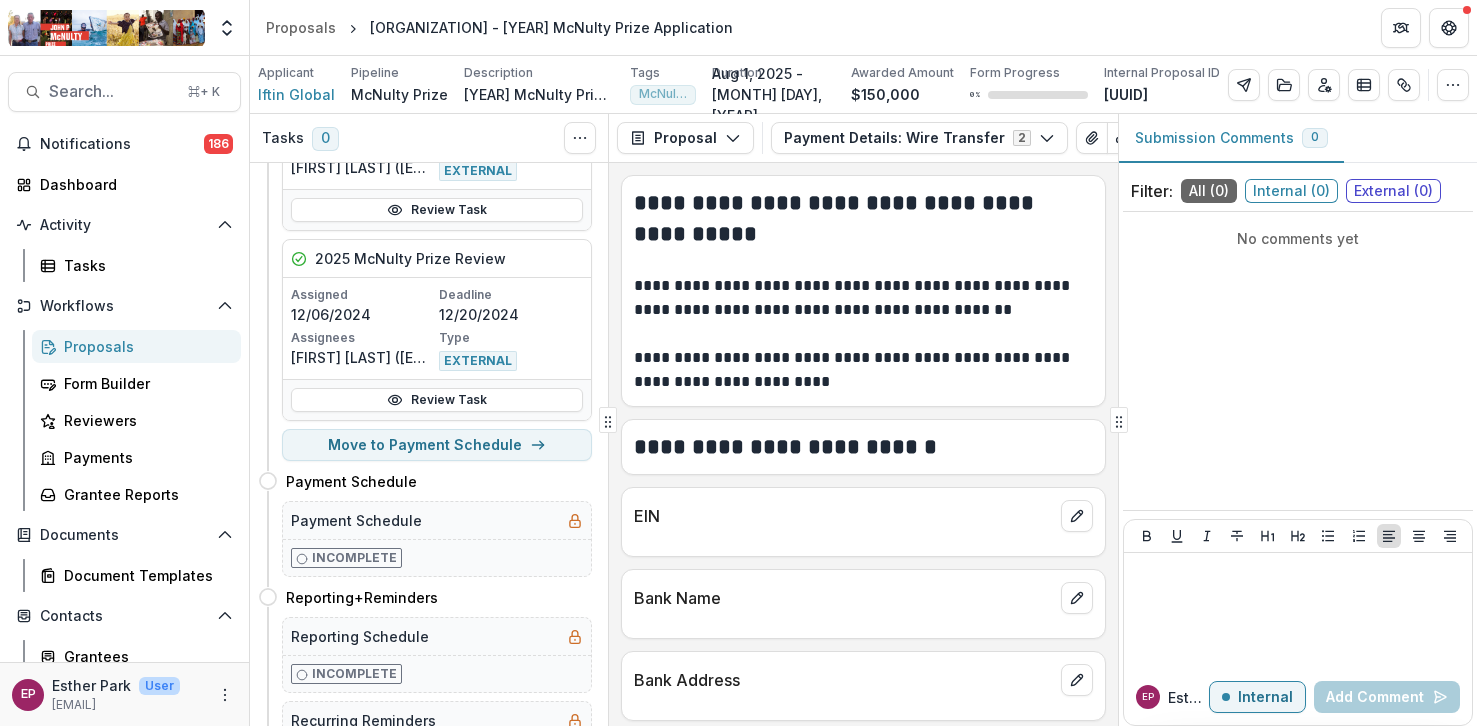 scroll, scrollTop: 991, scrollLeft: 0, axis: vertical 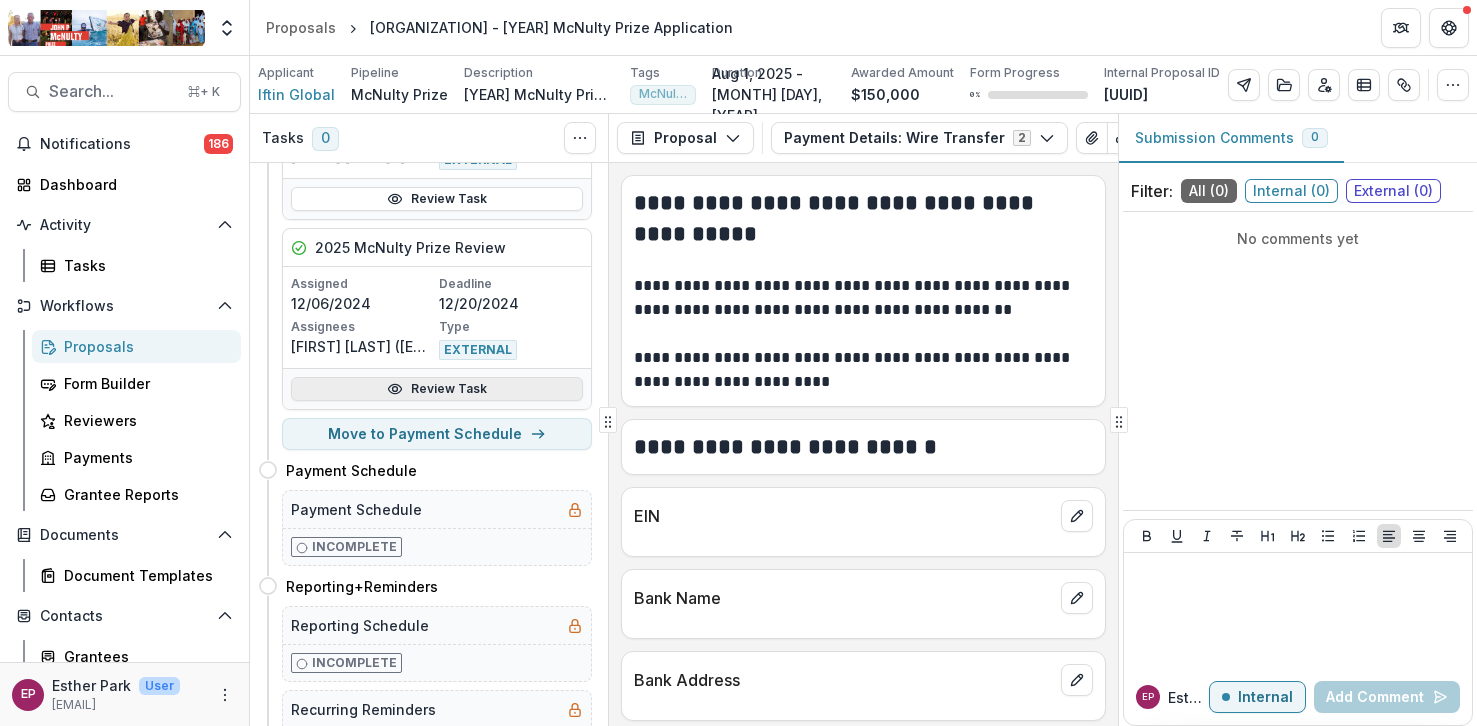 click on "Review Task" at bounding box center (437, 389) 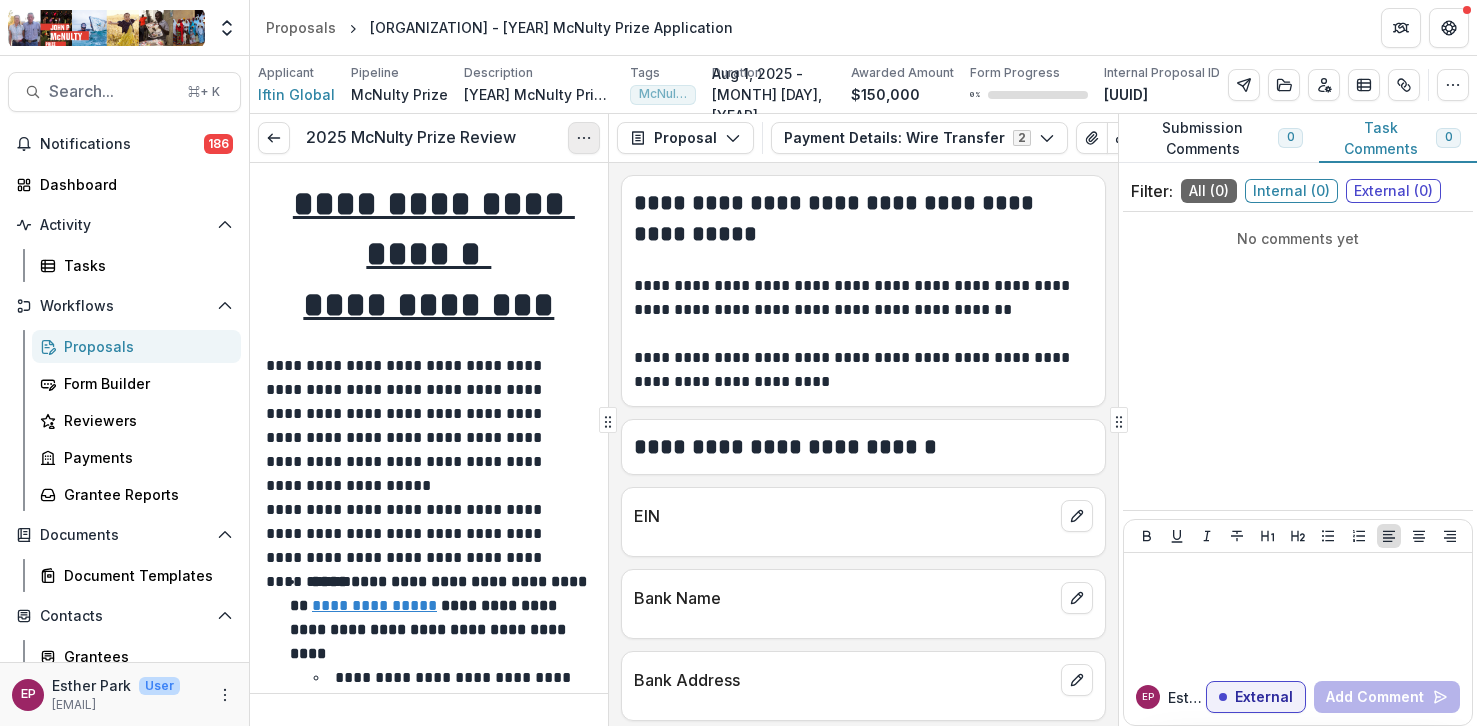 click 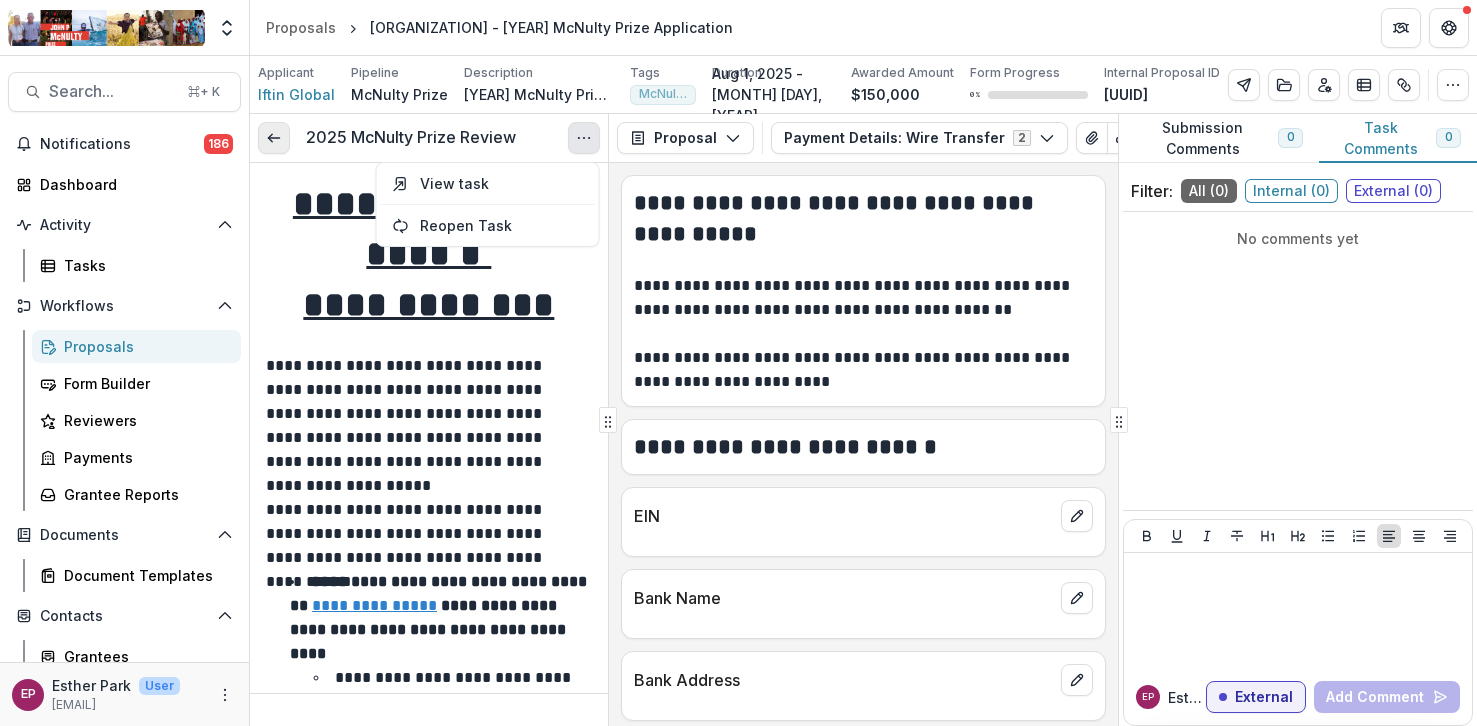click 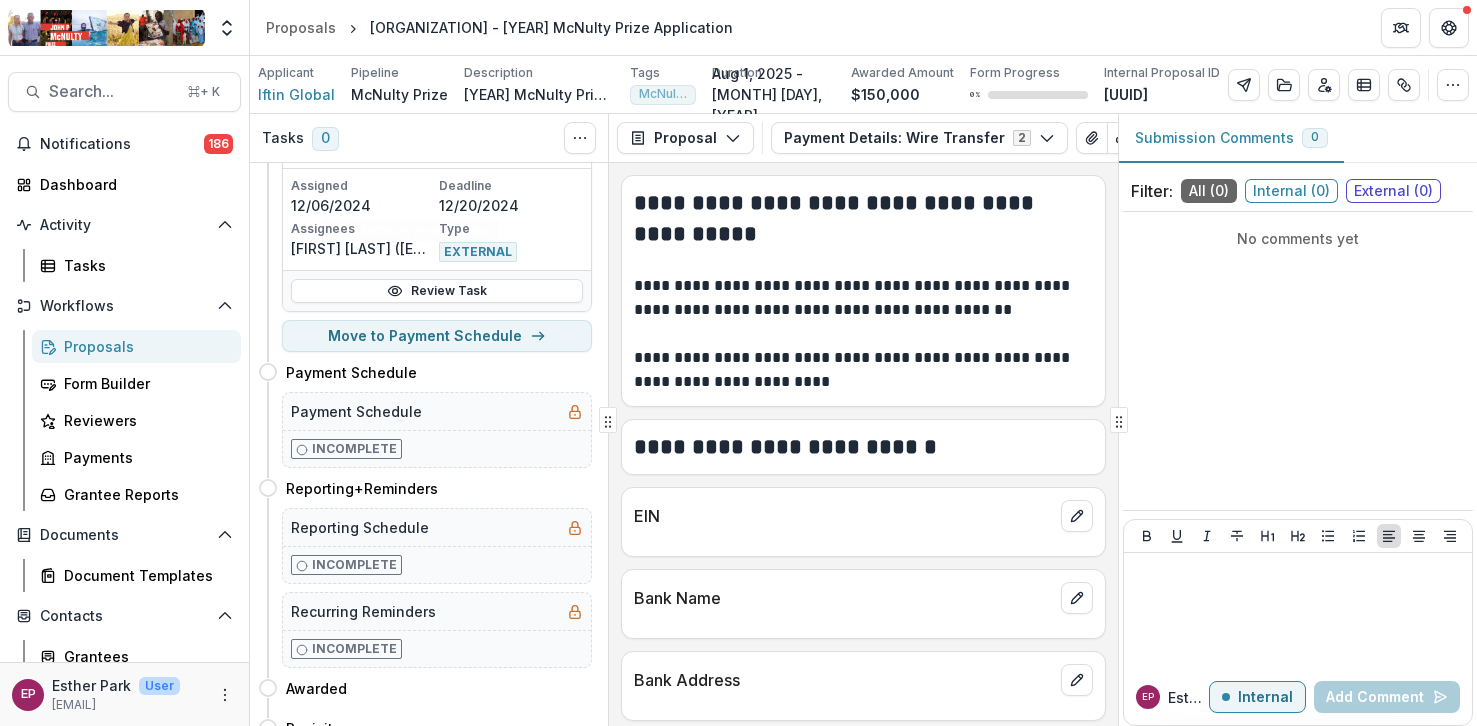 scroll, scrollTop: 1127, scrollLeft: 0, axis: vertical 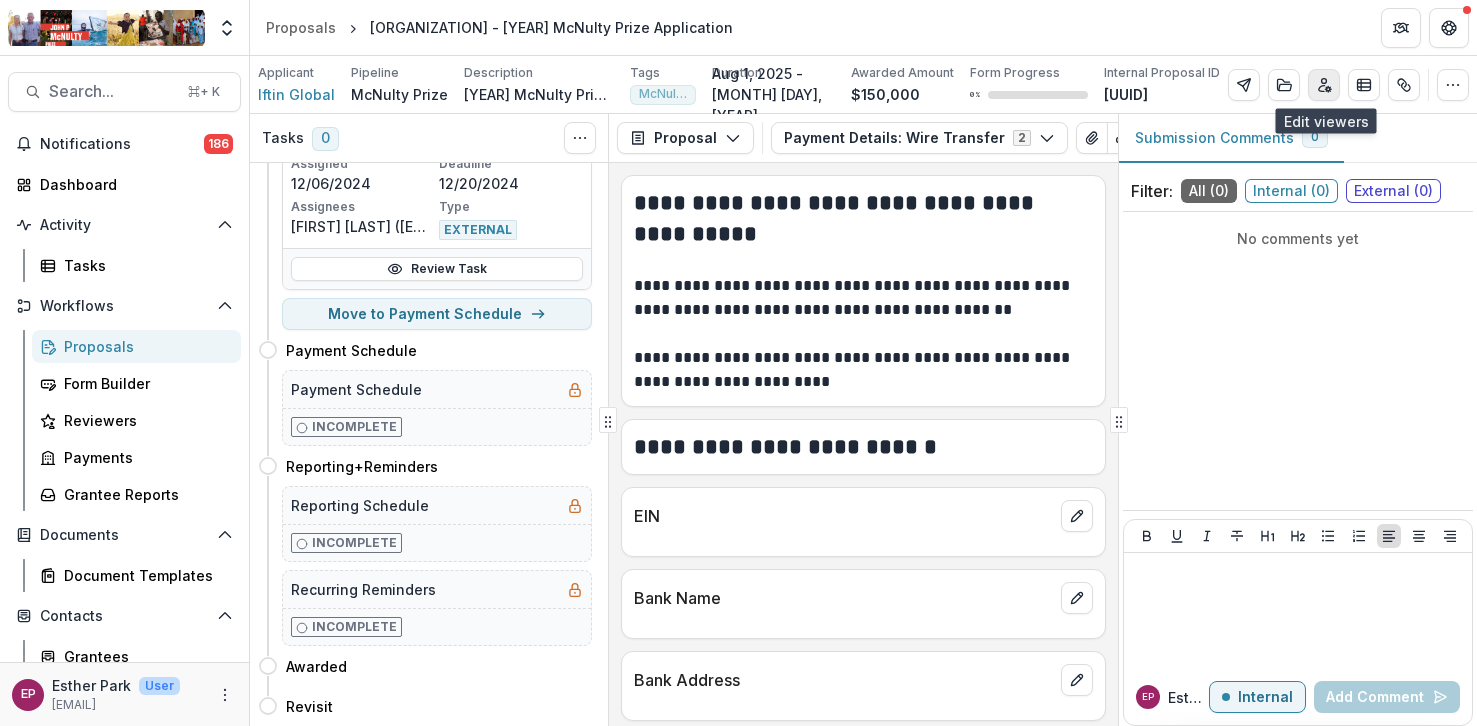 click at bounding box center [1324, 85] 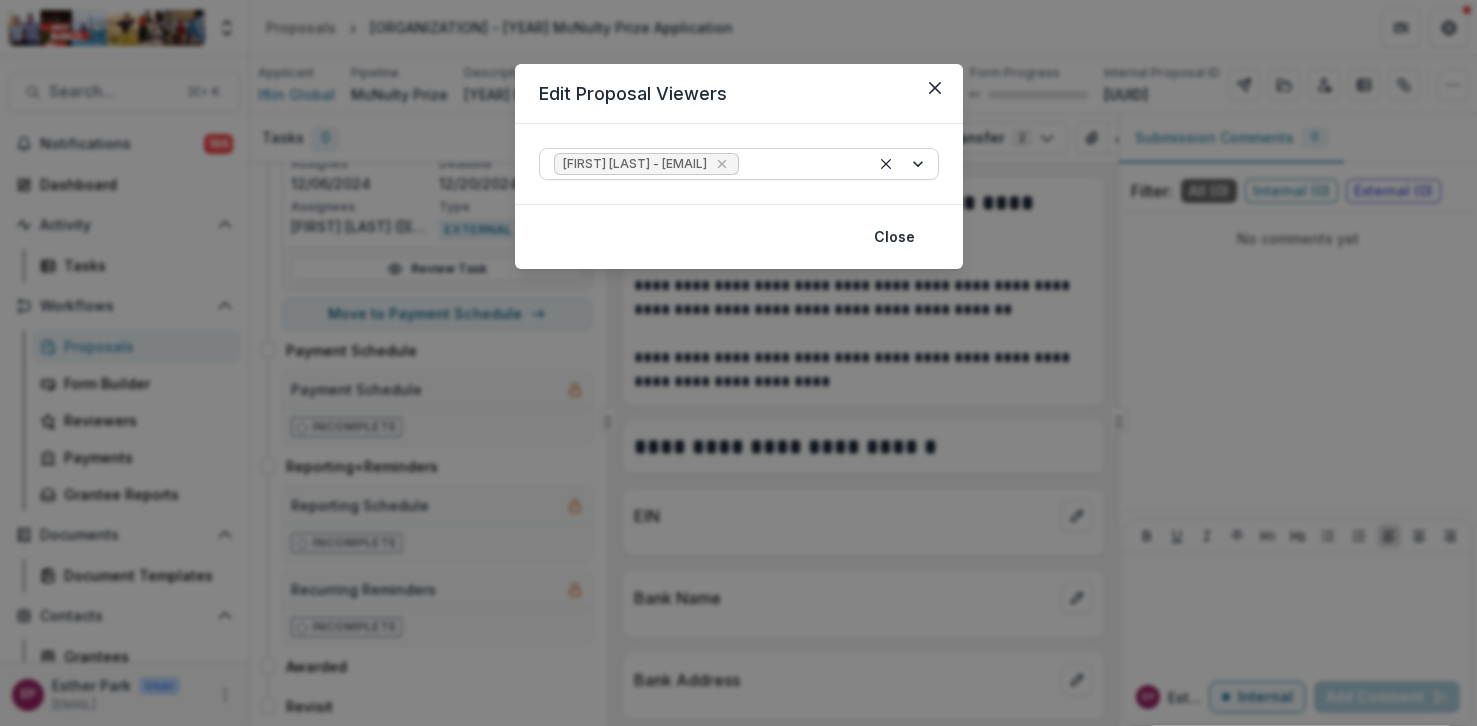 click at bounding box center [904, 164] 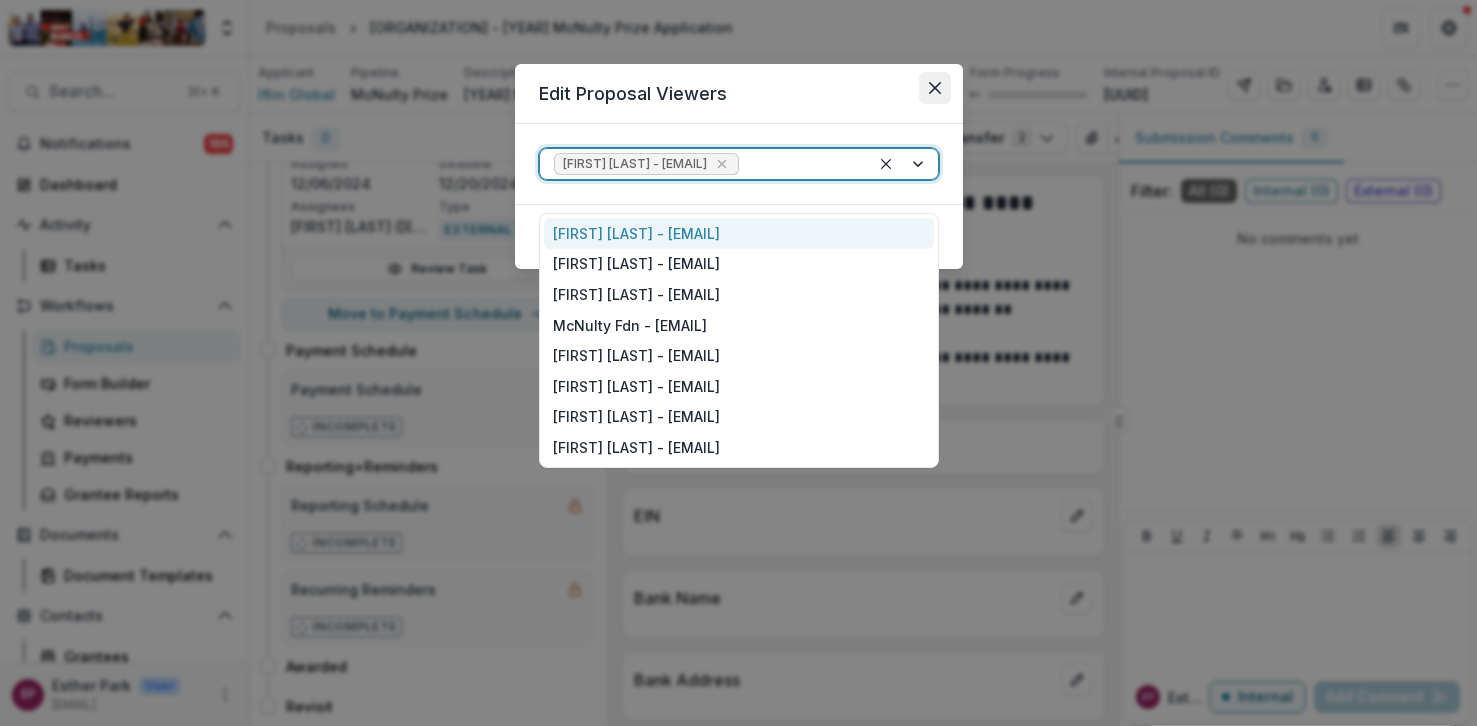 click at bounding box center (935, 88) 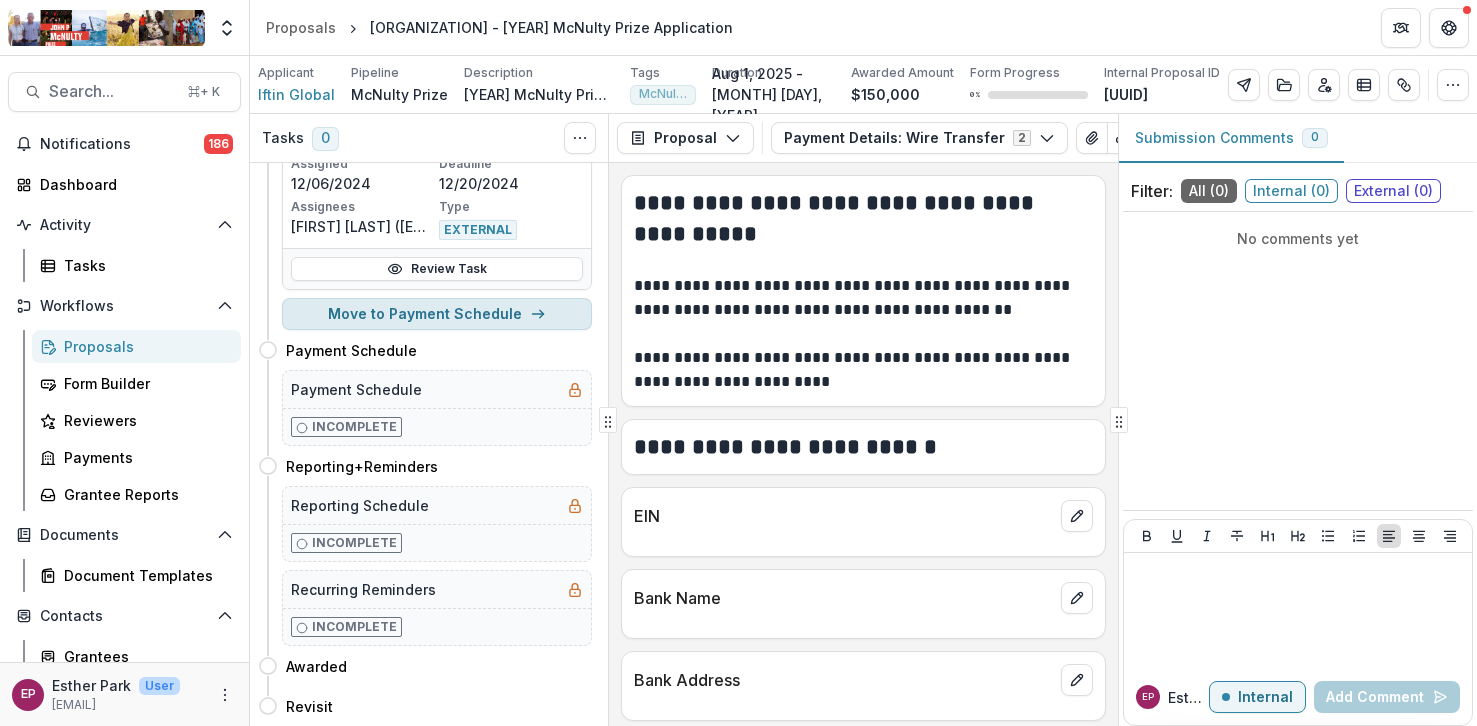 click on "Move to Payment Schedule" at bounding box center [437, 314] 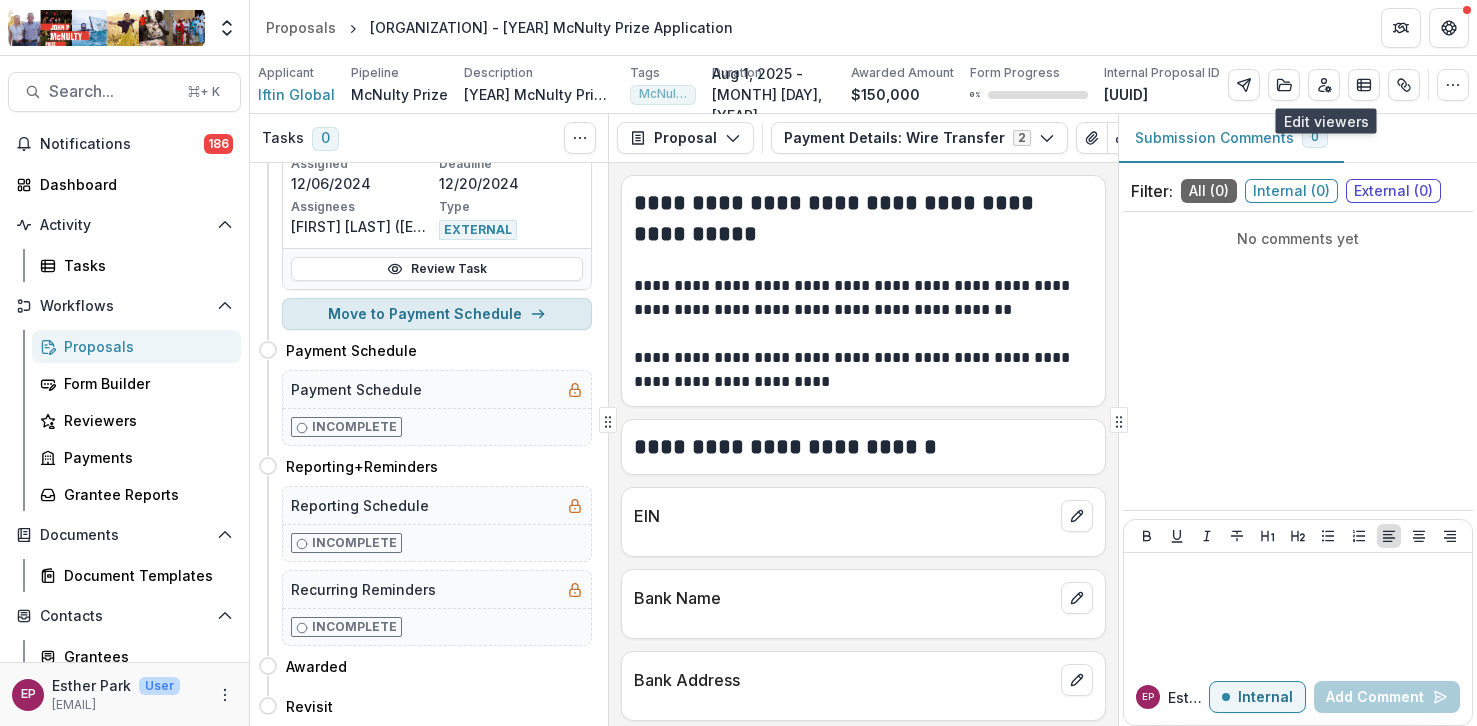 select on "**********" 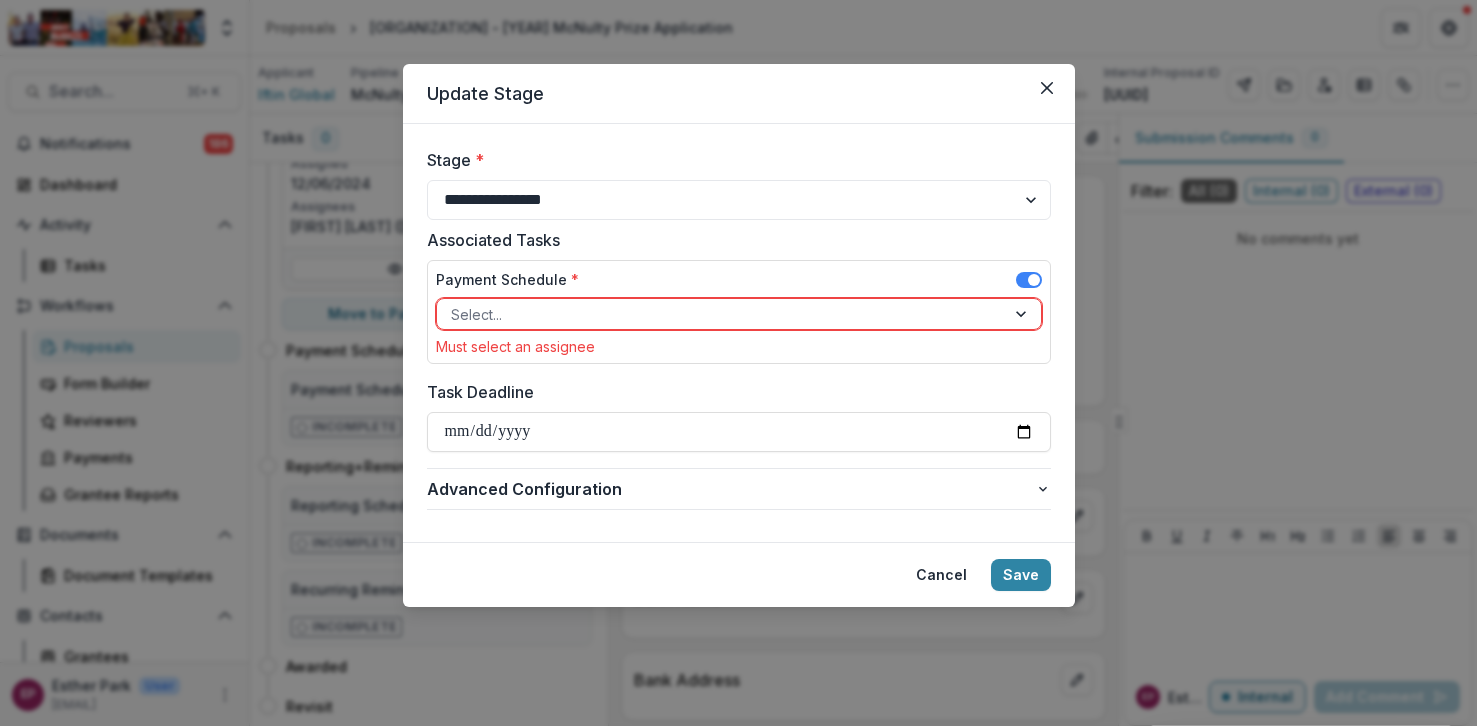 click at bounding box center [721, 314] 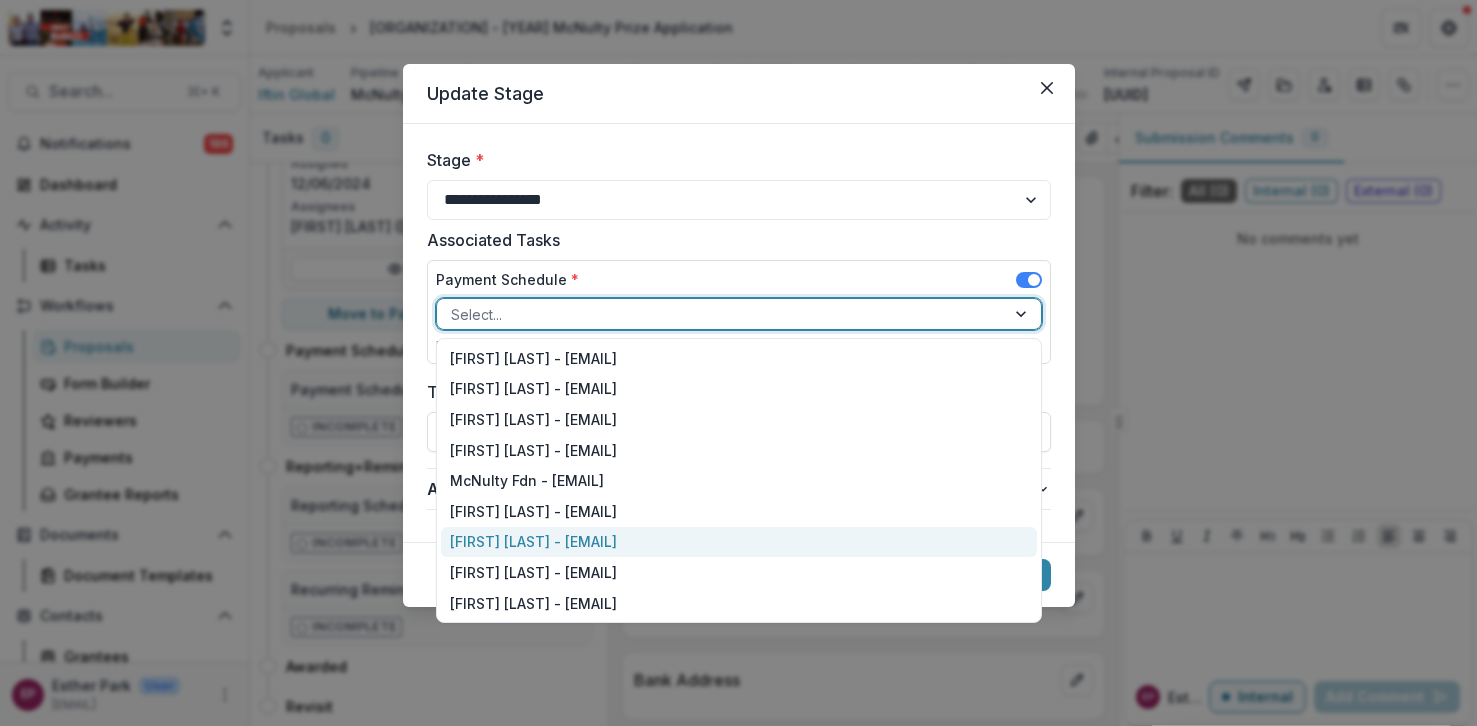 click on "[FIRST] [LAST] - [EMAIL]" at bounding box center (739, 542) 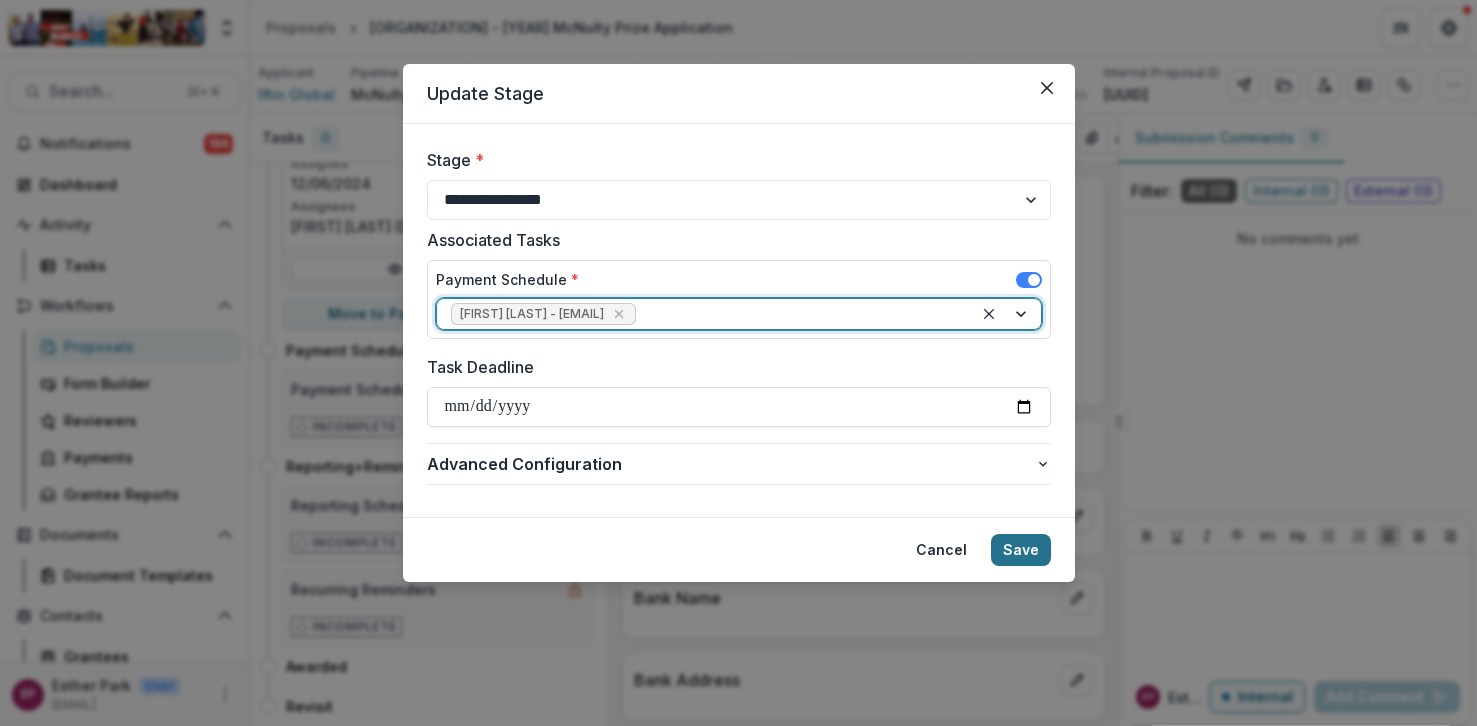 click on "Save" at bounding box center [1021, 550] 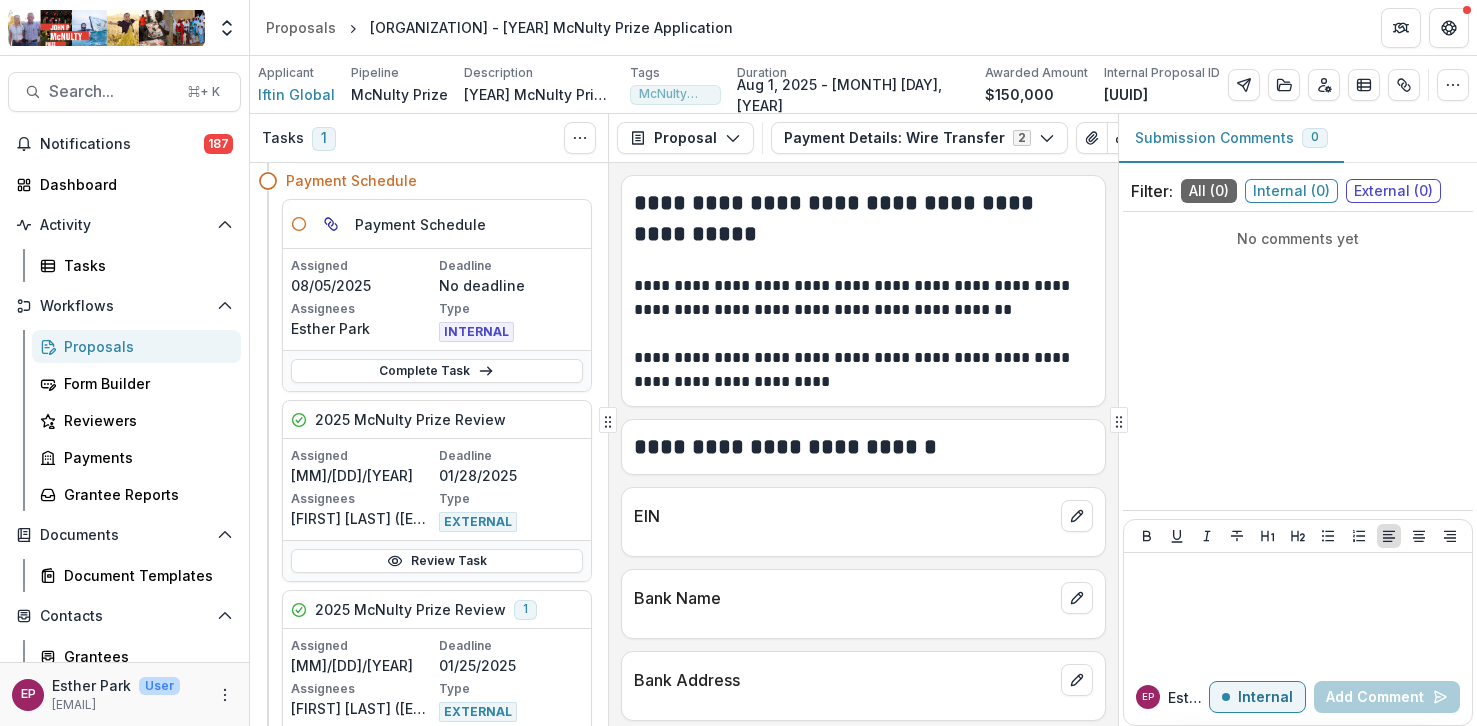 scroll, scrollTop: 0, scrollLeft: 0, axis: both 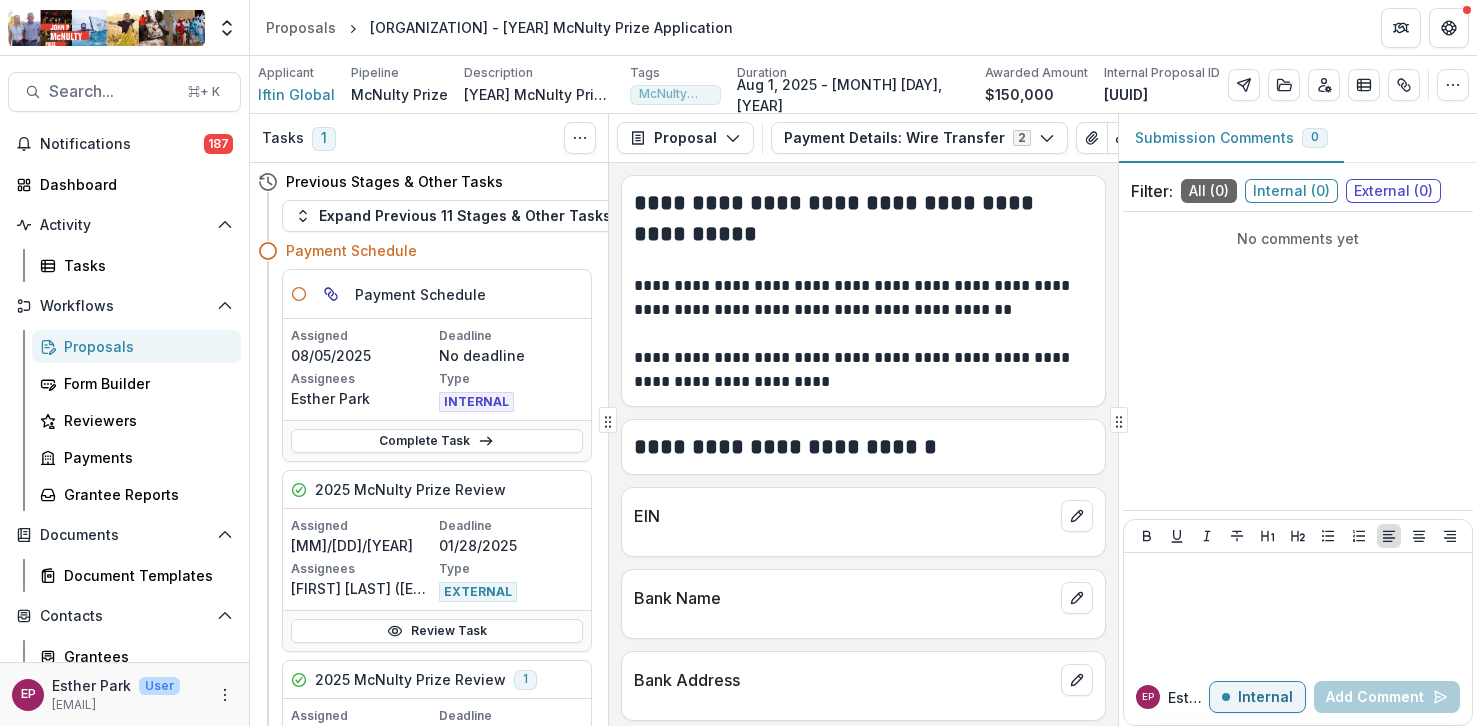 click on "Complete Task" at bounding box center [437, 440] 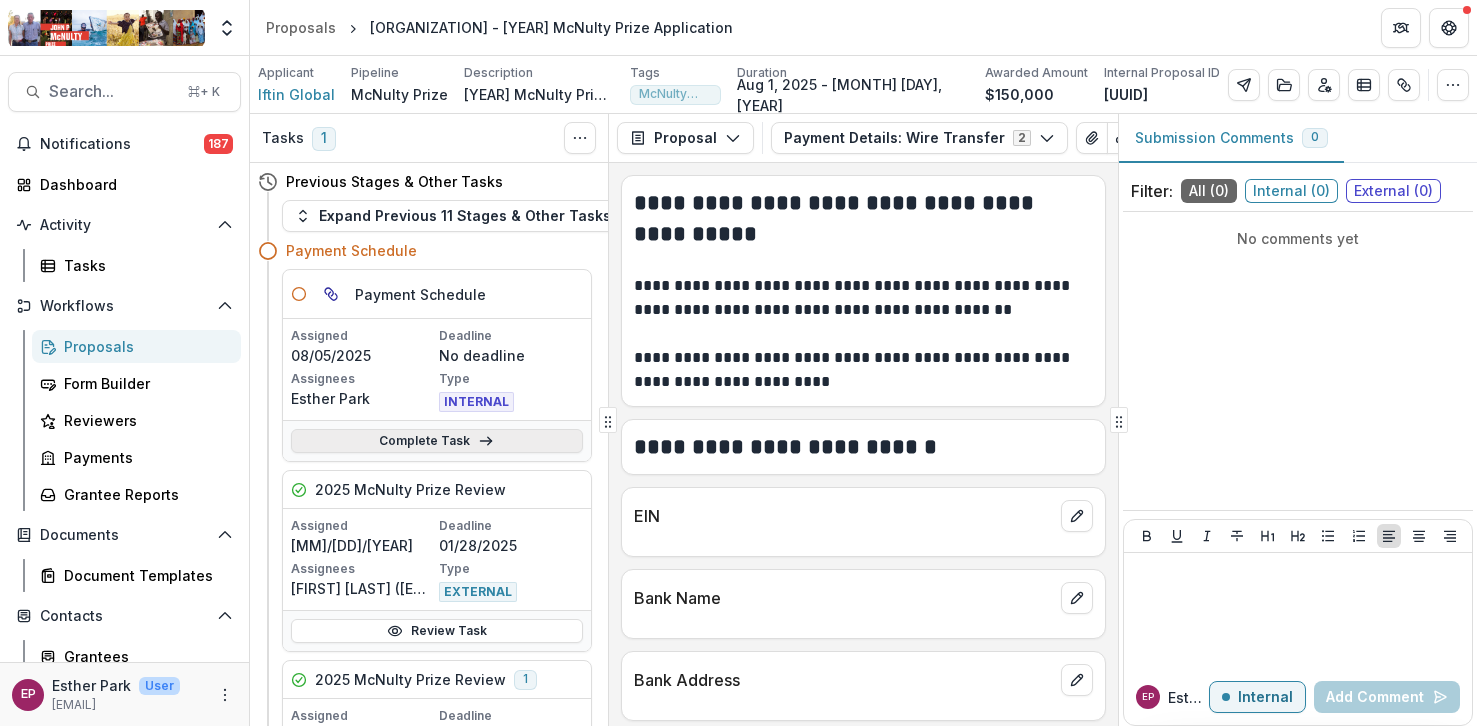 click on "Complete Task" at bounding box center (437, 441) 